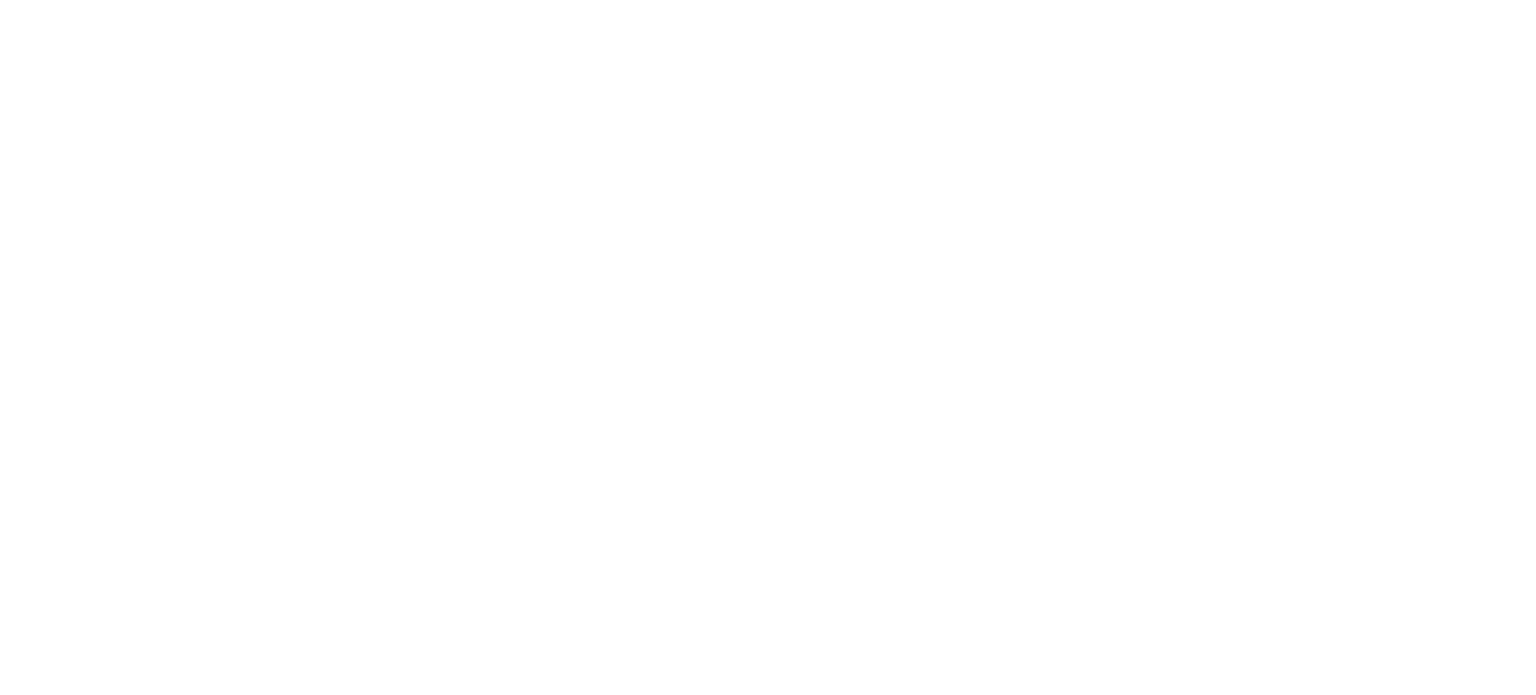 scroll, scrollTop: 0, scrollLeft: 0, axis: both 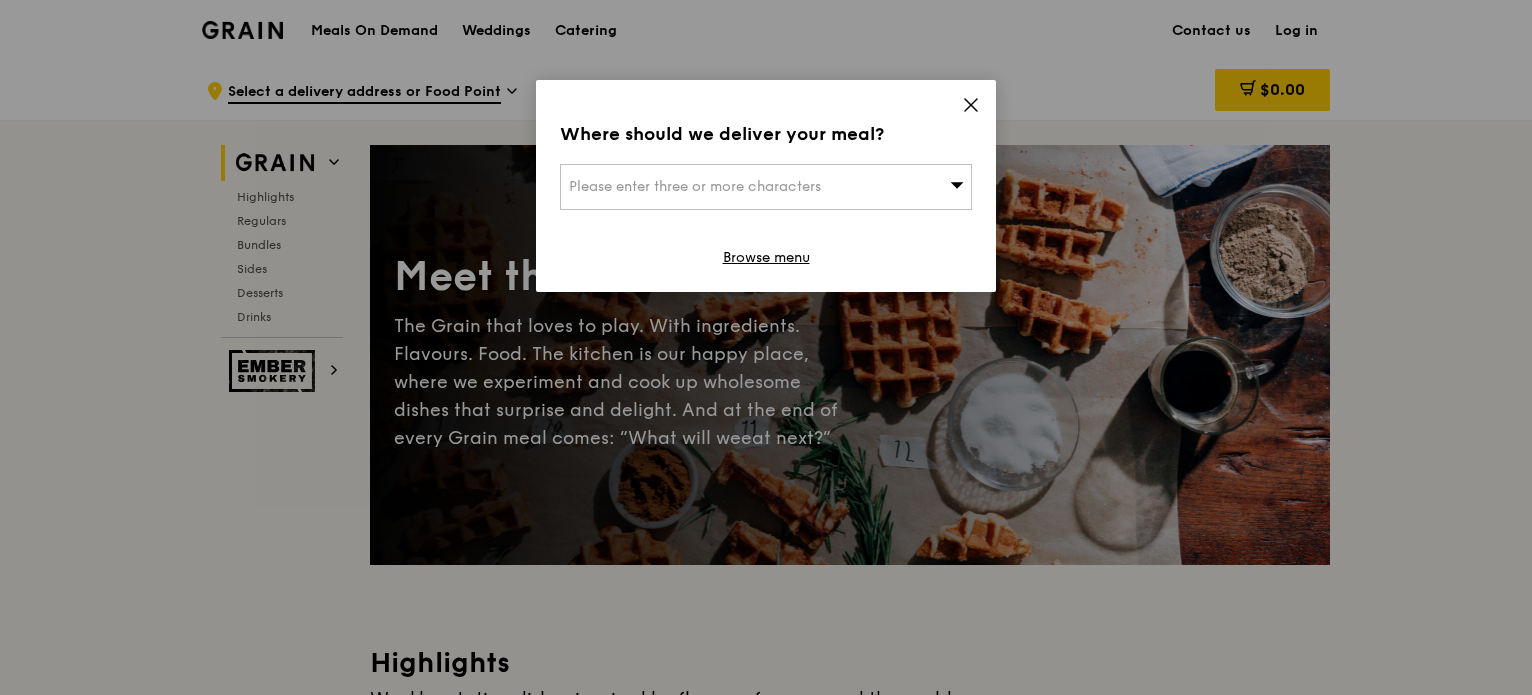 click on "Please enter three or more characters" at bounding box center (695, 186) 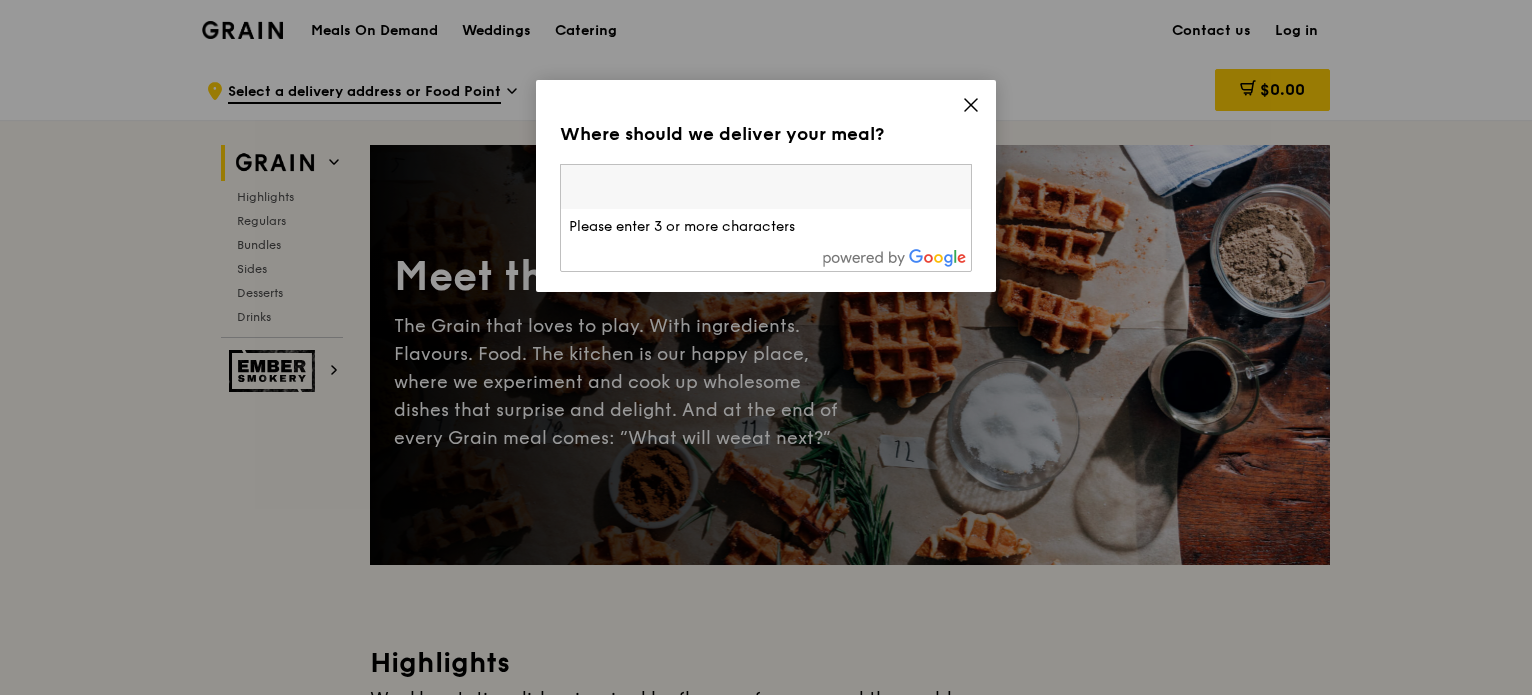 click on "Where should we deliver your meal?
Please enter three or more characters
Please enter 3 or more characters
Browse menu" at bounding box center [766, 186] 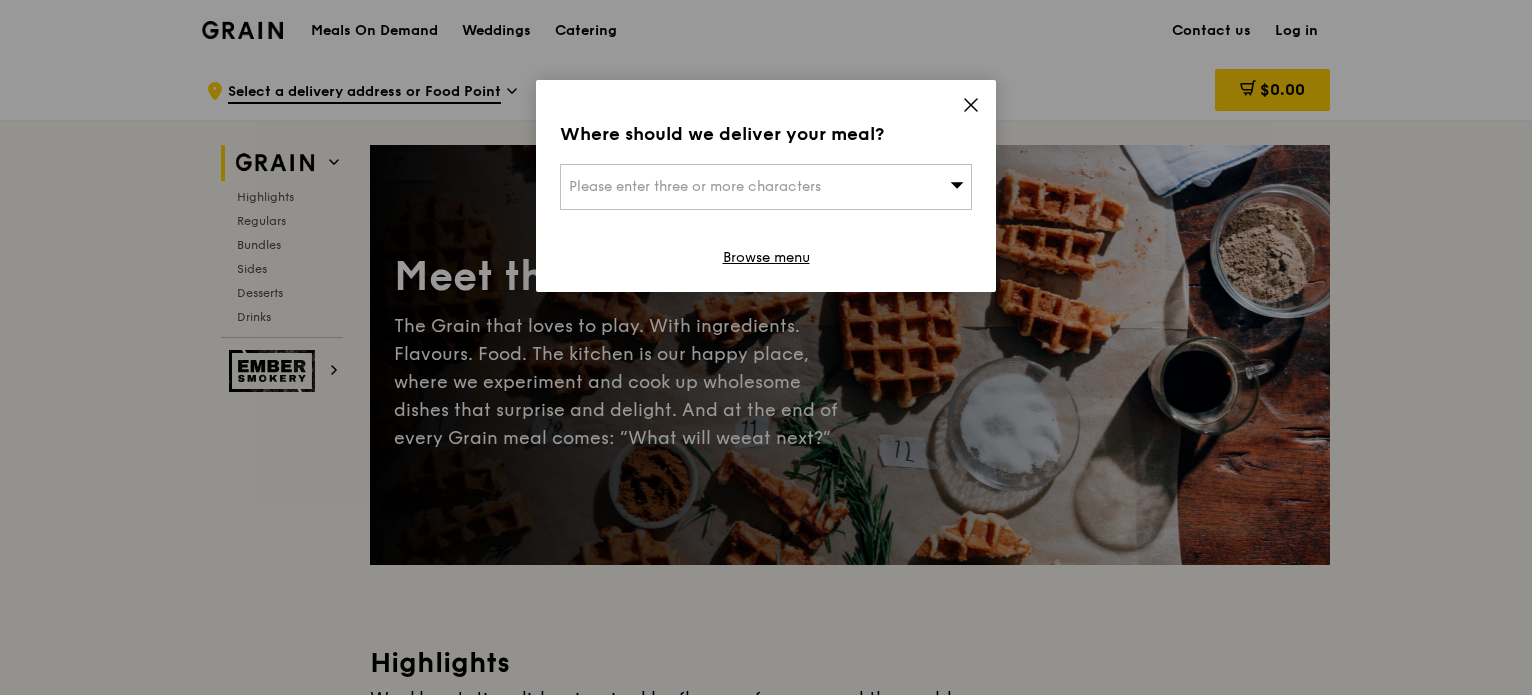 click 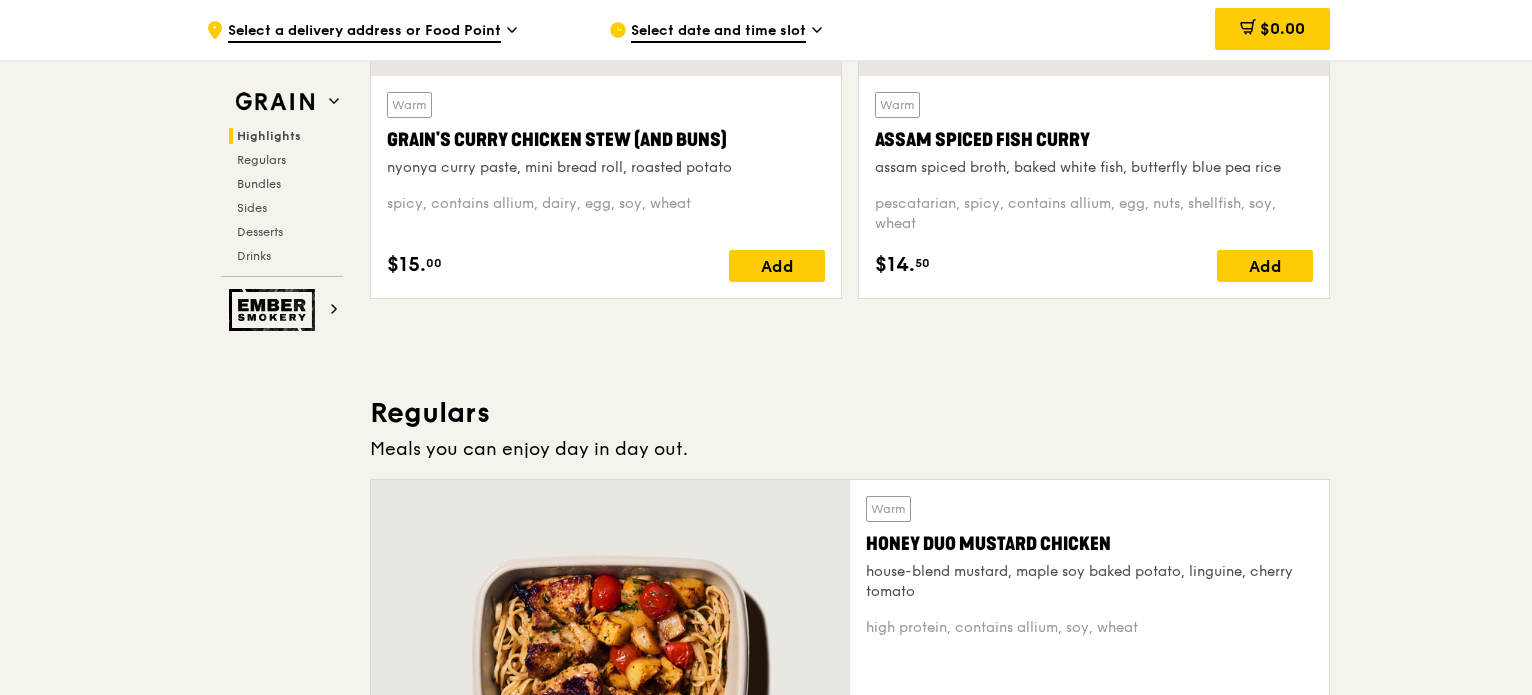 scroll, scrollTop: 0, scrollLeft: 0, axis: both 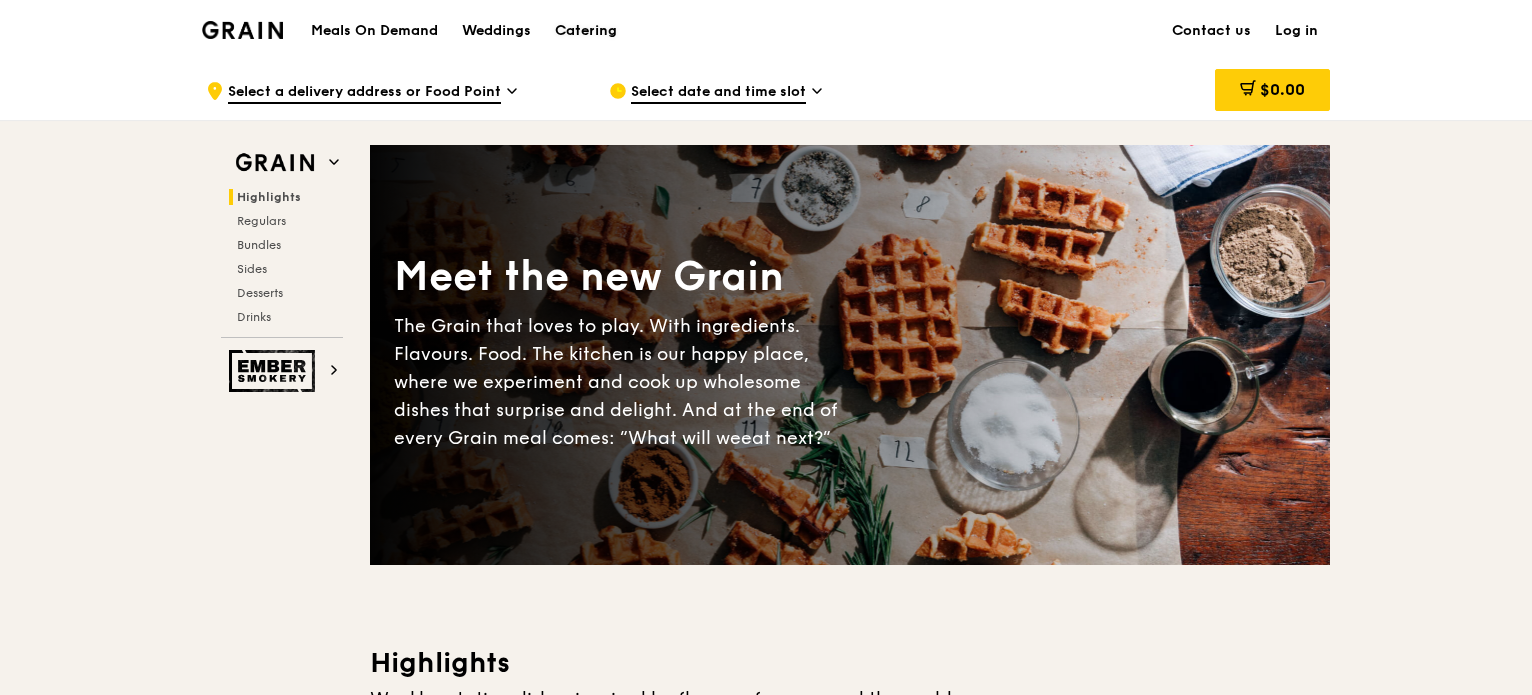click on "Catering" at bounding box center [586, 31] 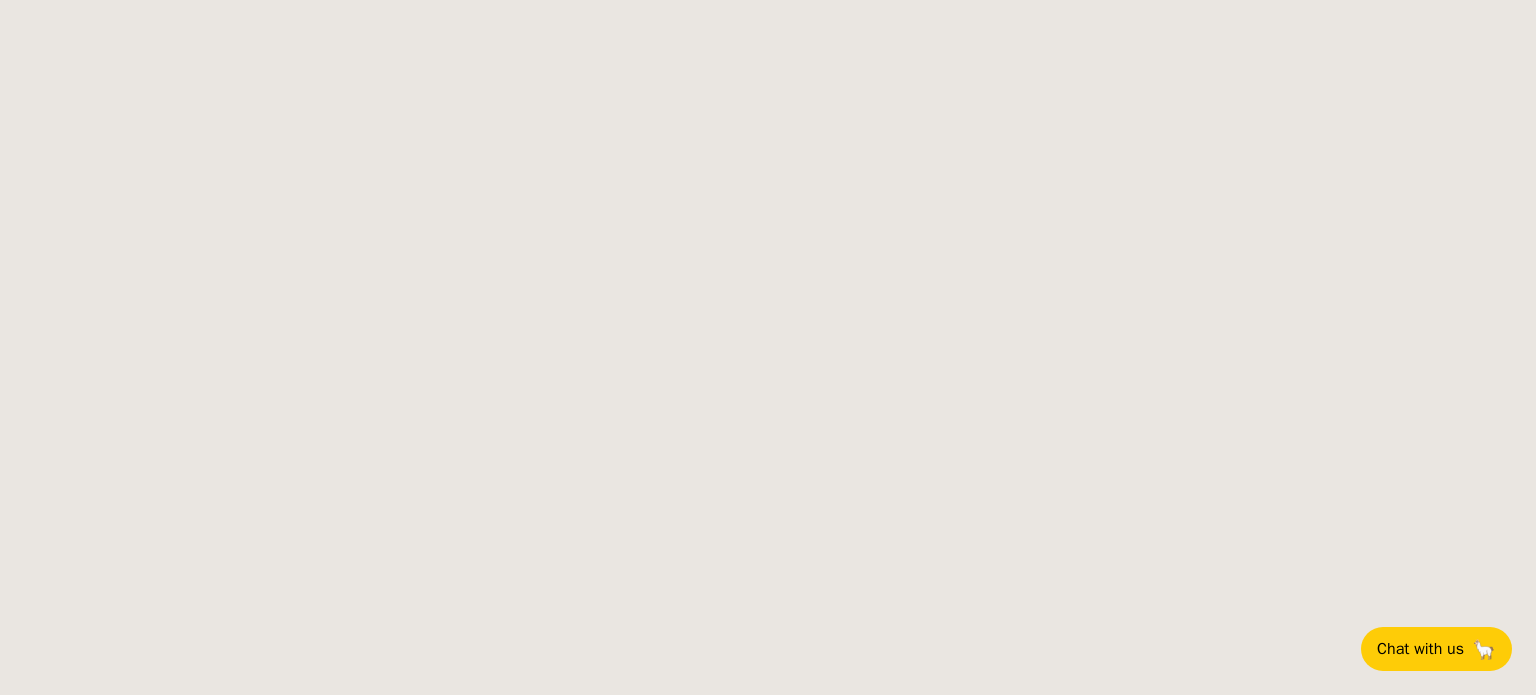 scroll, scrollTop: 0, scrollLeft: 0, axis: both 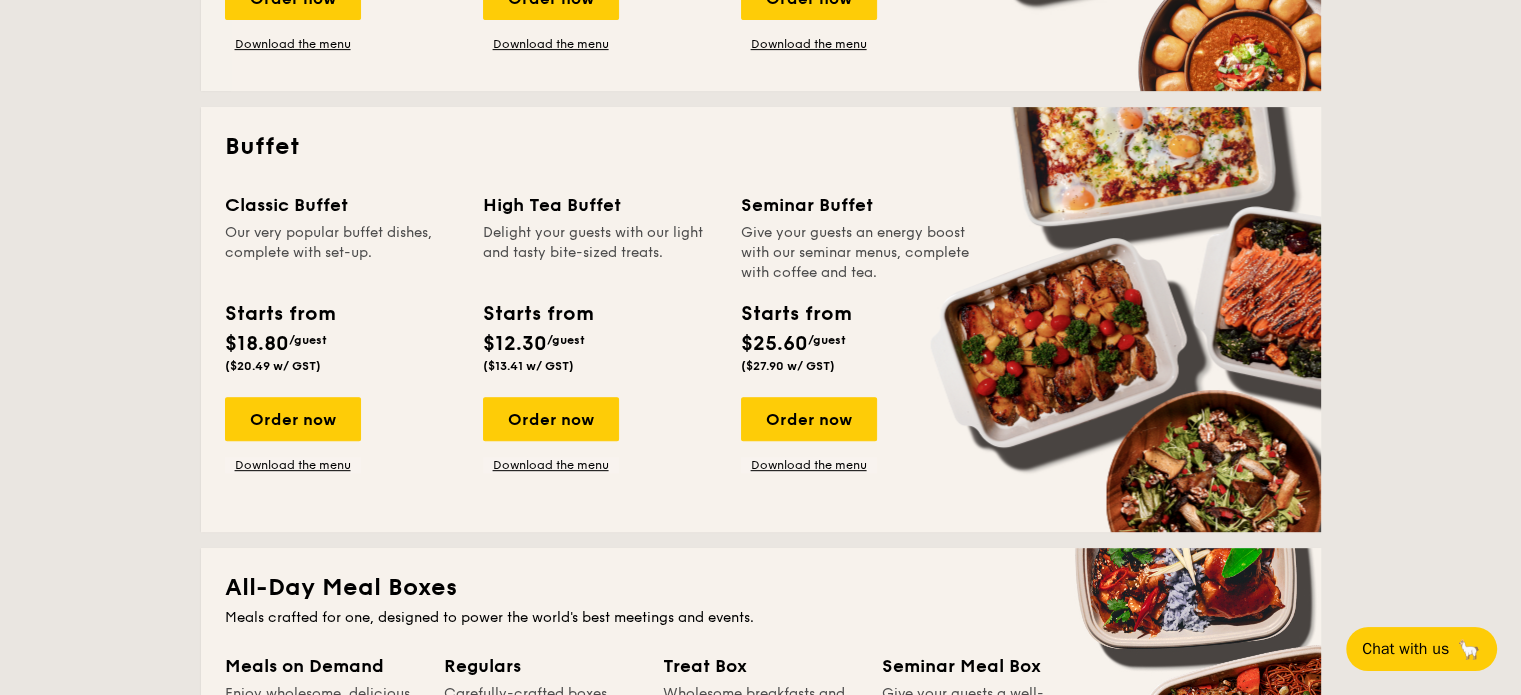 click on "Classic Buffet
Our very popular buffet dishes, complete with set-up.
Starts from
$18.80
/guest
($20.49 w/ GST)
Order now
Download the menu
High Tea Buffet
Delight your guests with our light and tasty  bite-sized treats.
Starts from
$12.30
/guest
($13.41 w/ GST)
Order now
Download the menu
Seminar Buffet
Give your guests an energy boost with our seminar menus, complete with coffee and tea.
Starts from
$25.60
/guest
($27.90 w/ GST)
Order now
Download the menu" at bounding box center (761, 349) 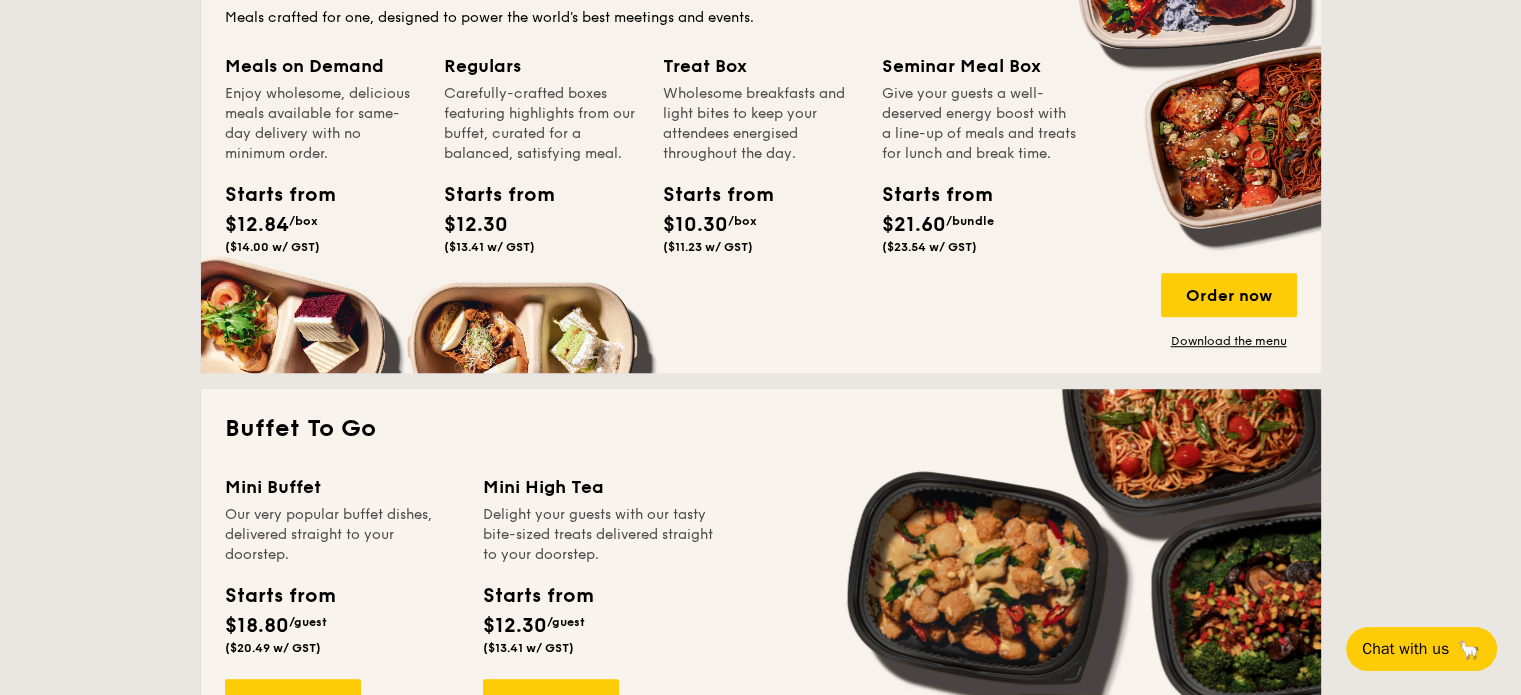 scroll, scrollTop: 1800, scrollLeft: 0, axis: vertical 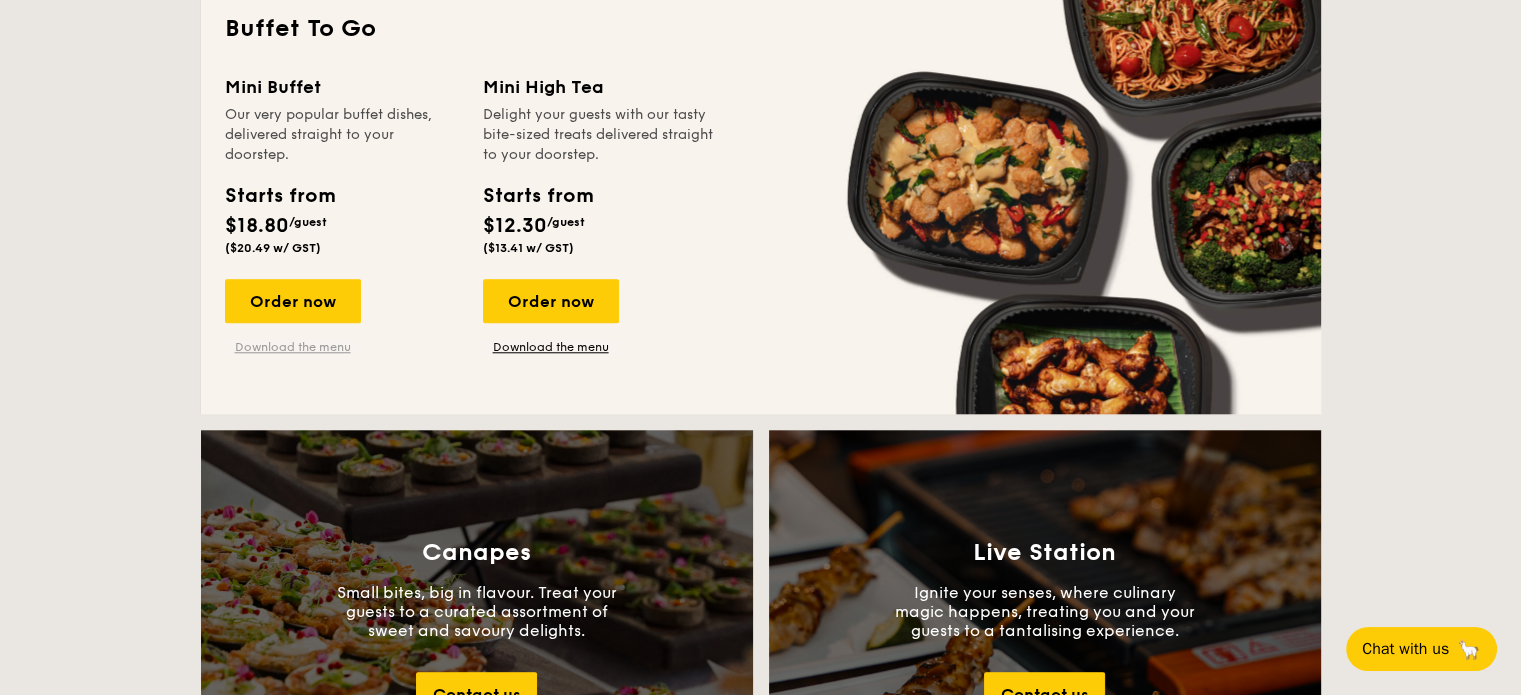 click on "Download the menu" at bounding box center (293, 347) 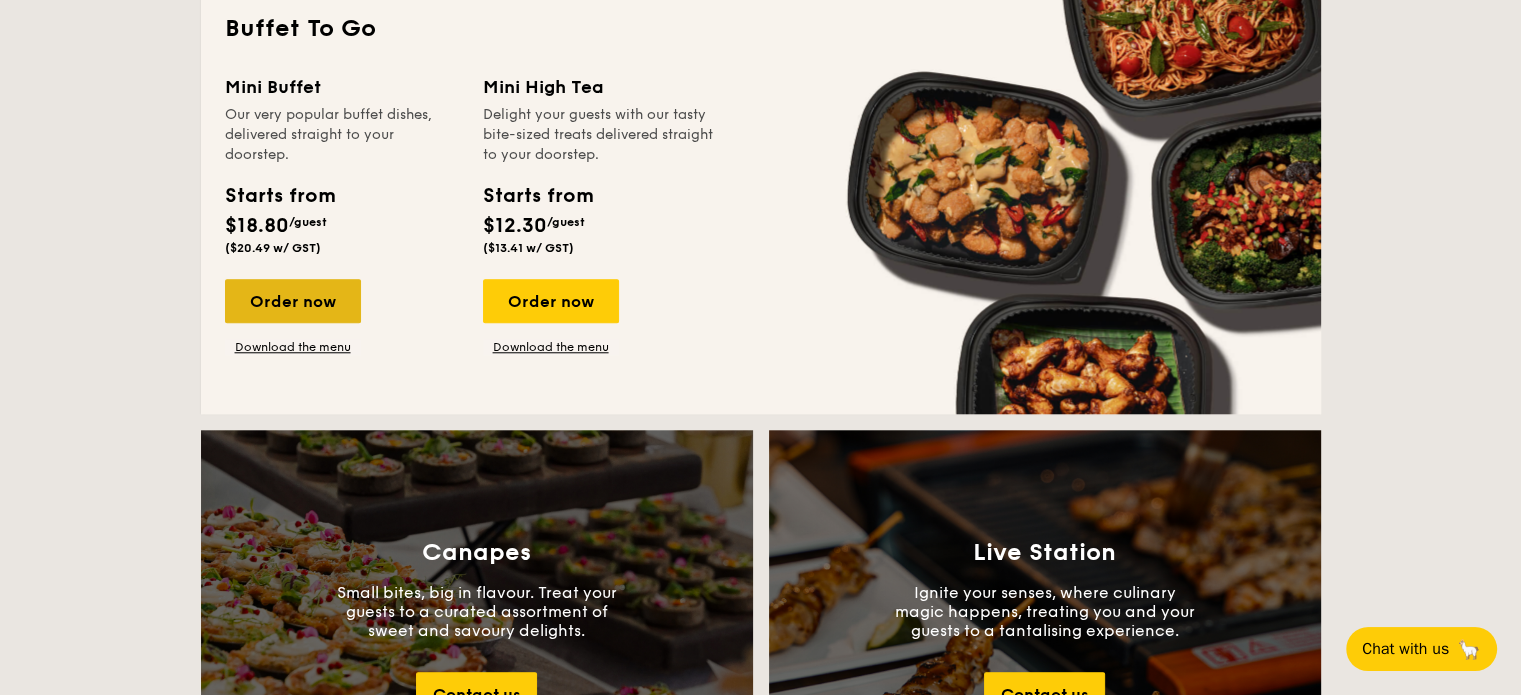 click on "Order now" at bounding box center [293, 301] 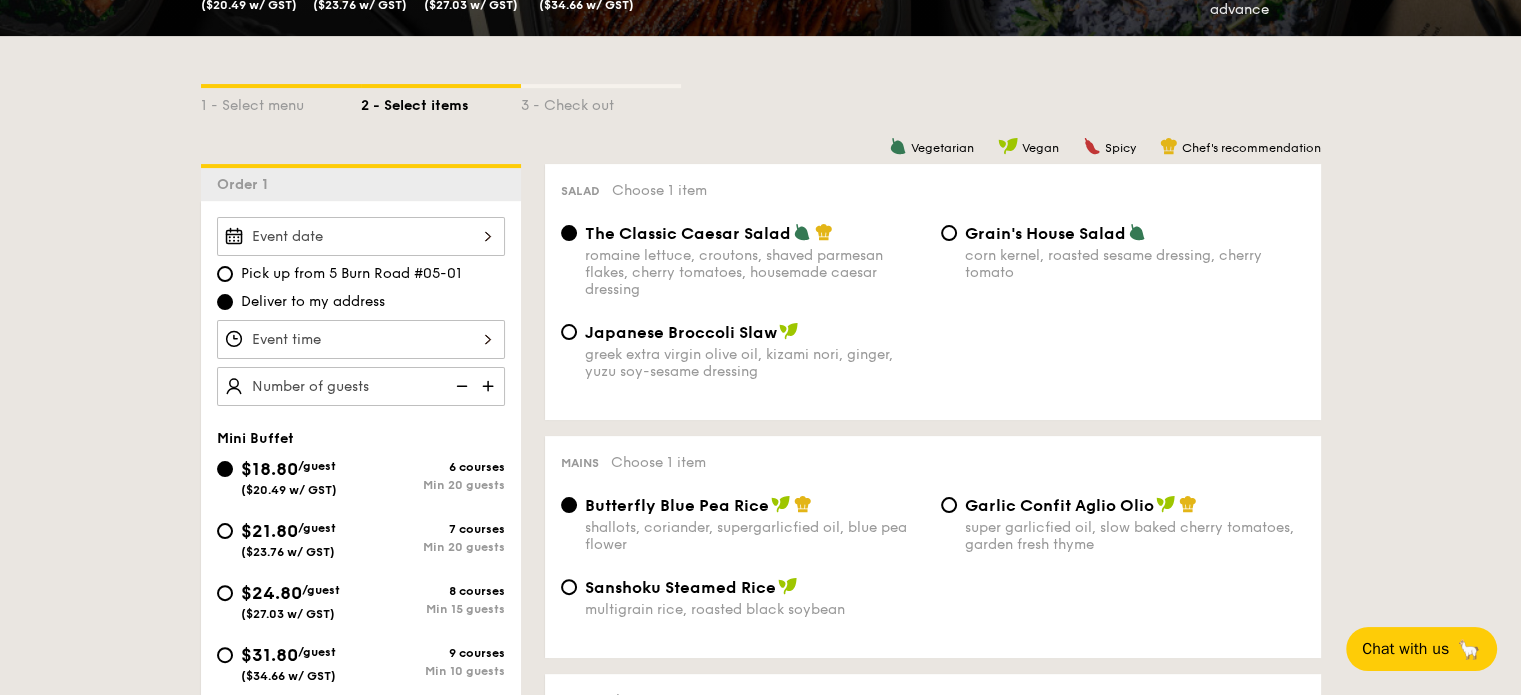 scroll, scrollTop: 600, scrollLeft: 0, axis: vertical 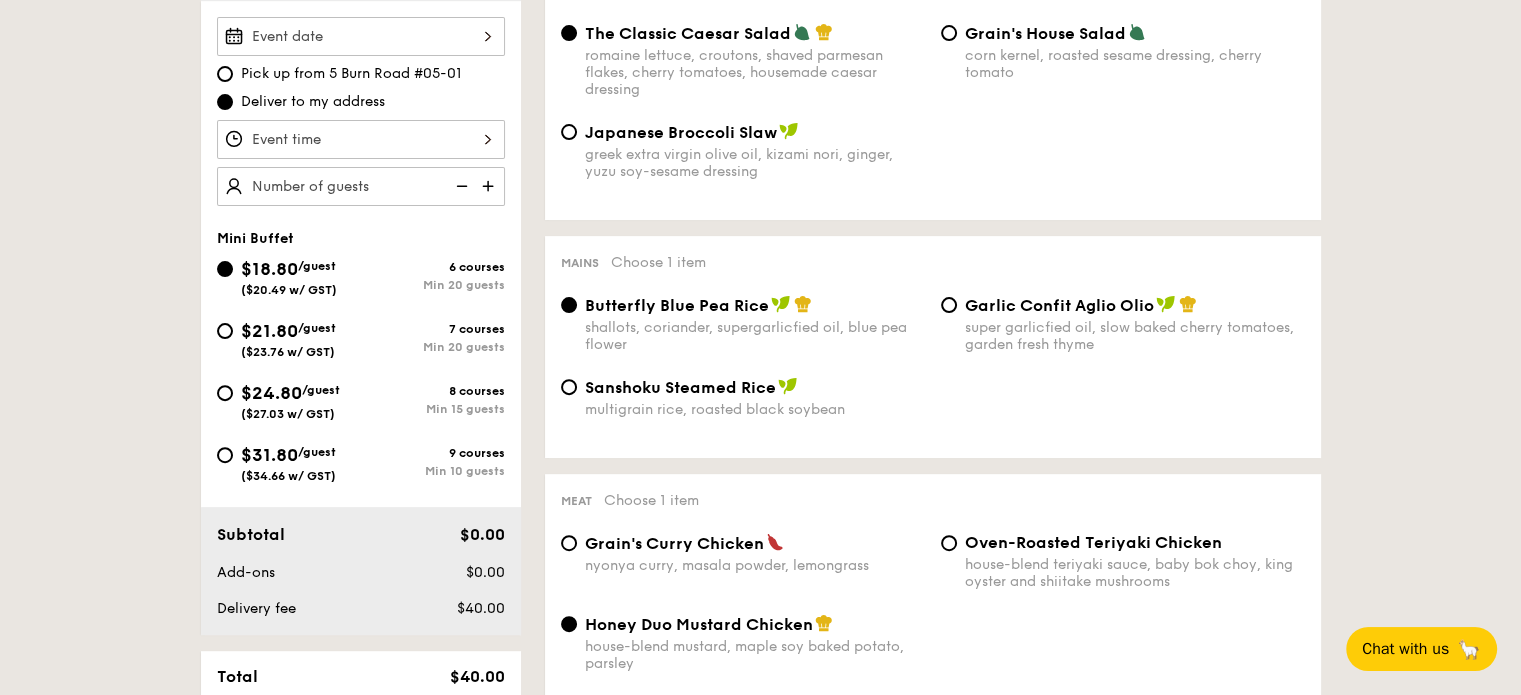 click on "($34.66 w/ GST)" at bounding box center [288, 476] 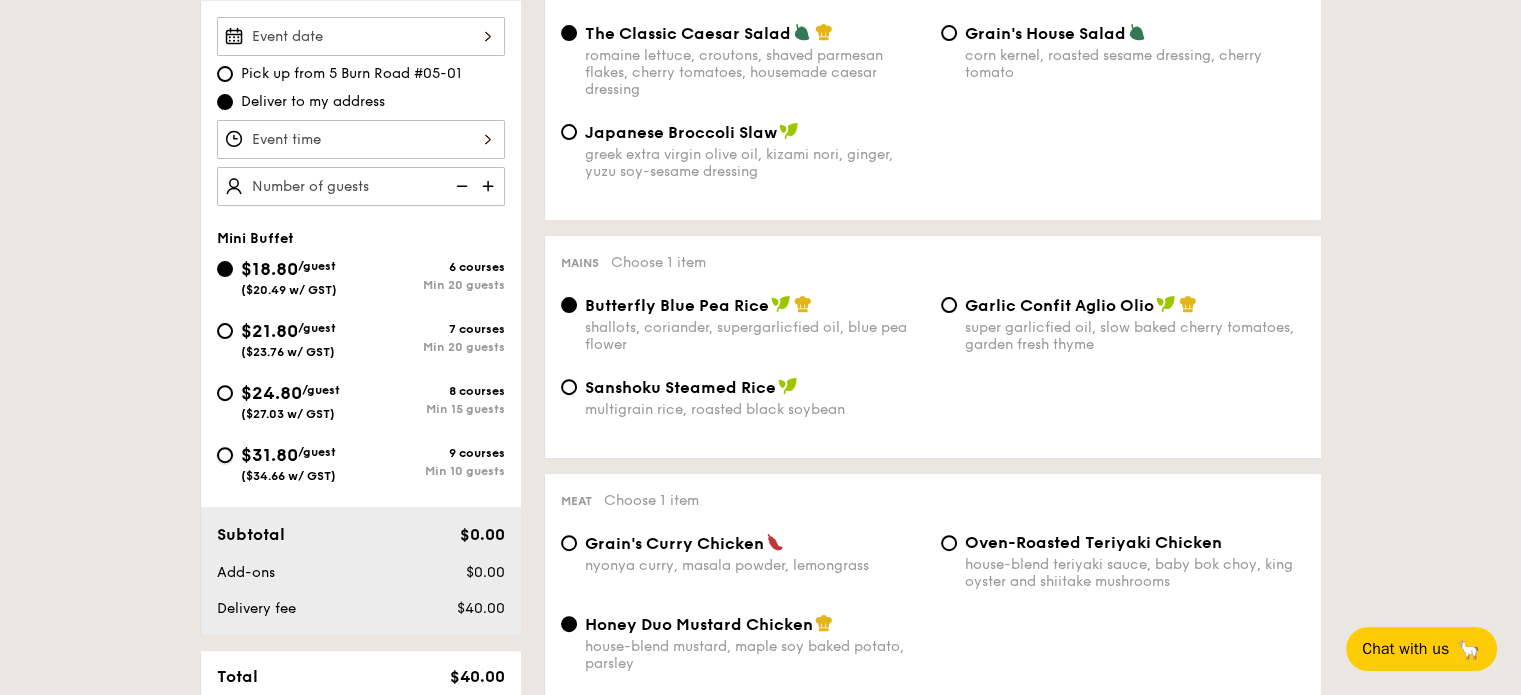 click on "$31.80
/guest
($34.66 w/ GST)
9 courses
Min 10 guests" at bounding box center [225, 455] 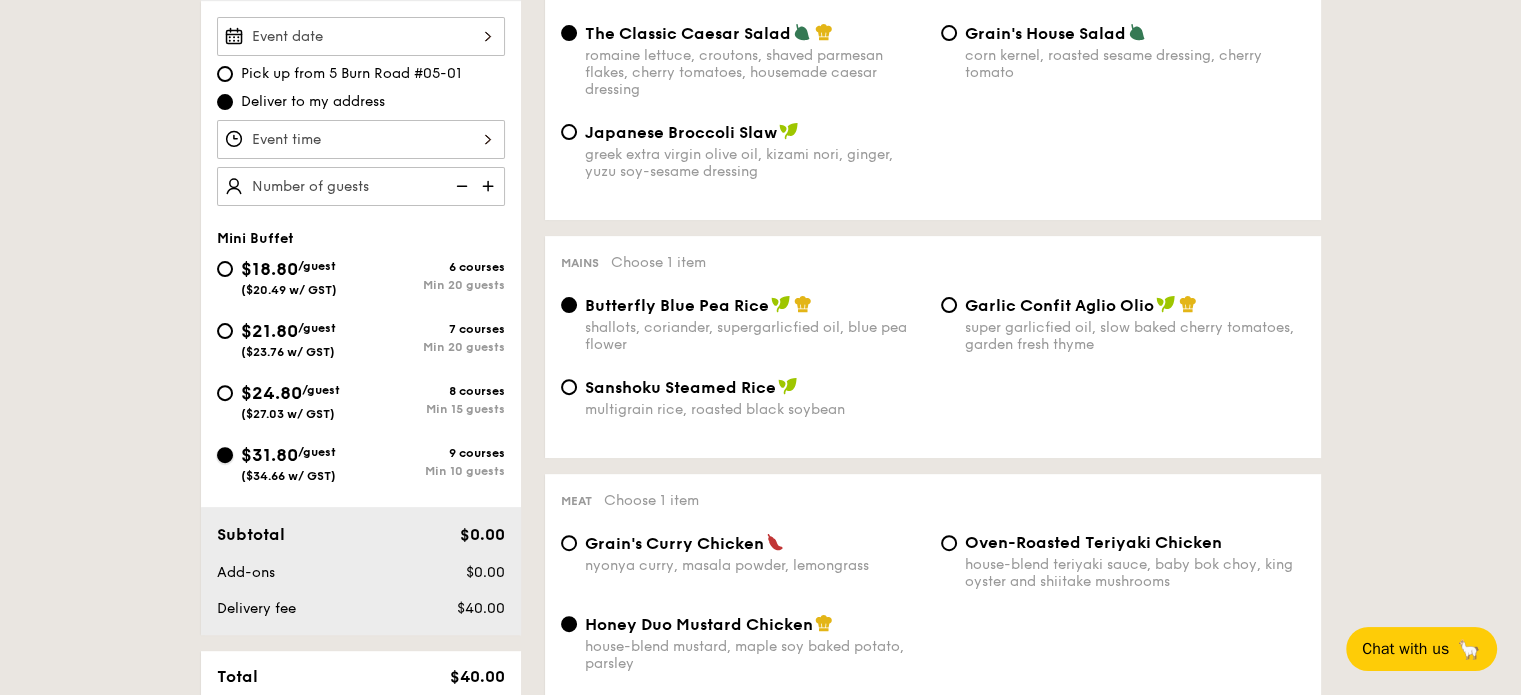 radio on "true" 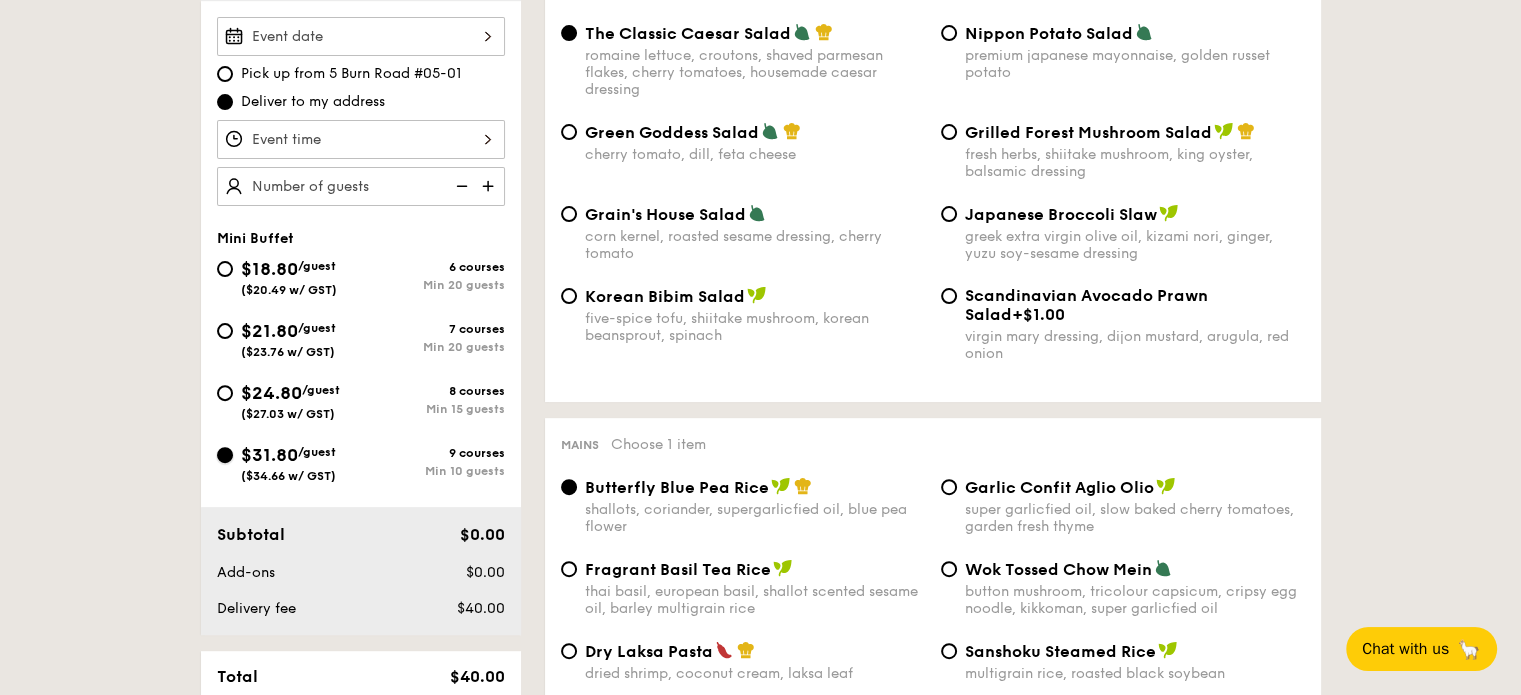 scroll, scrollTop: 400, scrollLeft: 0, axis: vertical 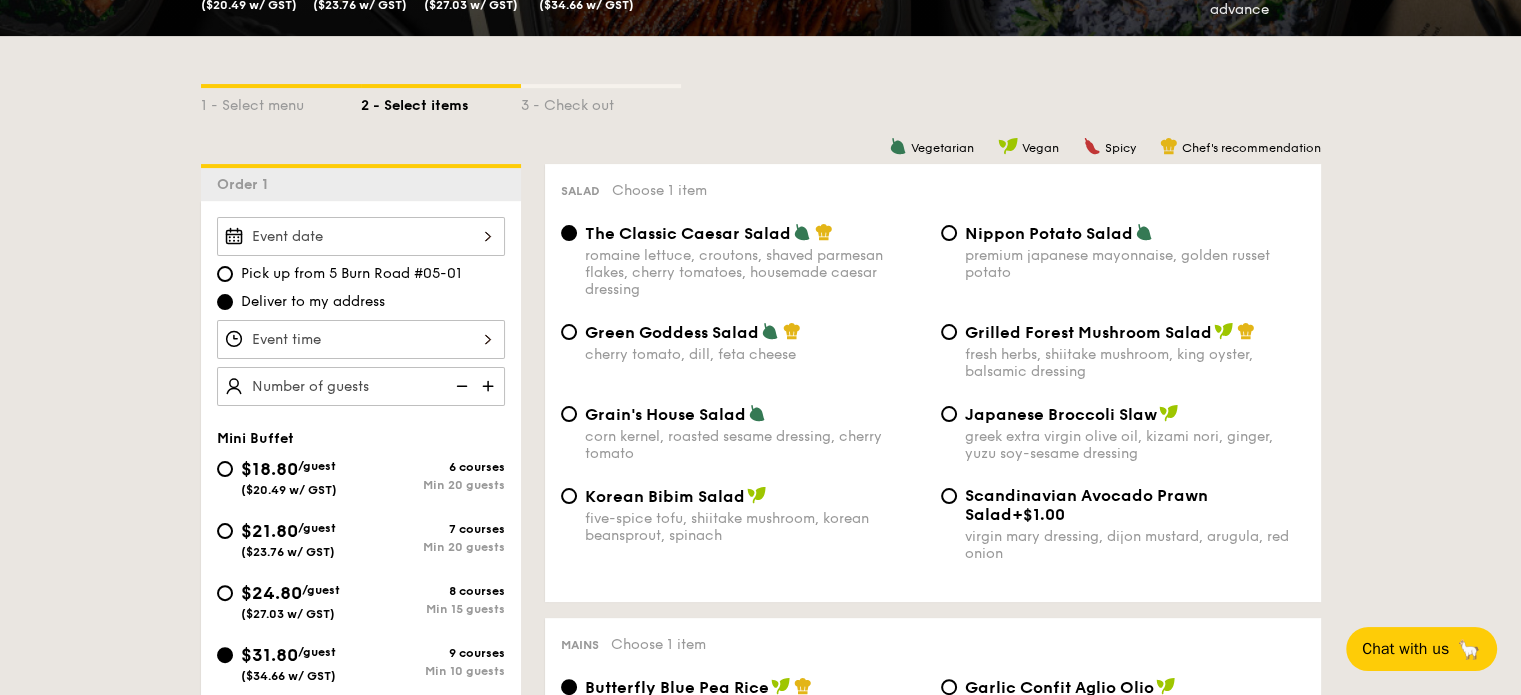 click on "premium japanese mayonnaise, golden russet potato" at bounding box center (1135, 264) 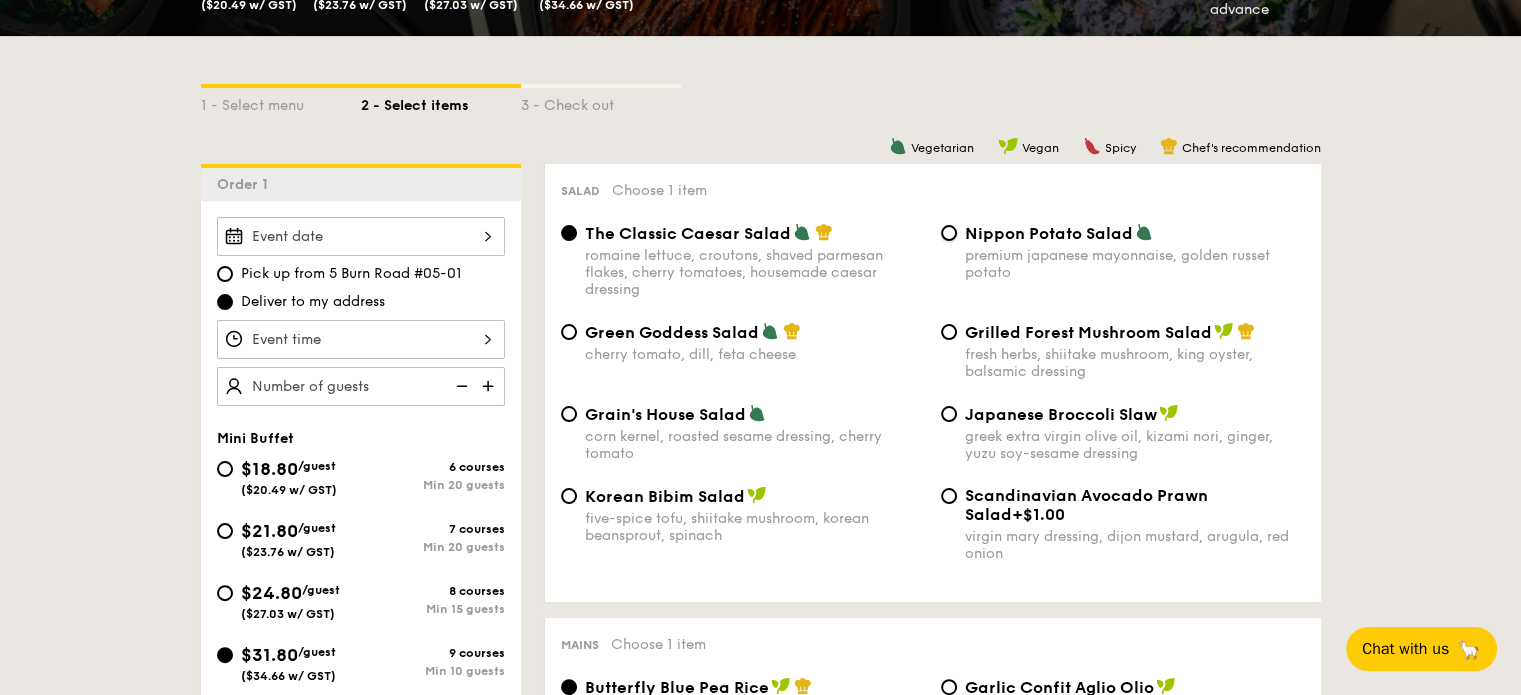 click on "Nippon Potato Salad premium japanese mayonnaise, golden russet potato" at bounding box center (949, 233) 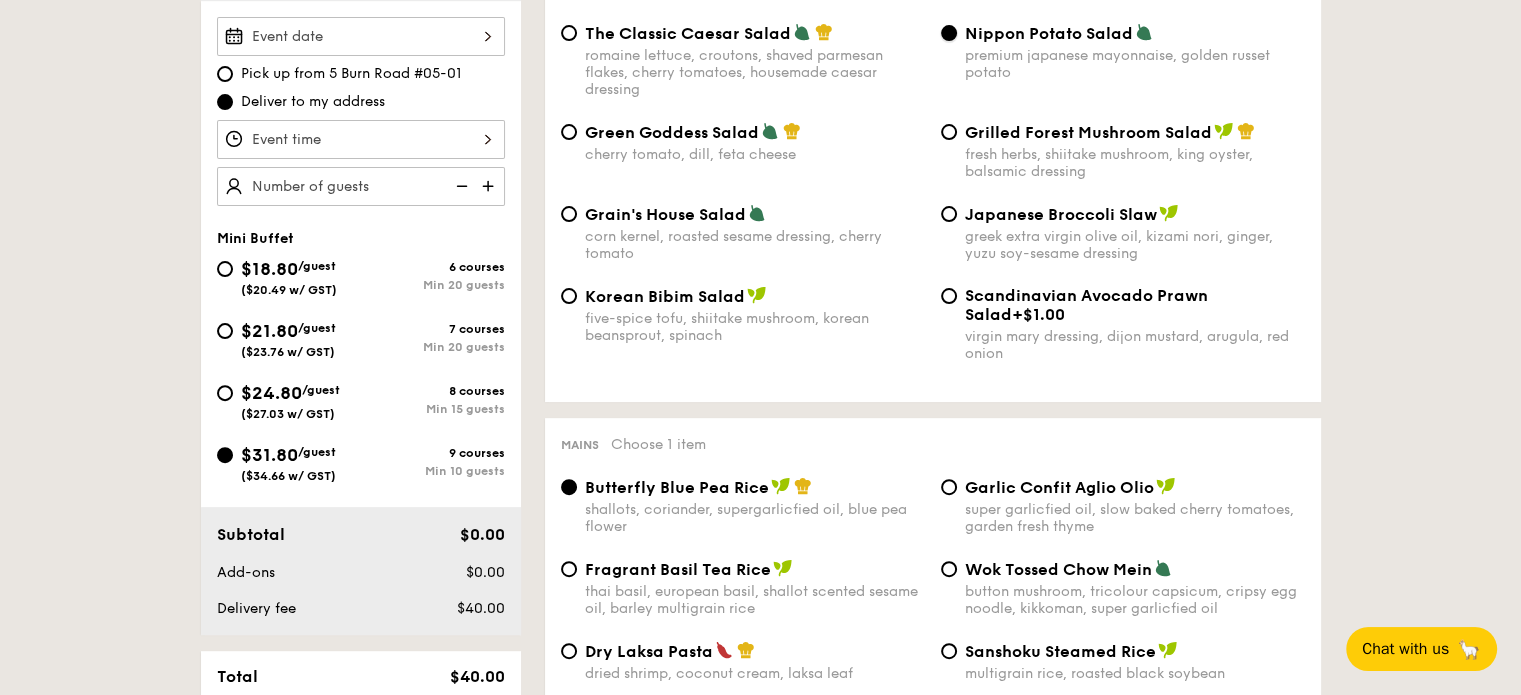 scroll, scrollTop: 800, scrollLeft: 0, axis: vertical 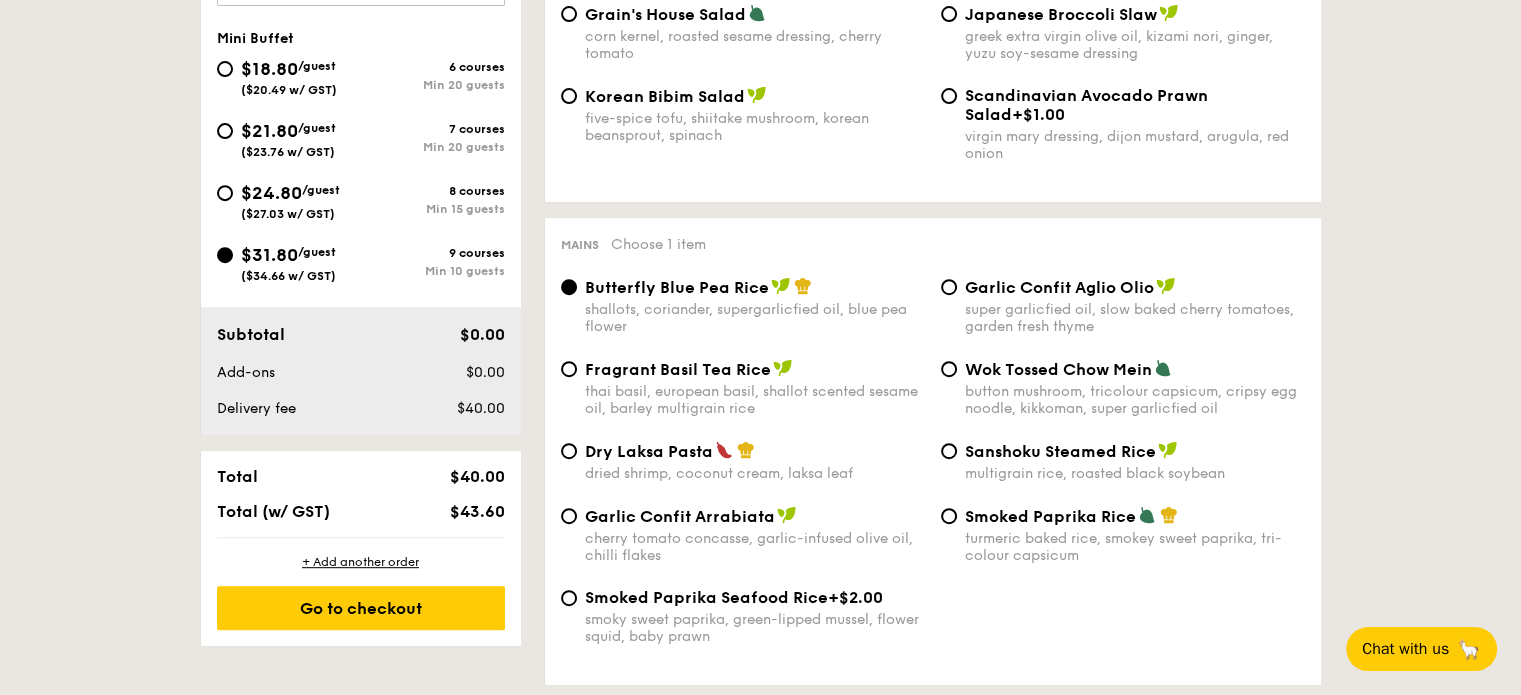 click at bounding box center [746, 450] 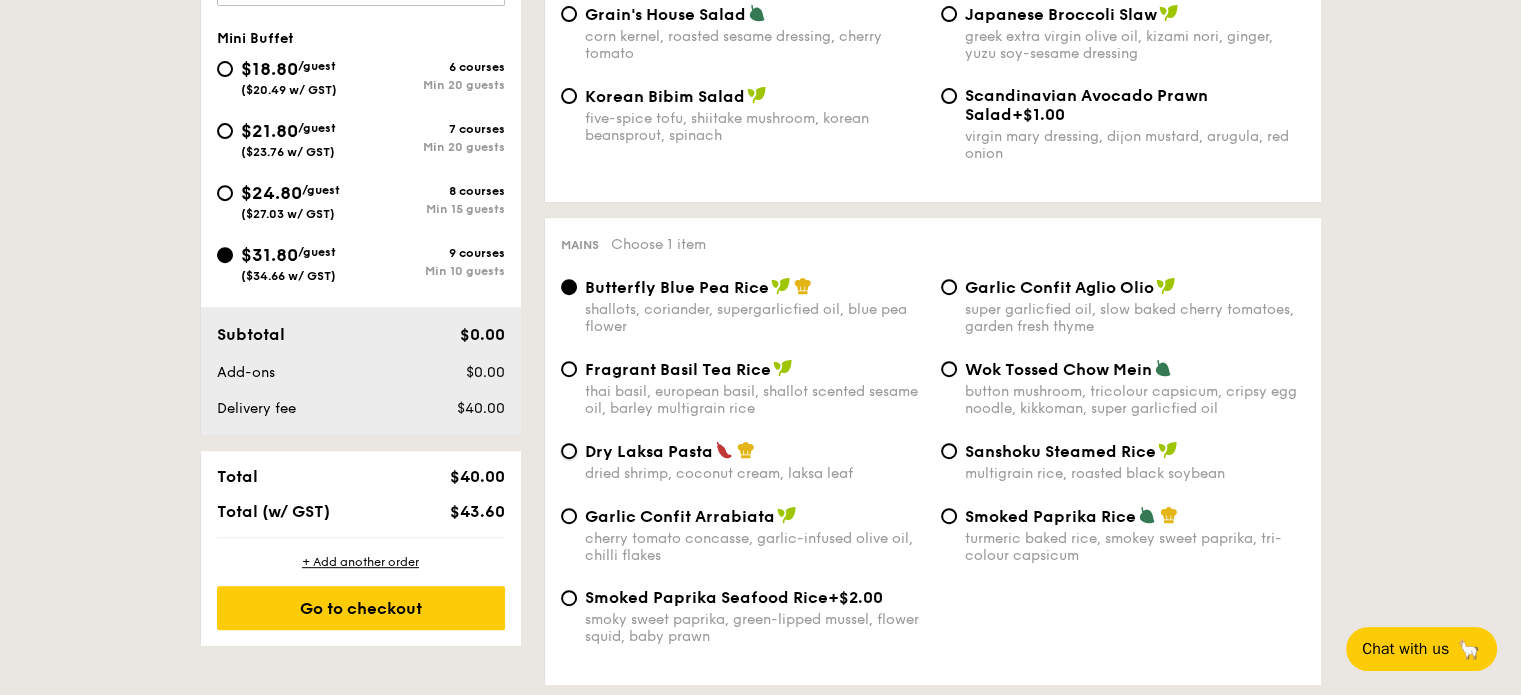 click on "Dry Laksa Pasta dried shrimp, coconut cream, laksa leaf" at bounding box center (569, 451) 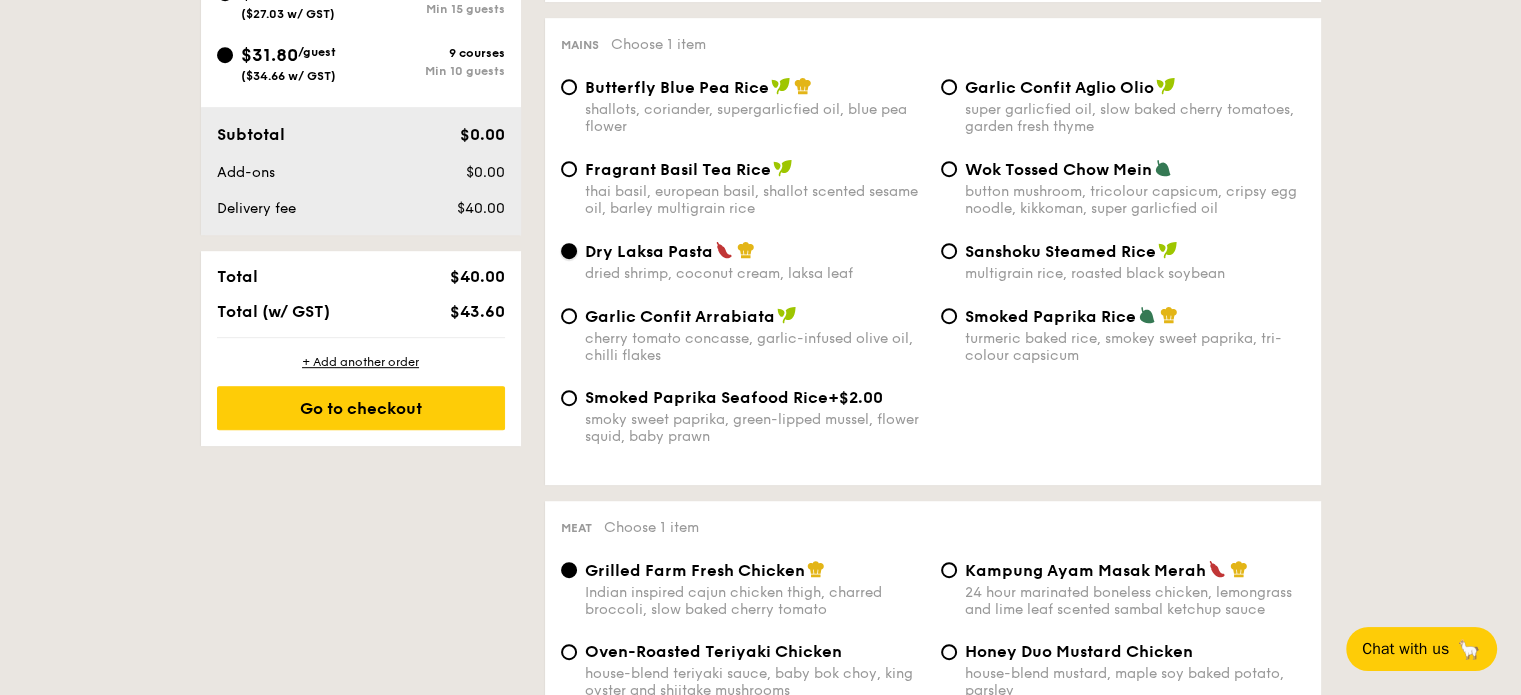 scroll, scrollTop: 1200, scrollLeft: 0, axis: vertical 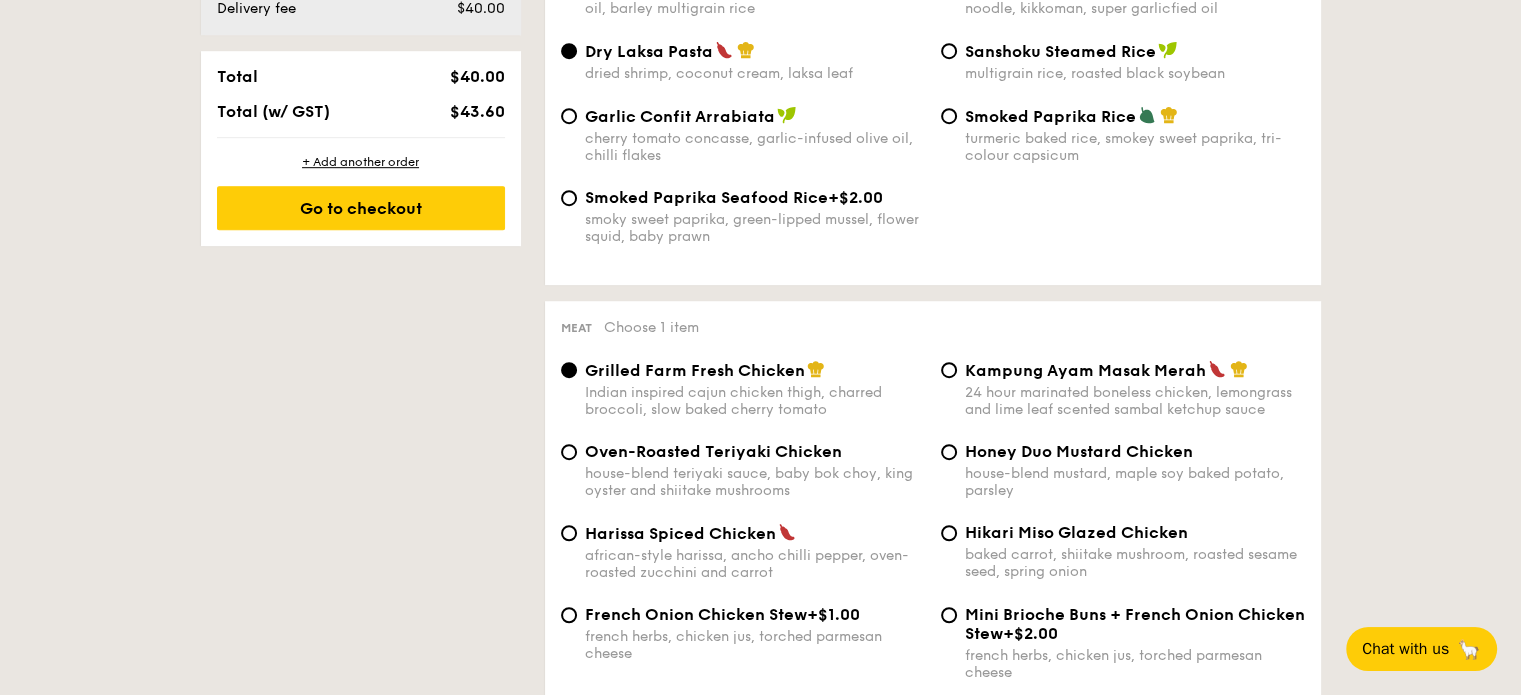 click on "house-blend mustard, maple soy baked potato, parsley" at bounding box center (1135, 482) 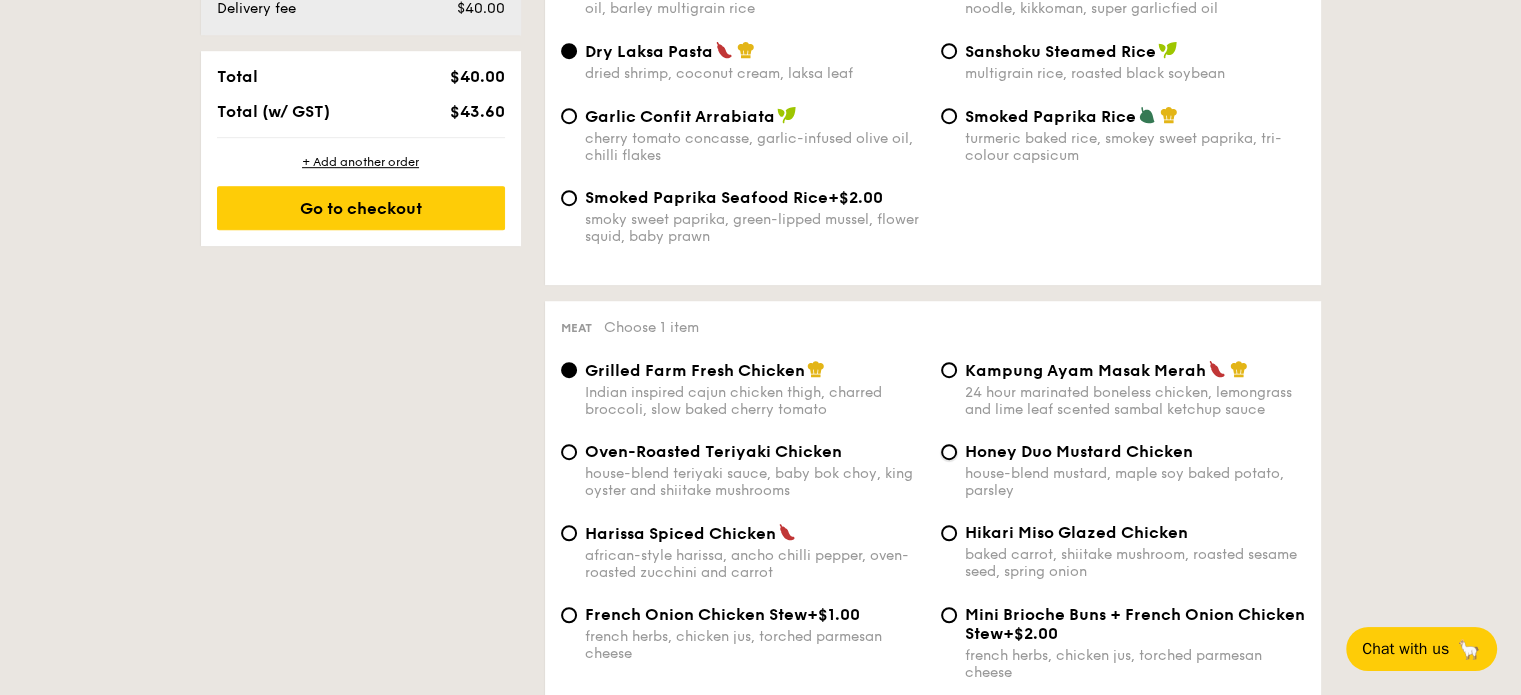 click on "Honey Duo Mustard Chicken house-blend mustard, maple soy baked potato, parsley" at bounding box center [949, 452] 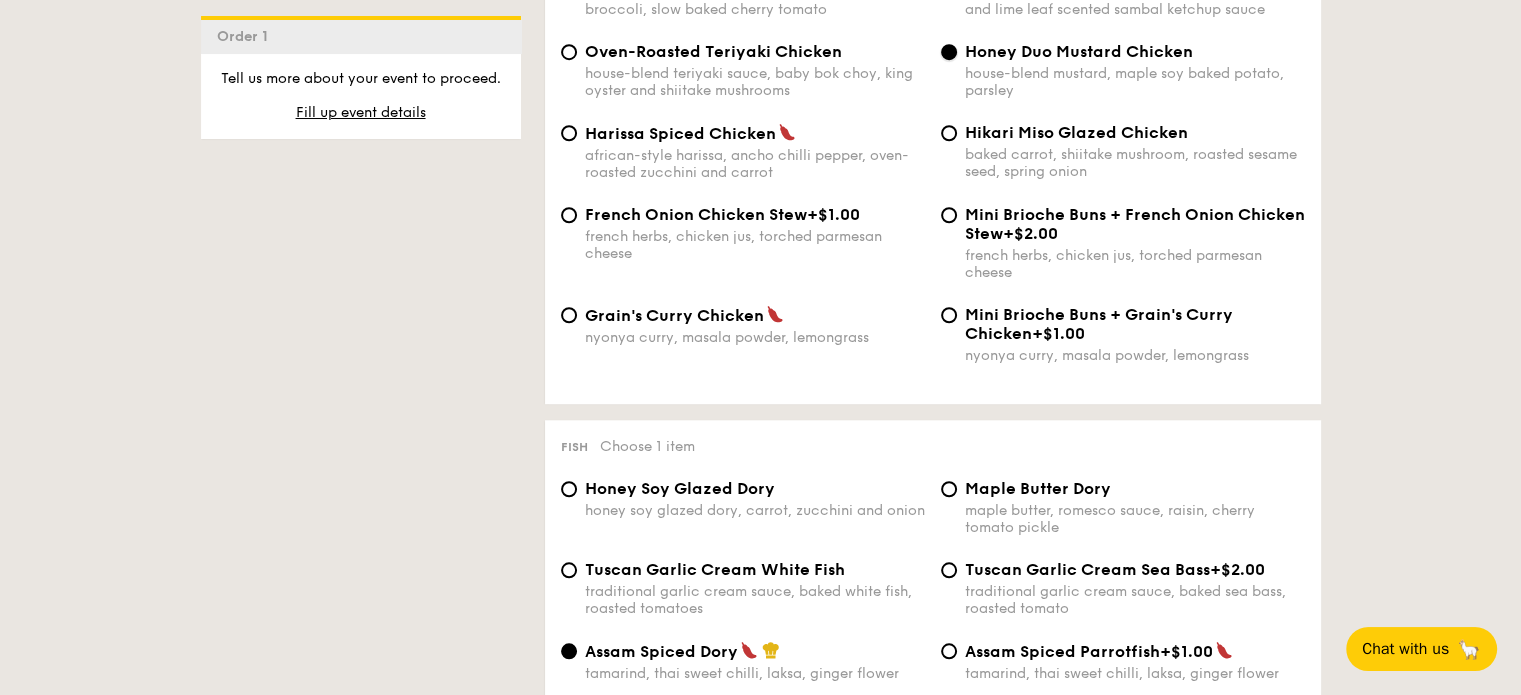 scroll, scrollTop: 1800, scrollLeft: 0, axis: vertical 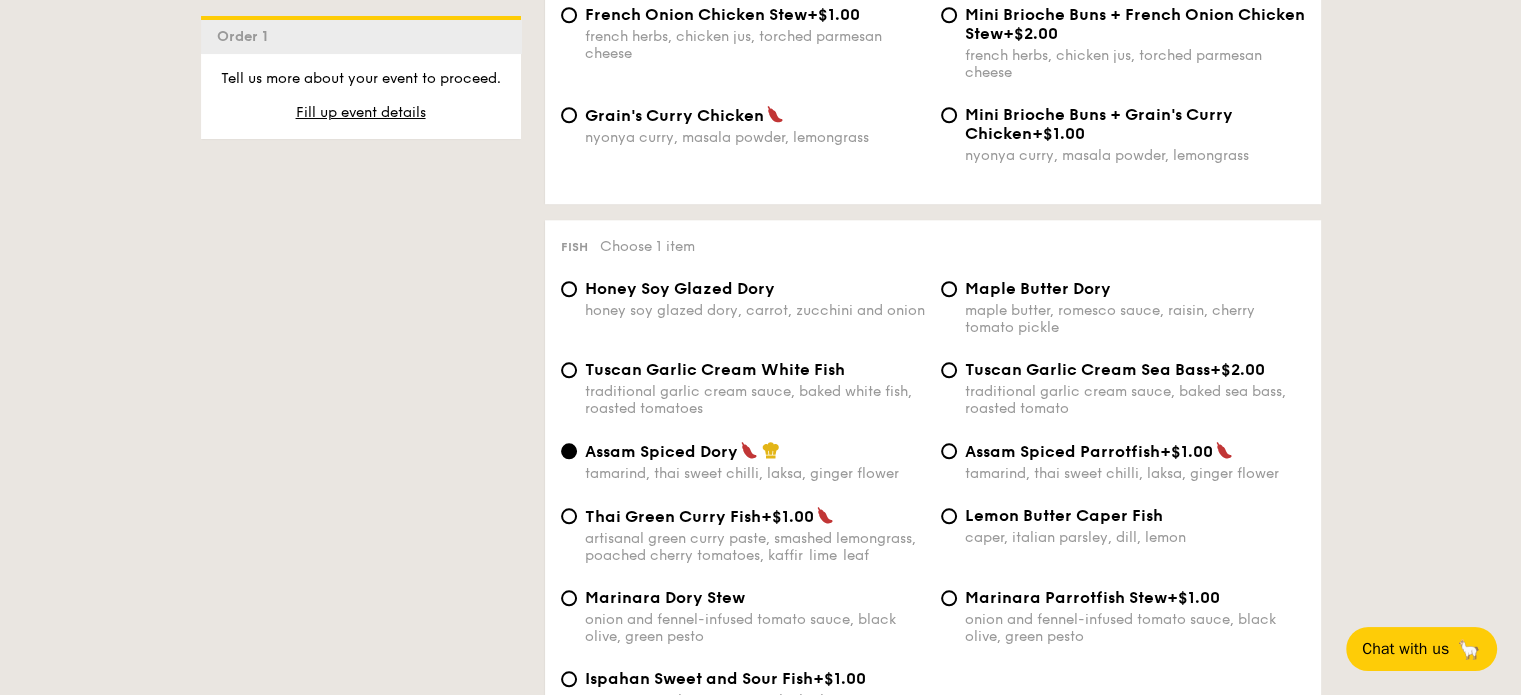 click on "honey soy glazed dory, carrot, zucchini and onion" at bounding box center [755, 310] 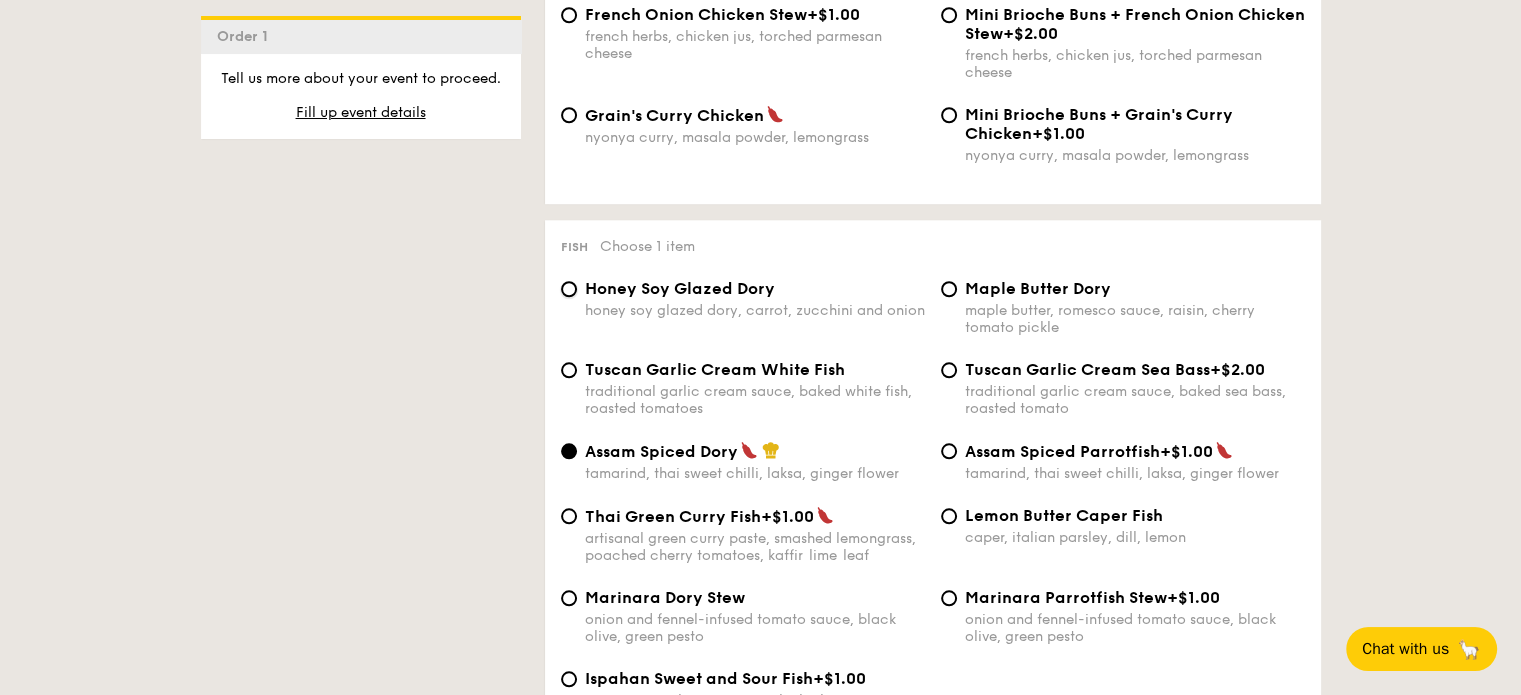 click on "Honey Soy Glazed Dory honey soy glazed dory, carrot, zucchini and onion" at bounding box center (569, 289) 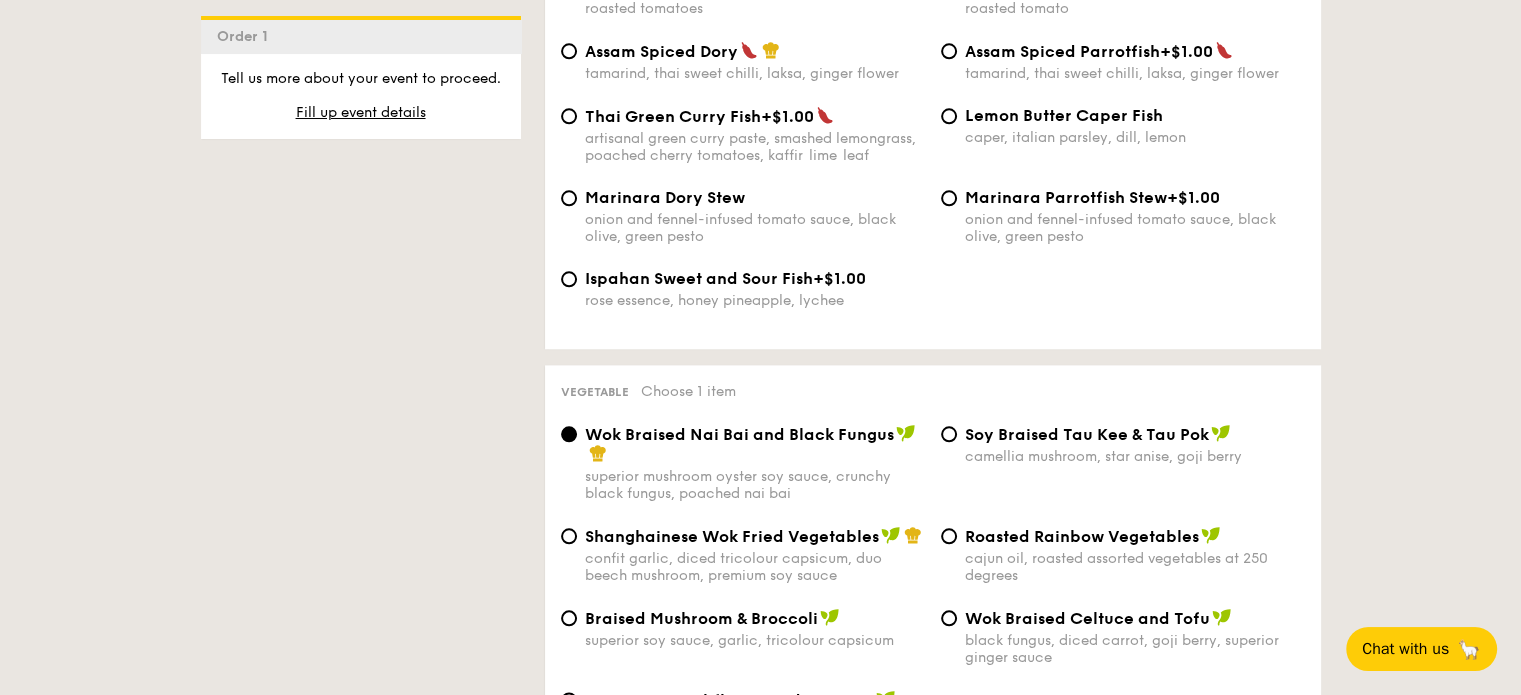scroll, scrollTop: 2400, scrollLeft: 0, axis: vertical 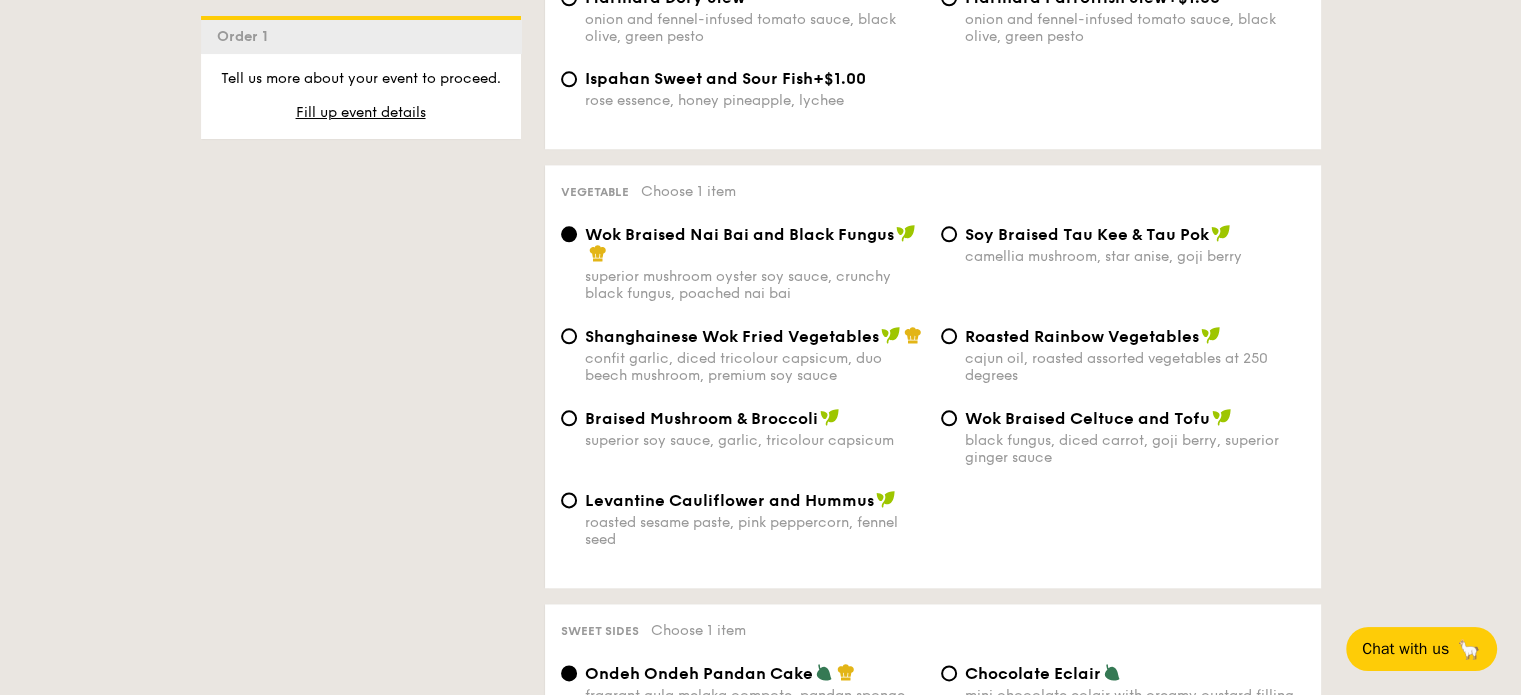 click on "Shanghainese Wok Fried Vegetables" at bounding box center (732, 336) 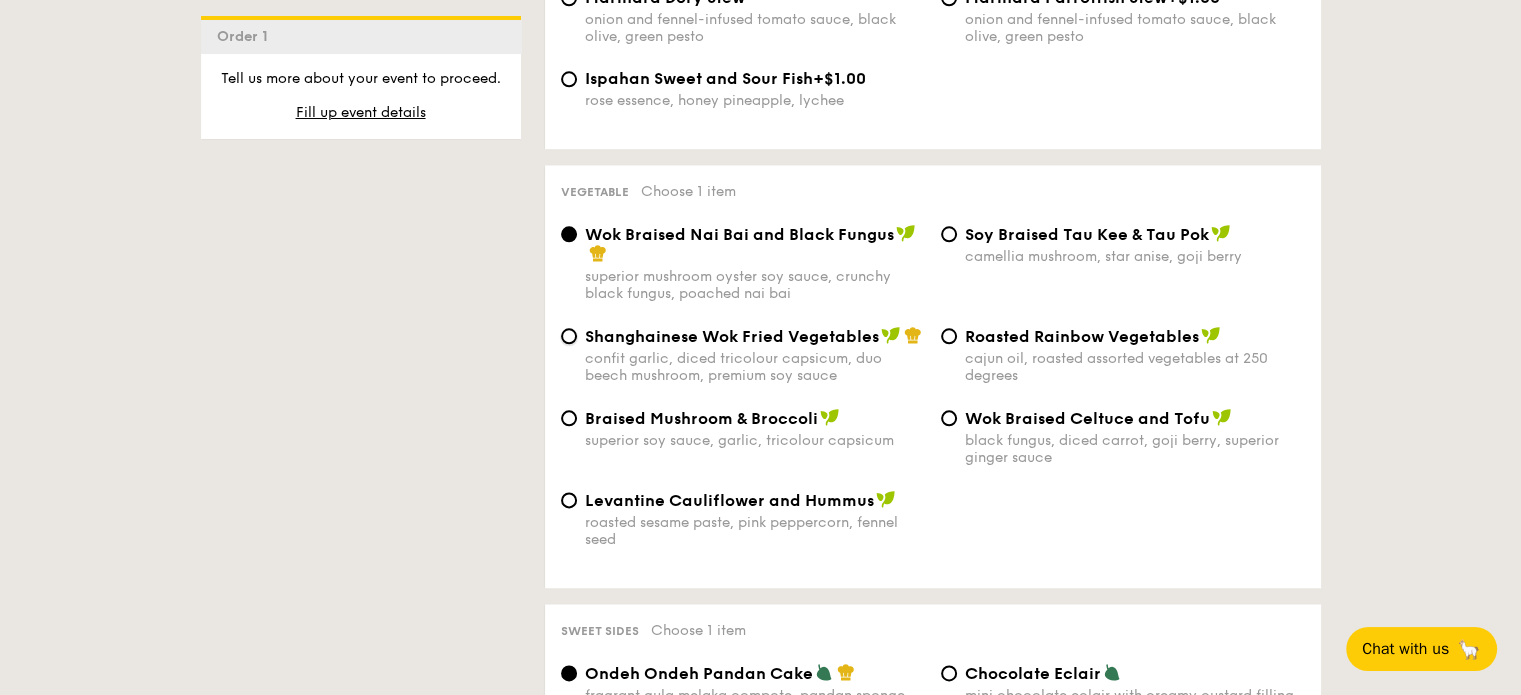 click on "Shanghainese Wok Fried Vegetables confit garlic, diced tricolour capsicum, duo beech mushroom, premium soy sauce" at bounding box center [569, 336] 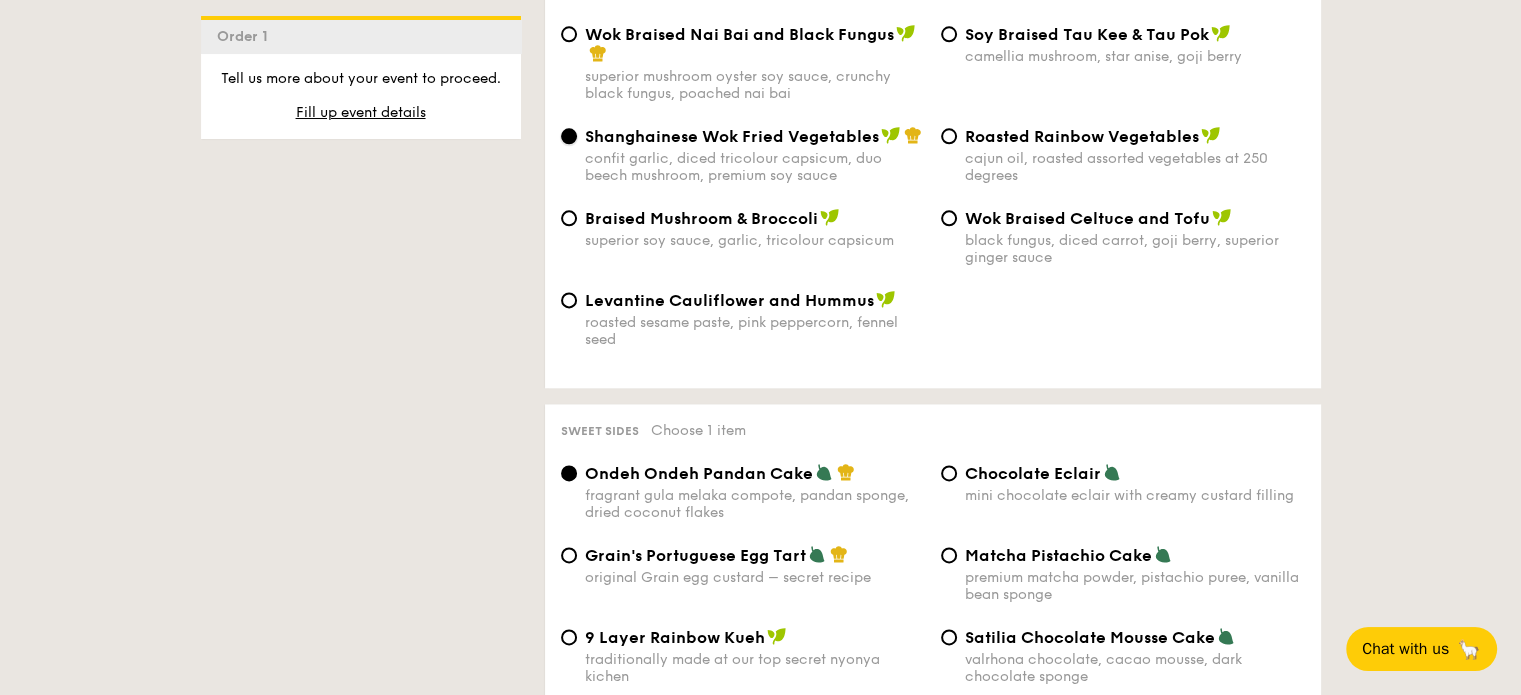 scroll, scrollTop: 2800, scrollLeft: 0, axis: vertical 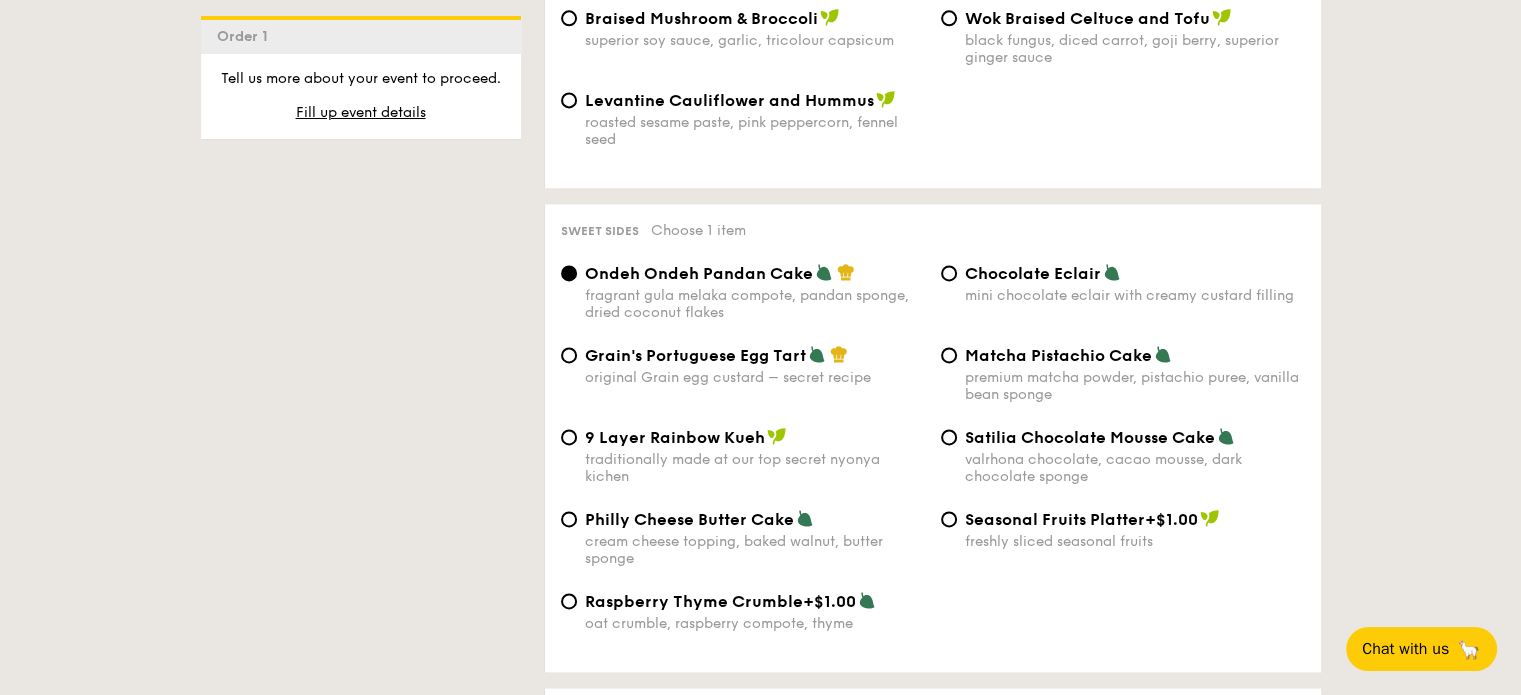 click on "Grain's Portuguese Egg Tart" at bounding box center (695, 355) 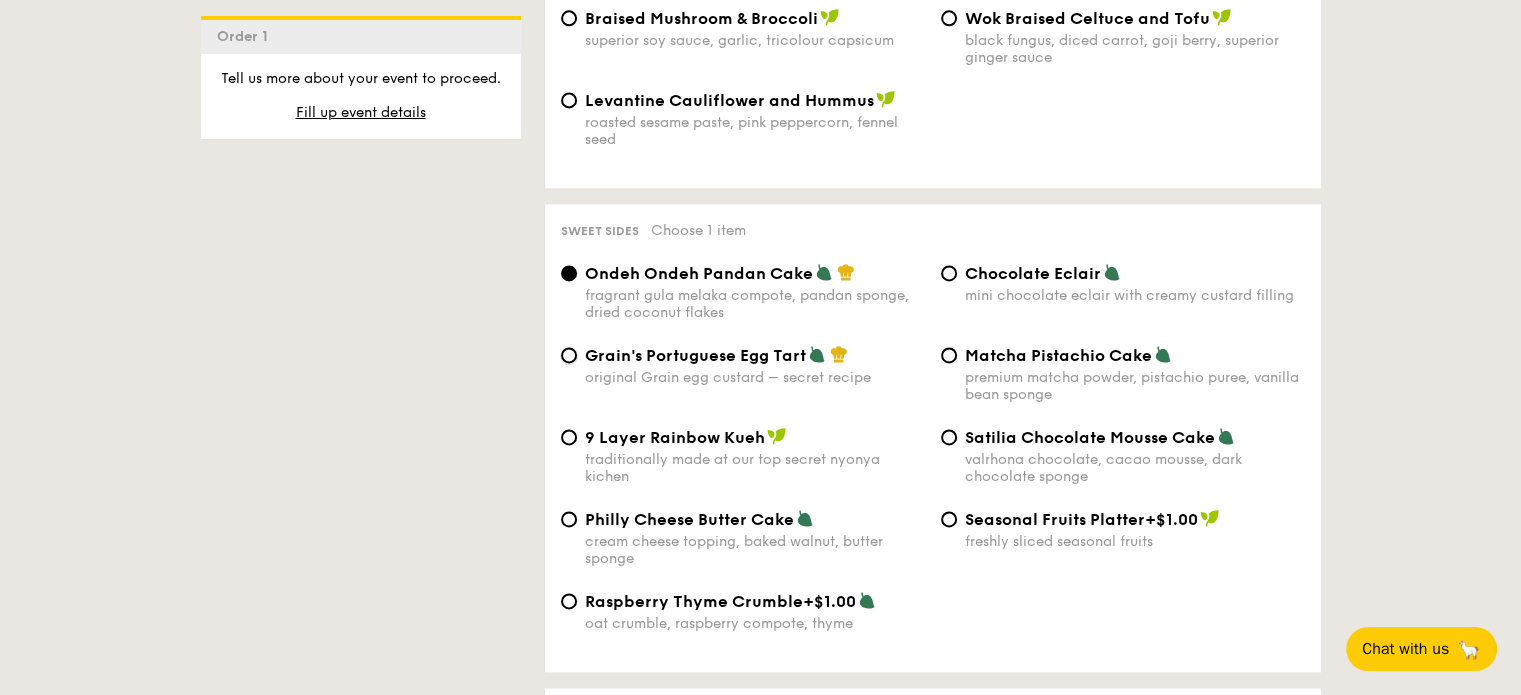 click on "Grain's Portuguese Egg Tart original Grain egg custard – secret recipe" at bounding box center [569, 355] 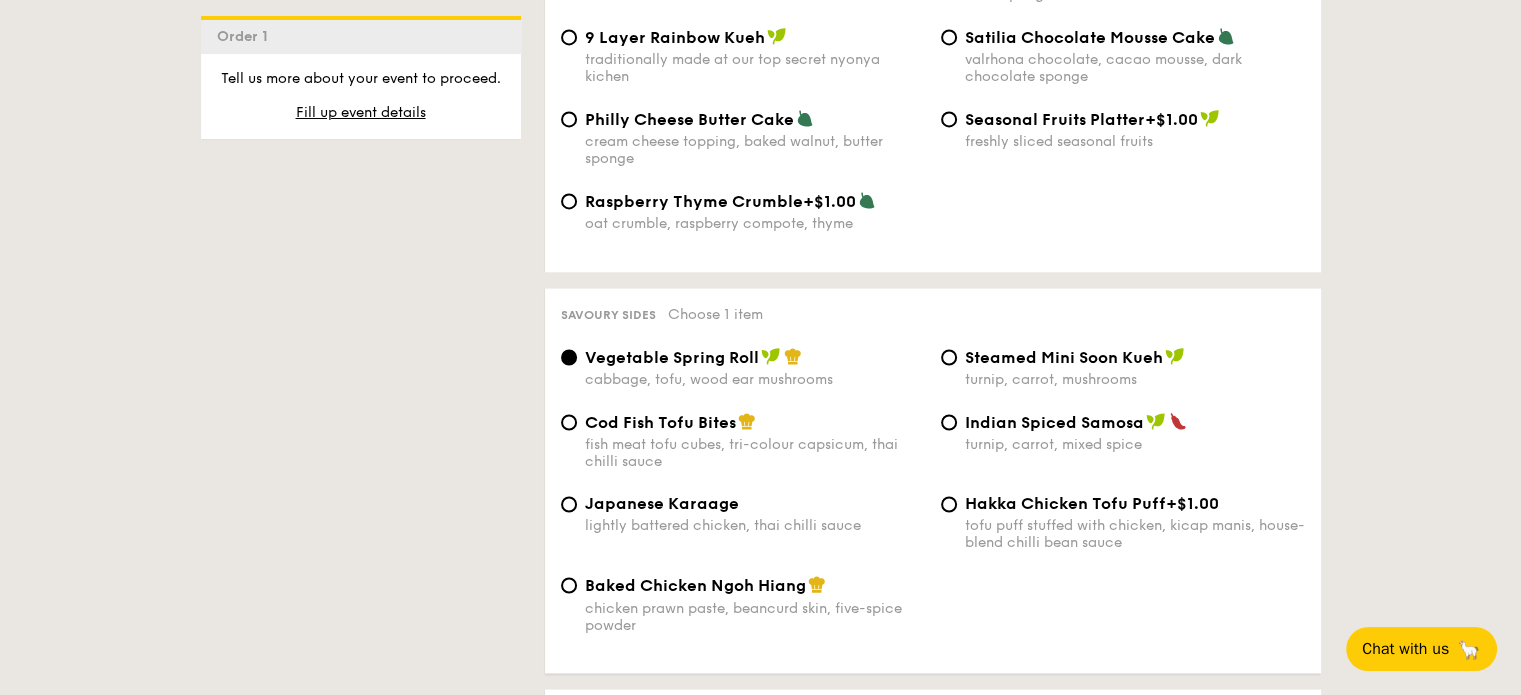 scroll, scrollTop: 3400, scrollLeft: 0, axis: vertical 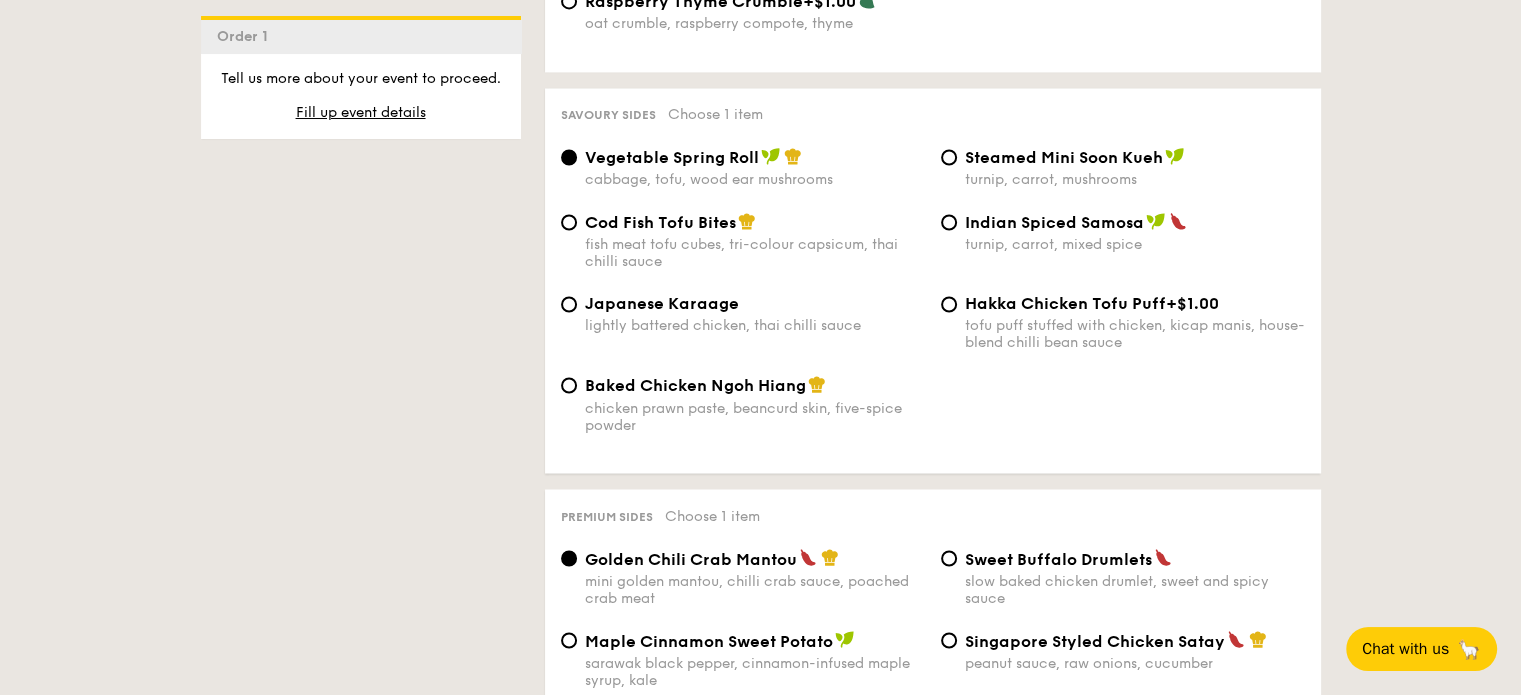 click on "chicken prawn paste, beancurd skin, five-spice powder" at bounding box center (755, 416) 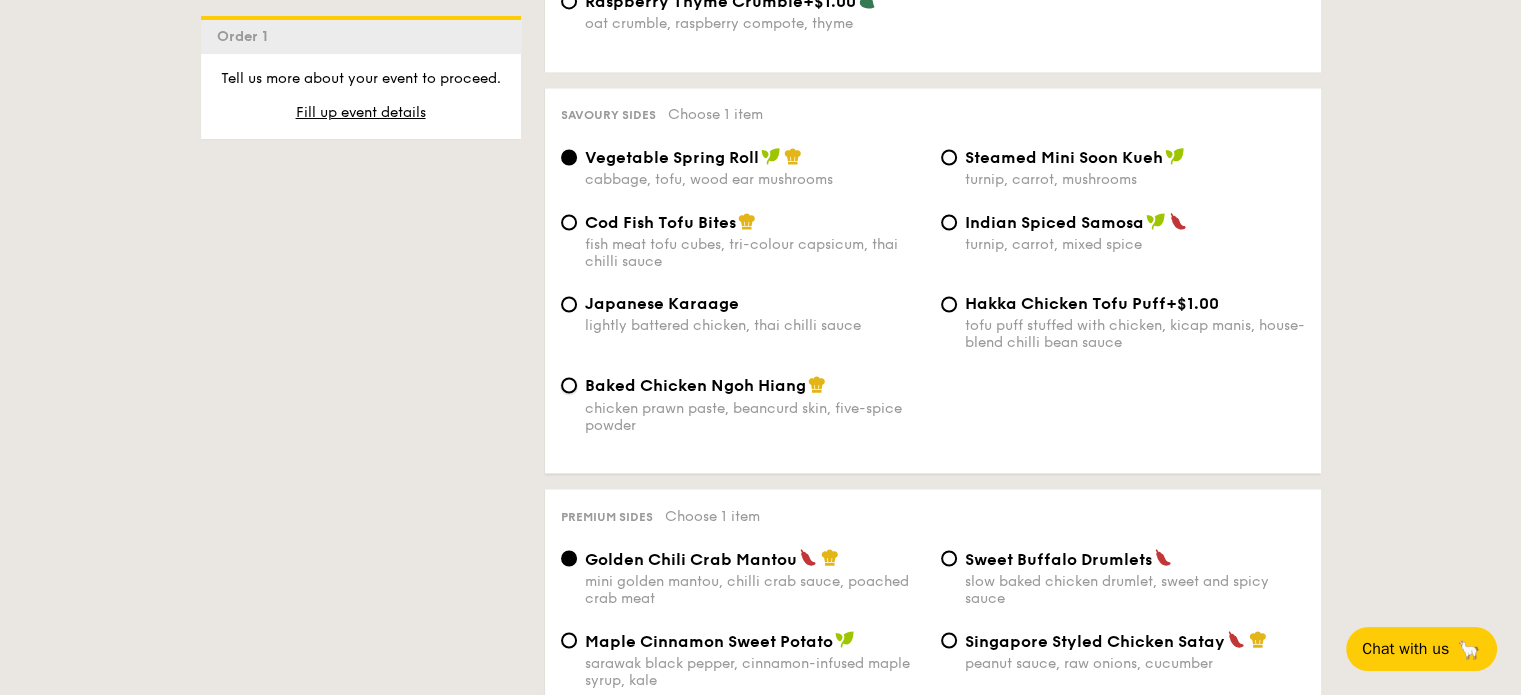 click on "Baked Chicken Ngoh Hiang chicken prawn paste, beancurd skin, five-spice powder" at bounding box center (569, 385) 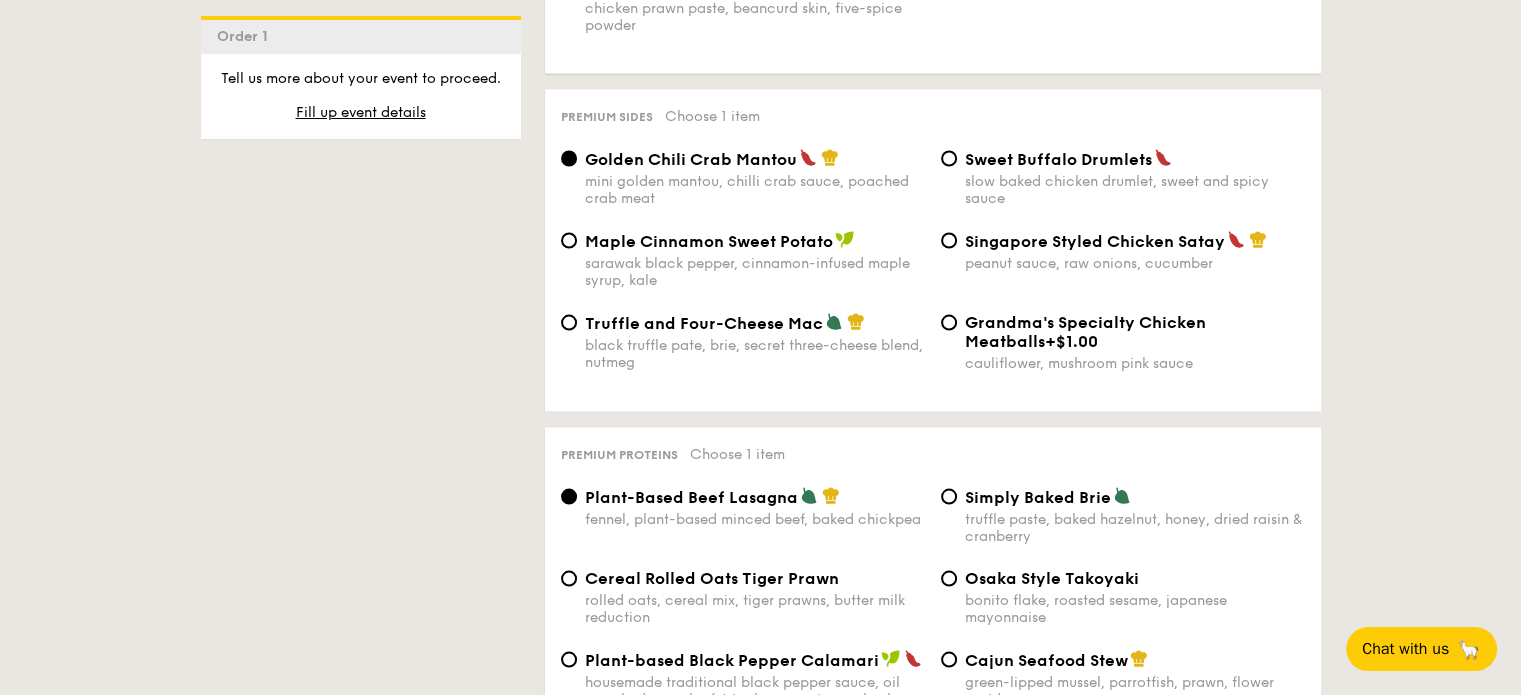 scroll, scrollTop: 4000, scrollLeft: 0, axis: vertical 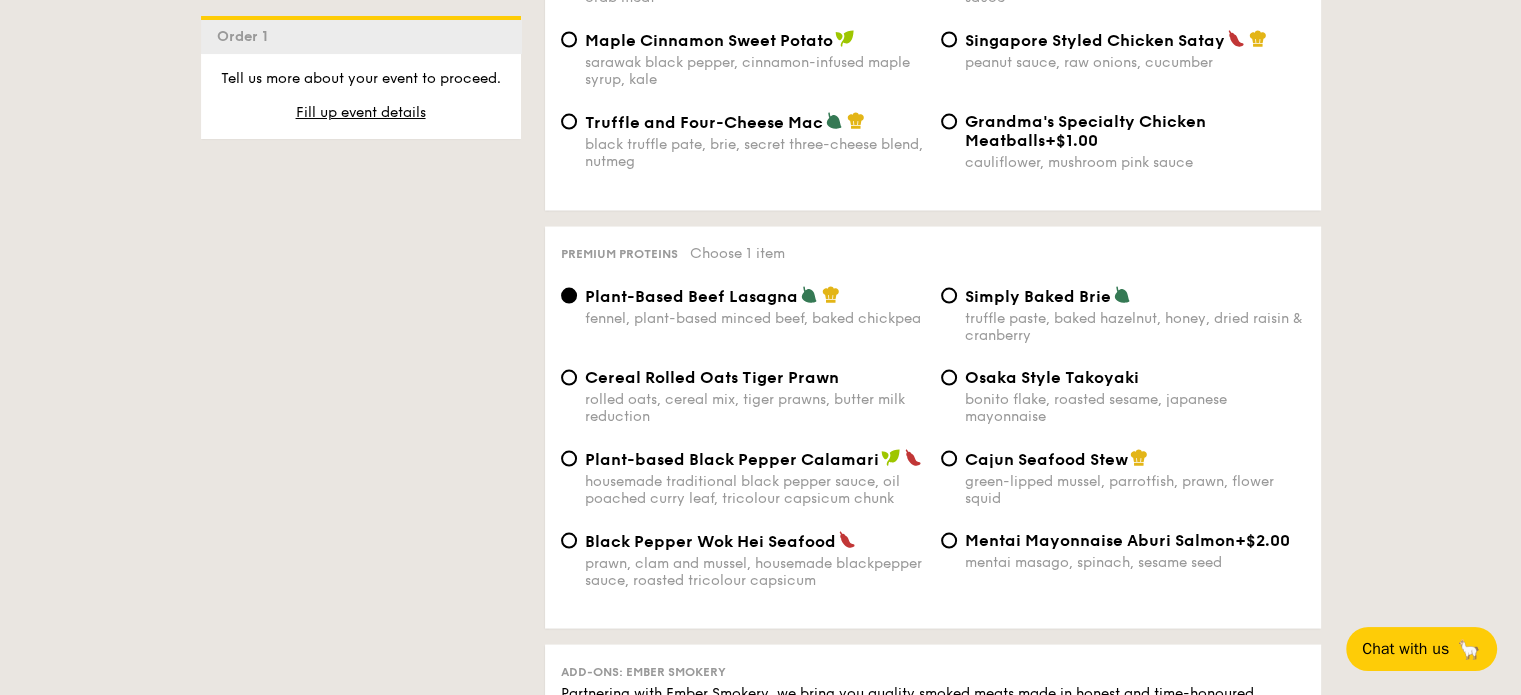 click on "Osaka Style Takoyaki" at bounding box center [1052, 377] 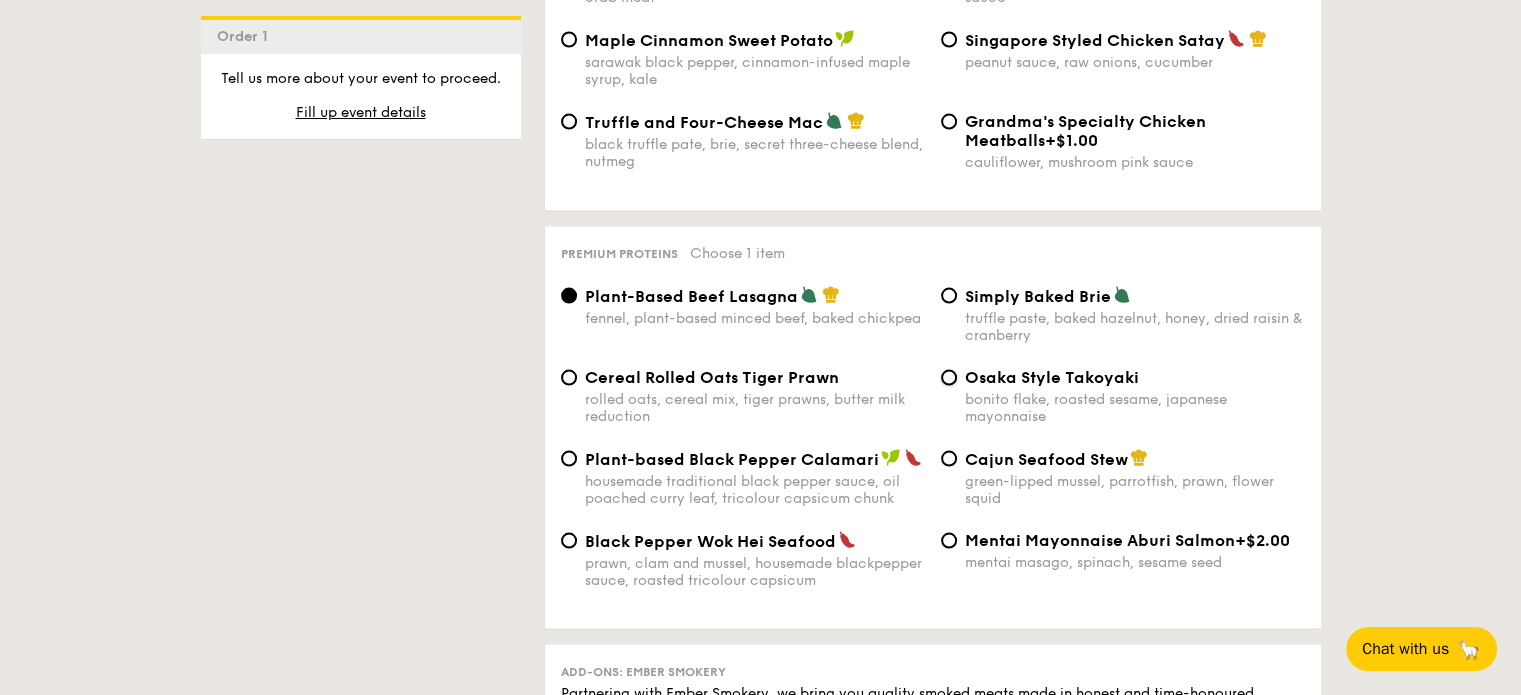 click on "Osaka Style Takoyaki bonito flake, roasted sesame, japanese mayonnaise" at bounding box center [949, 378] 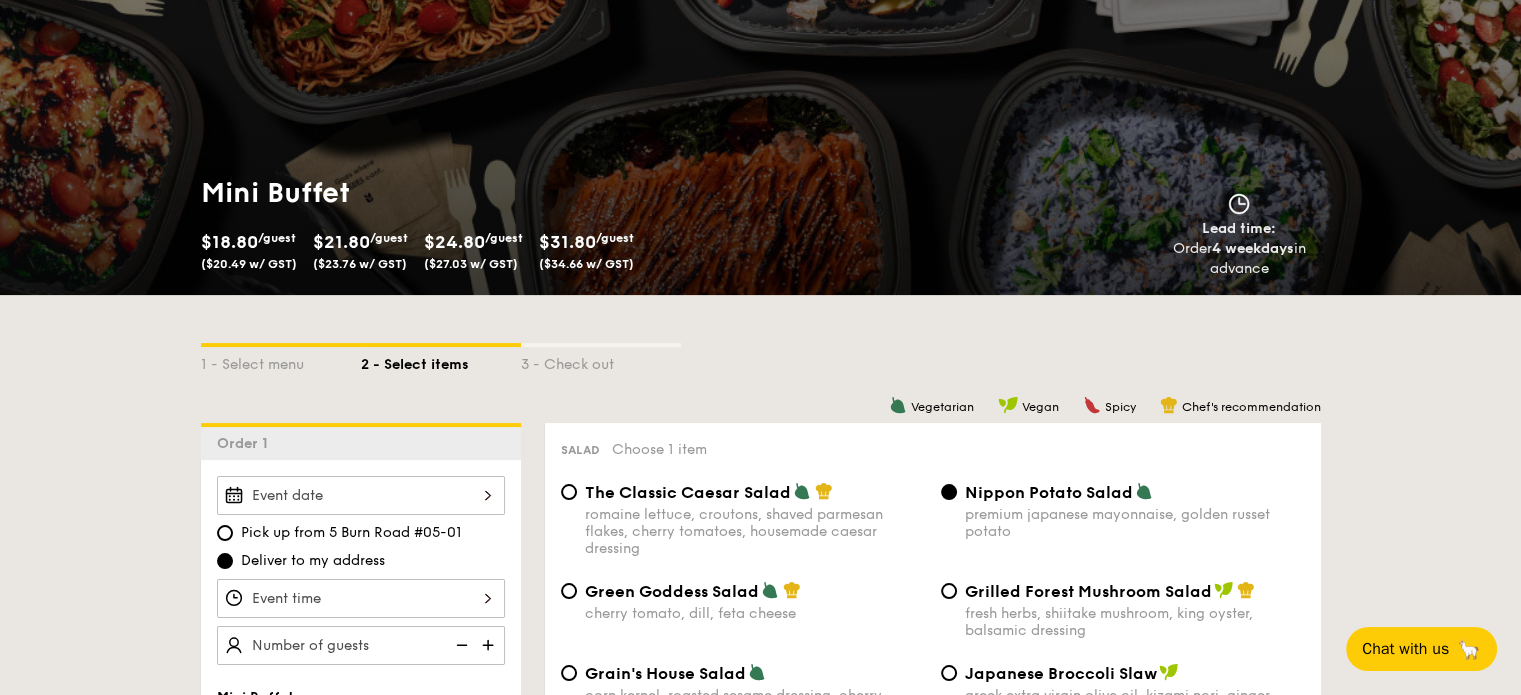scroll, scrollTop: 341, scrollLeft: 0, axis: vertical 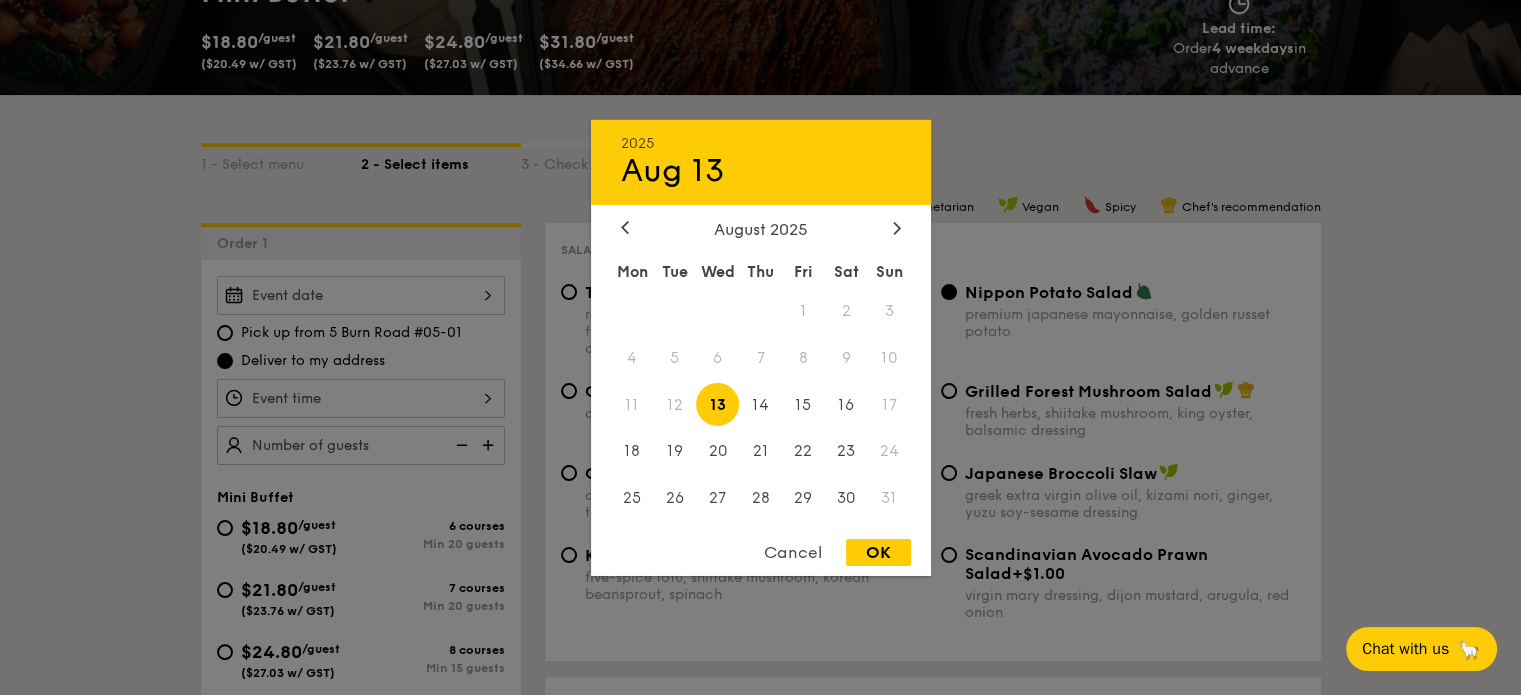 click on "[YEAR] [MONTH] [DAY]       [MONTH] [YEAR]     Mon Tue Wed Thu Fri Sat Sun   1 2 3 4 5 6 7 8 9 10 11 12 13 14 15 16 17 18 19 20 21 22 23 24 25 26 27 28 29 30 31     Cancel   OK" at bounding box center (361, 295) 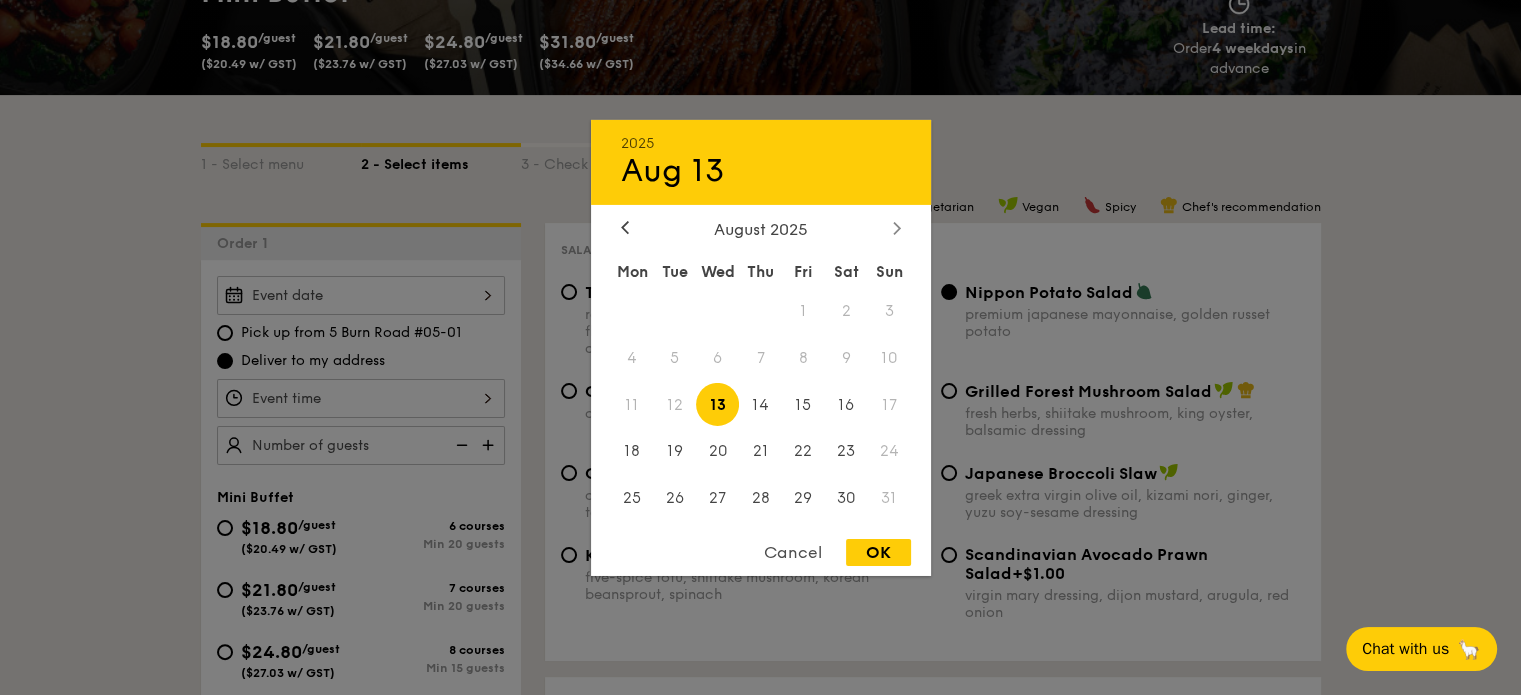 click at bounding box center (897, 228) 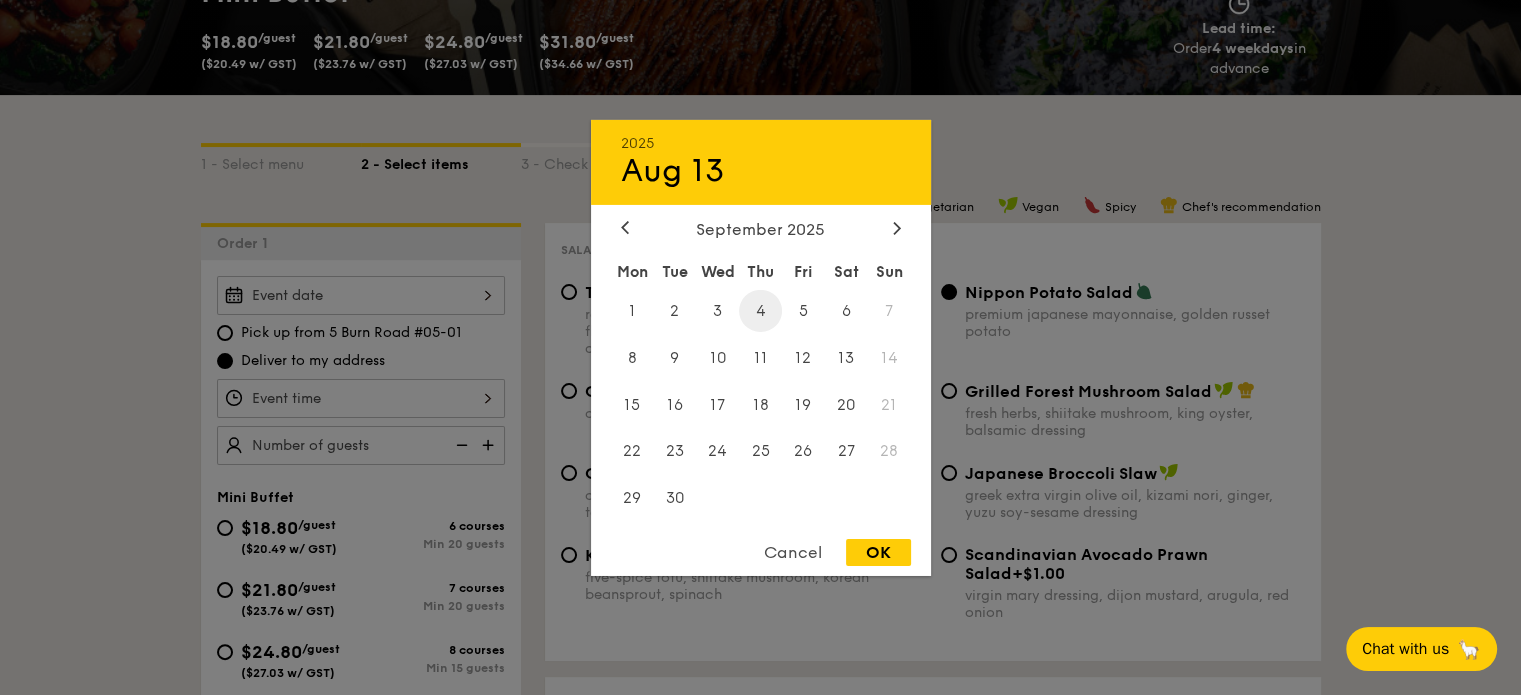 click on "4" at bounding box center (760, 310) 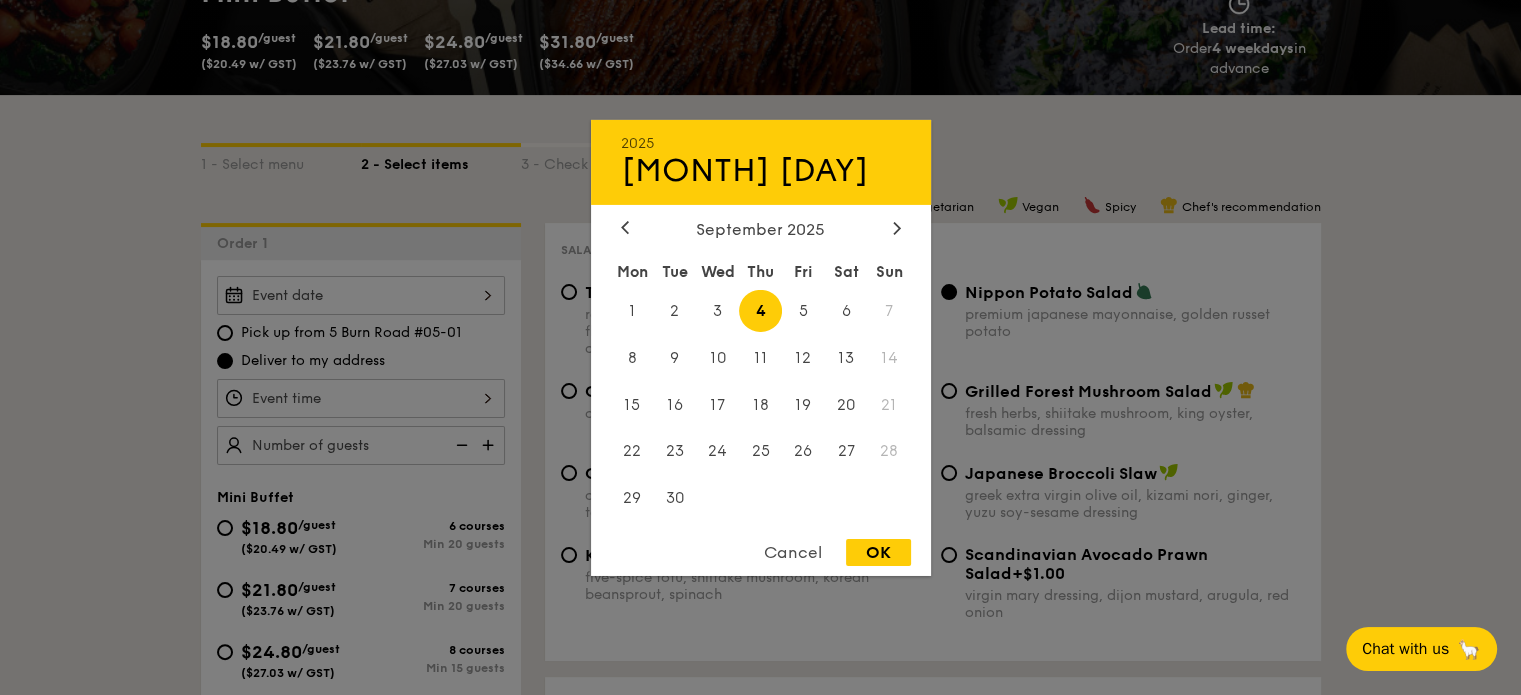 click on "OK" at bounding box center (878, 552) 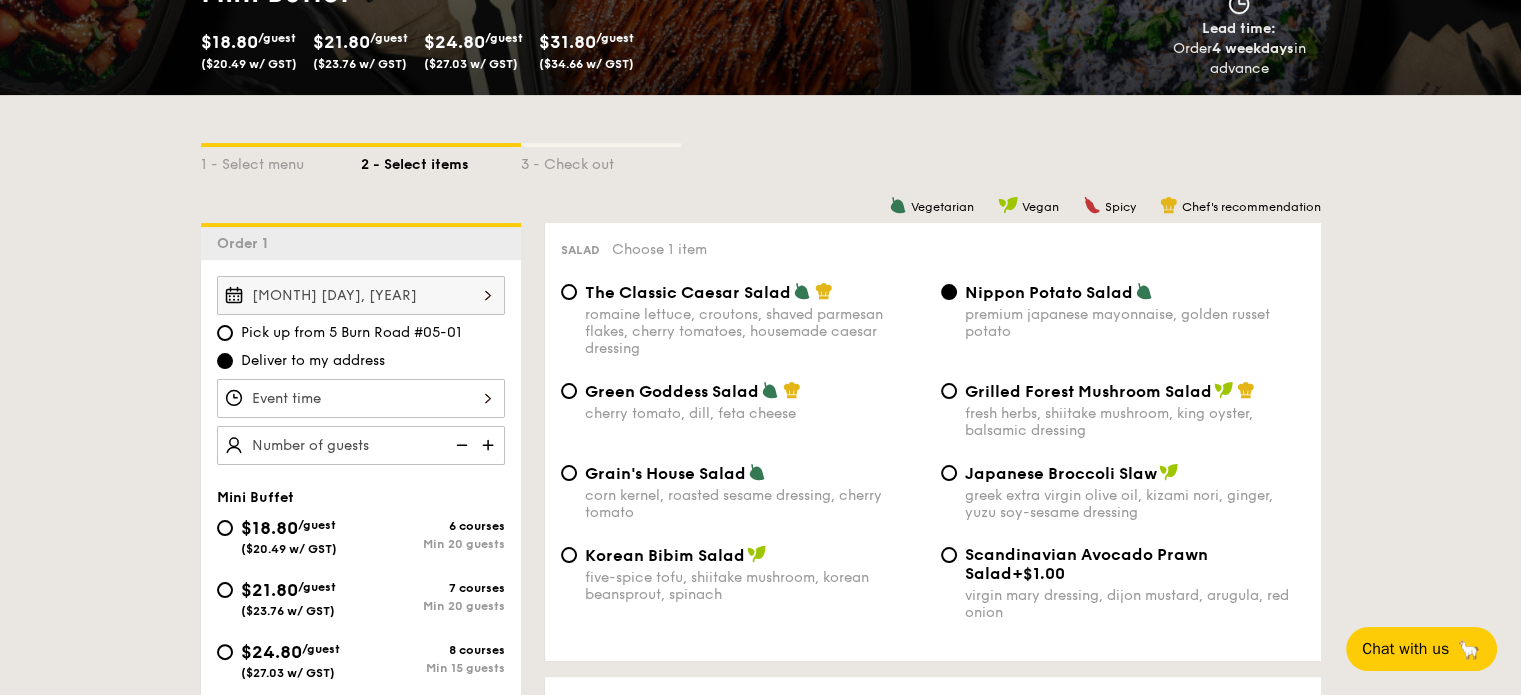 click at bounding box center [361, 398] 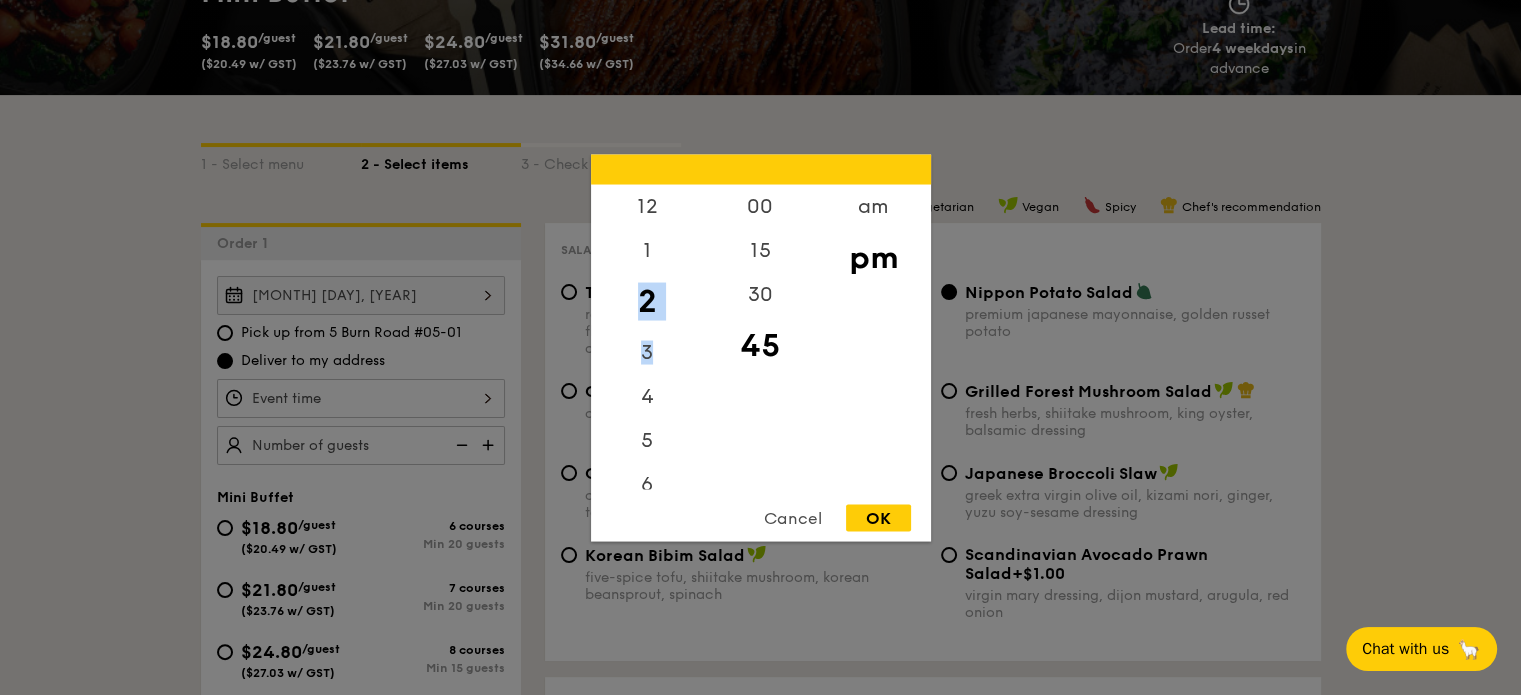 drag, startPoint x: 651, startPoint y: 263, endPoint x: 647, endPoint y: 280, distance: 17.464249 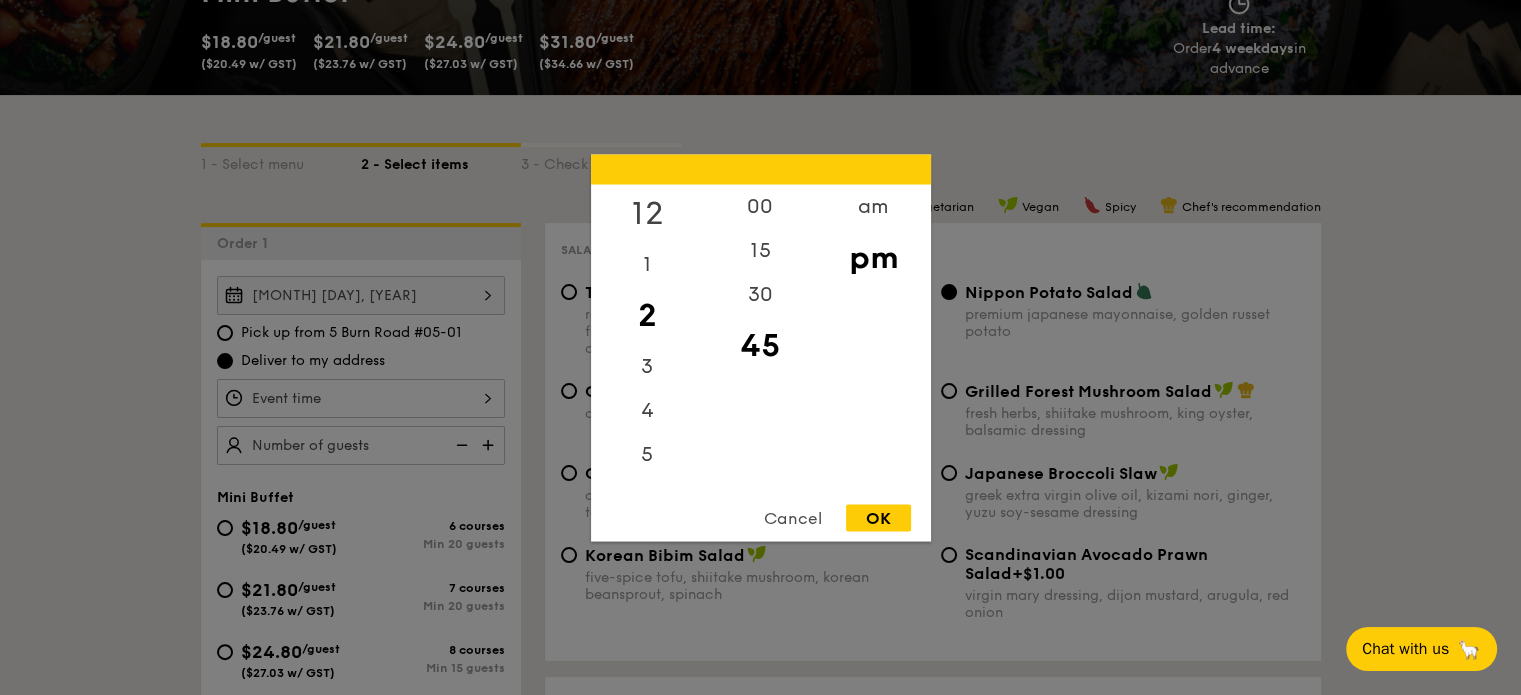 click on "12" at bounding box center [647, 213] 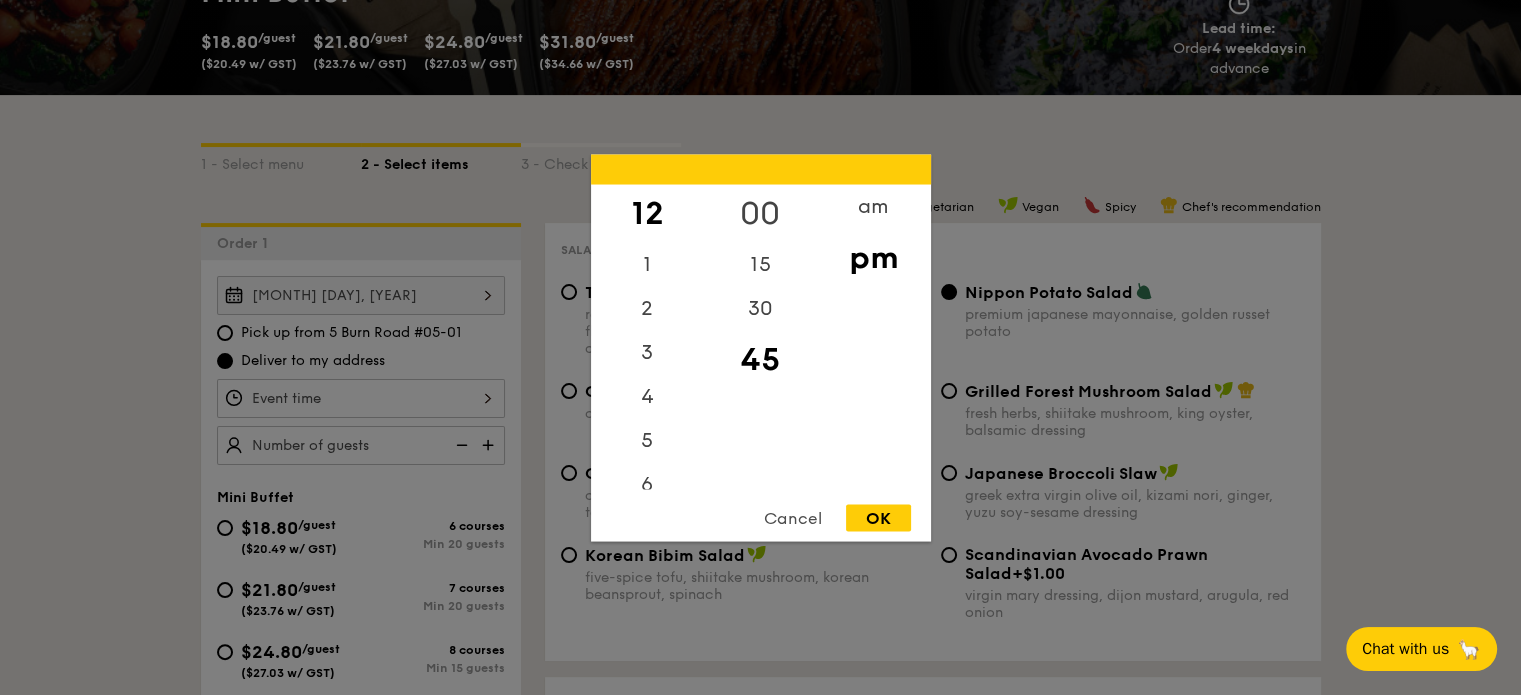 click on "00" at bounding box center [760, 213] 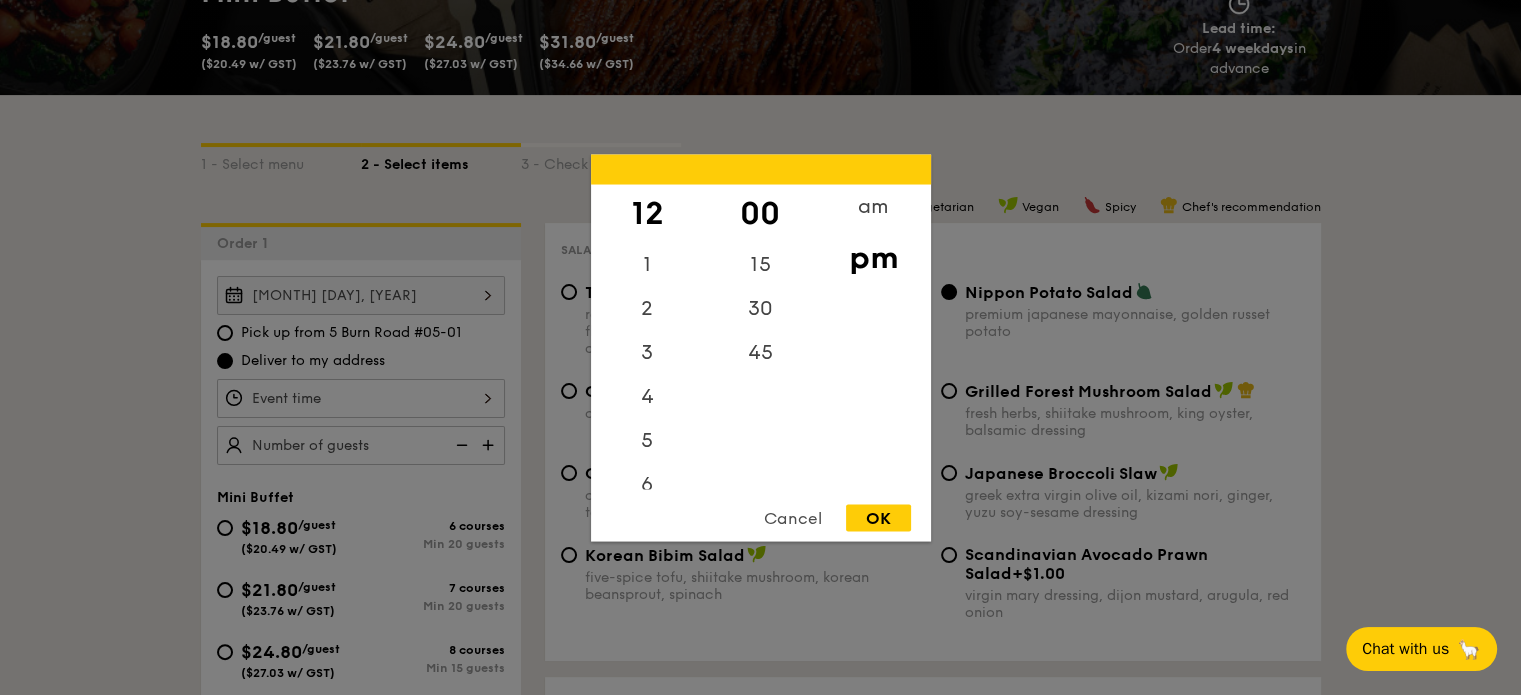 click on "OK" at bounding box center (878, 517) 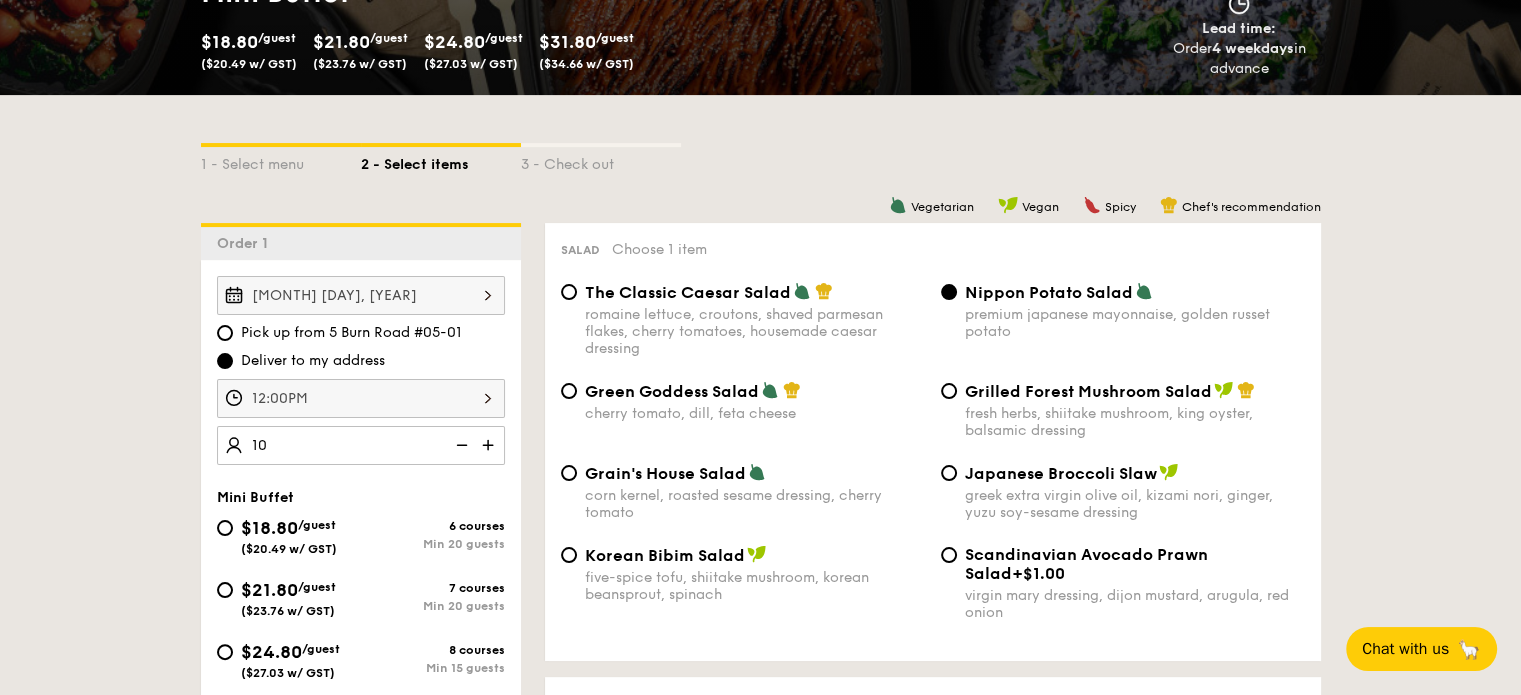 type on "10 guests" 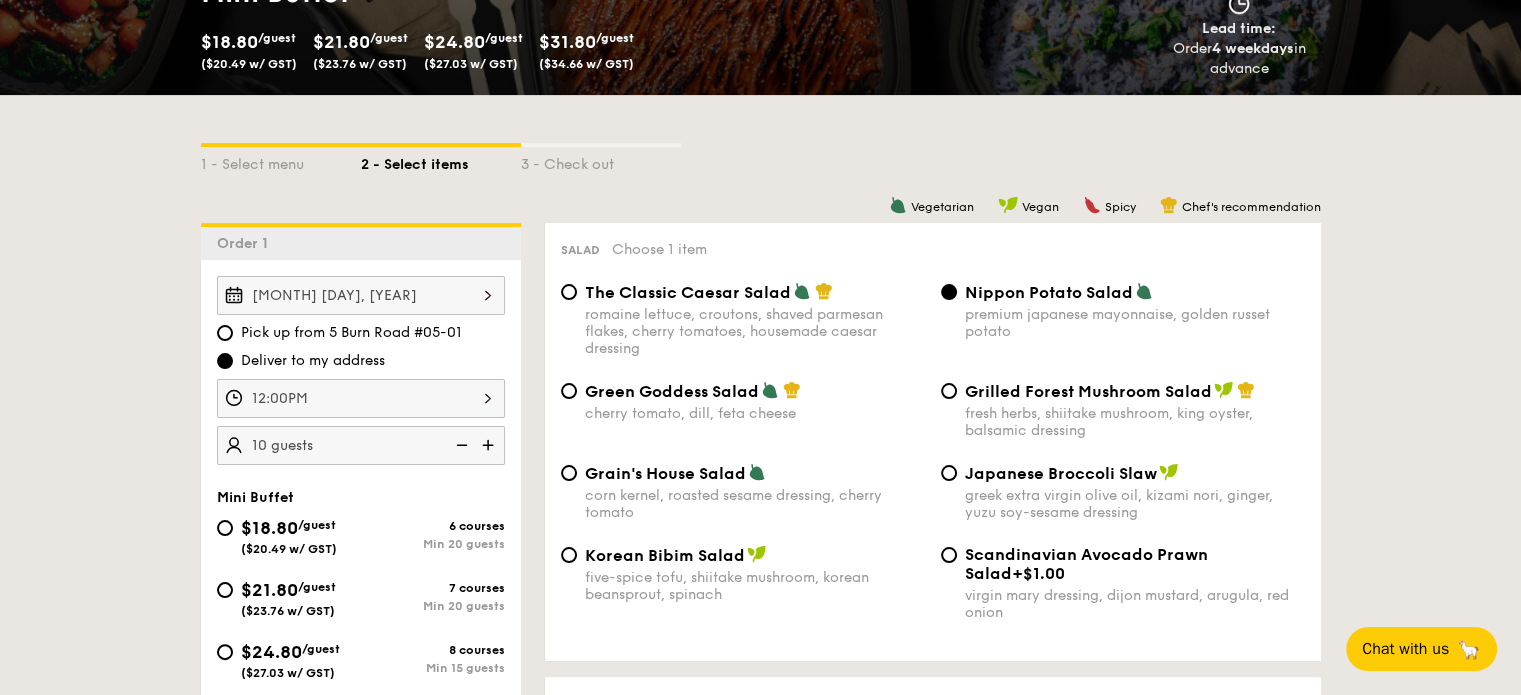 click on "1 - Select menu
2 - Select items
3 - Check out
Order 1
[MONTH] [DAY], [YEAR]
Pick up from [NUMBER] [STREET] [NUMBER]
Deliver to my address
12:00PM      10 guests
Mini Buffet
$18.80
/guest
($20.49 w/ GST)
6 courses
Min 20 guests
$21.80
/guest
($23.76 w/ GST)
7 courses
Min 20 guests
$24.80
/guest
($27.03 w/ GST)
8 courses
Min 15 guests
$31.80
/guest
($34.66 w/ GST)
9 courses
Min 10 guests
Subtotal
$318.00
Add-ons
$0.00
Delivery fee
$40.00
Total
$358.00
Total (w/ GST)
$390.22
12:00PM ,  . 0" at bounding box center [760, 3358] 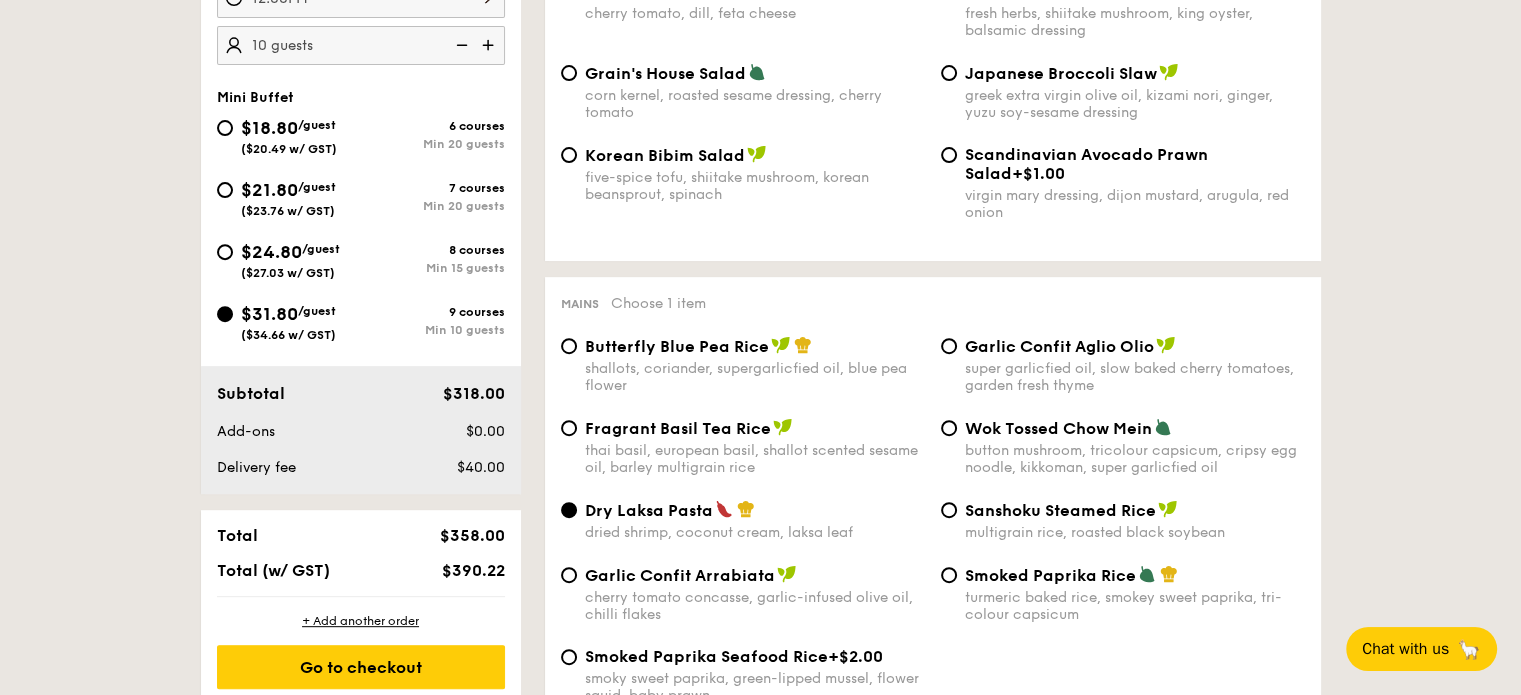 scroll, scrollTop: 541, scrollLeft: 0, axis: vertical 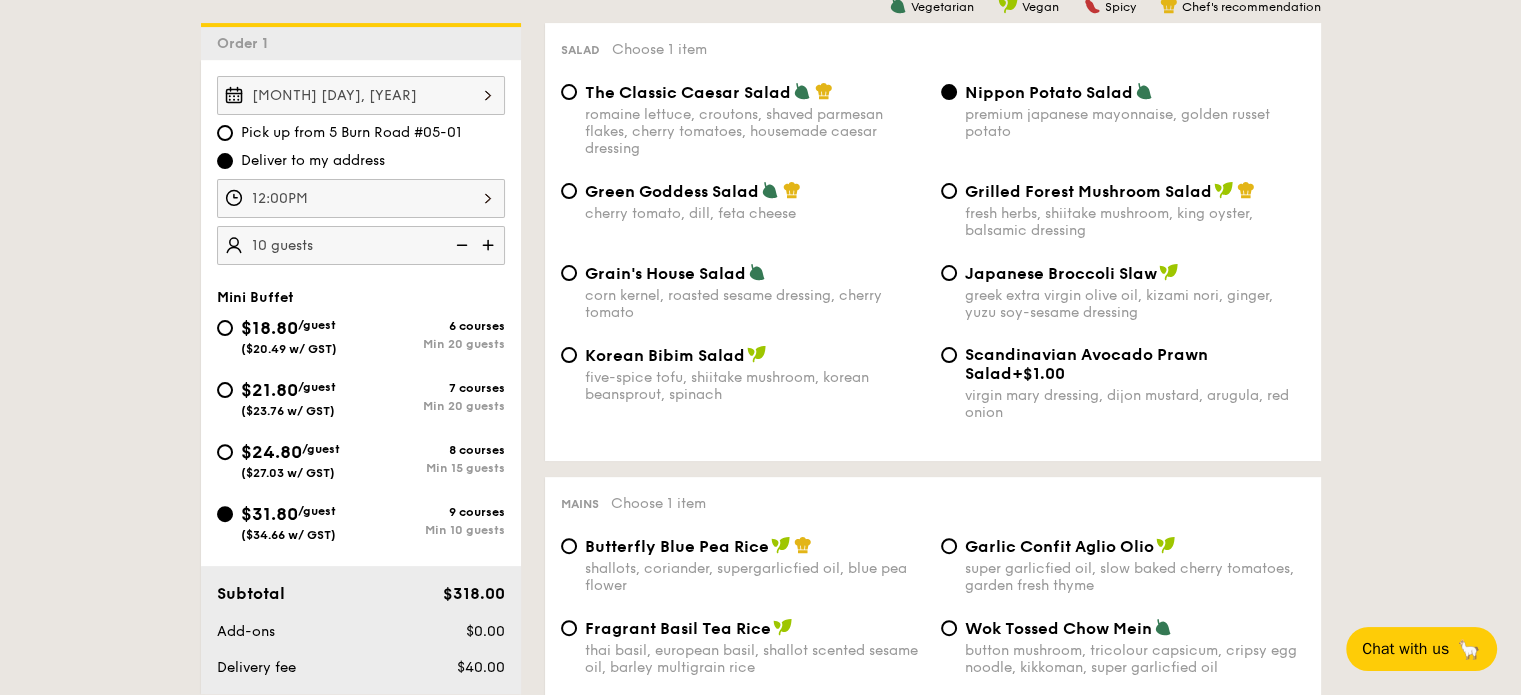 click at bounding box center [460, 245] 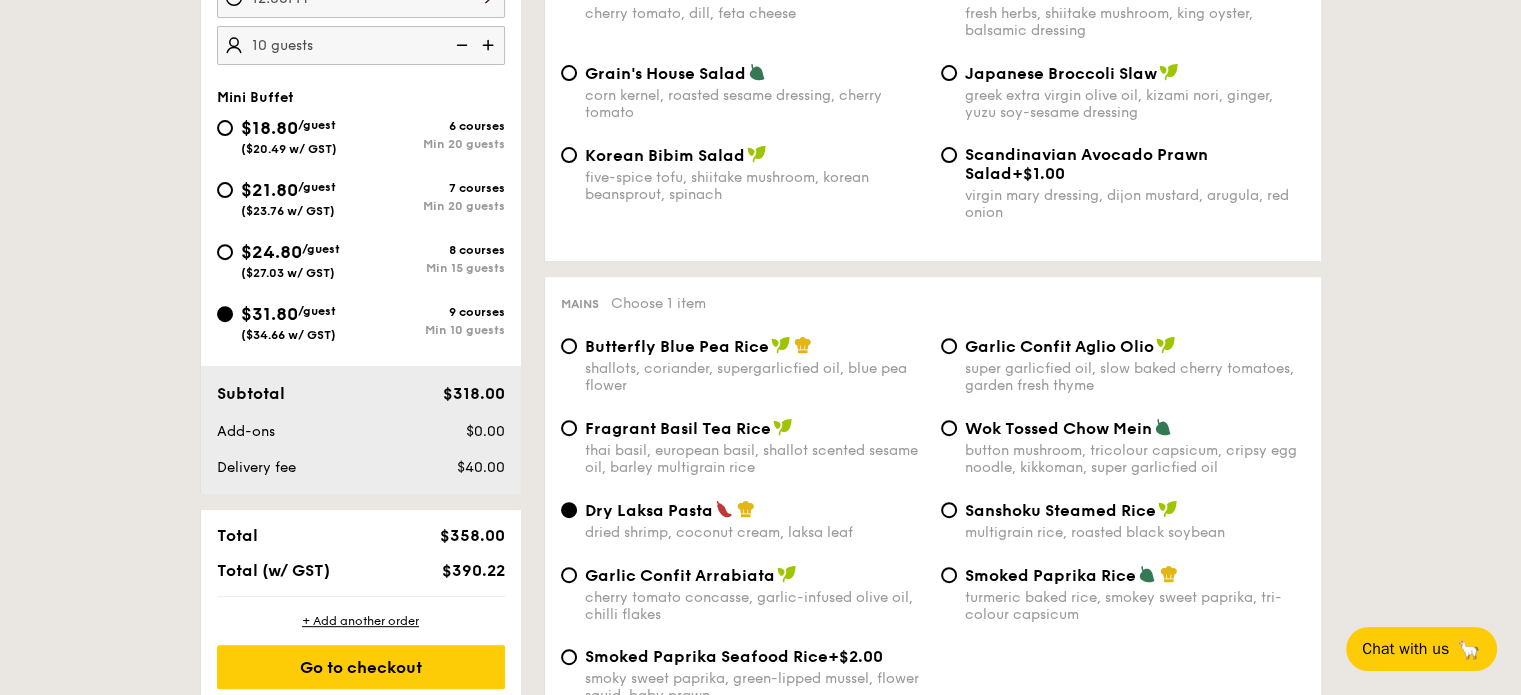 scroll, scrollTop: 941, scrollLeft: 0, axis: vertical 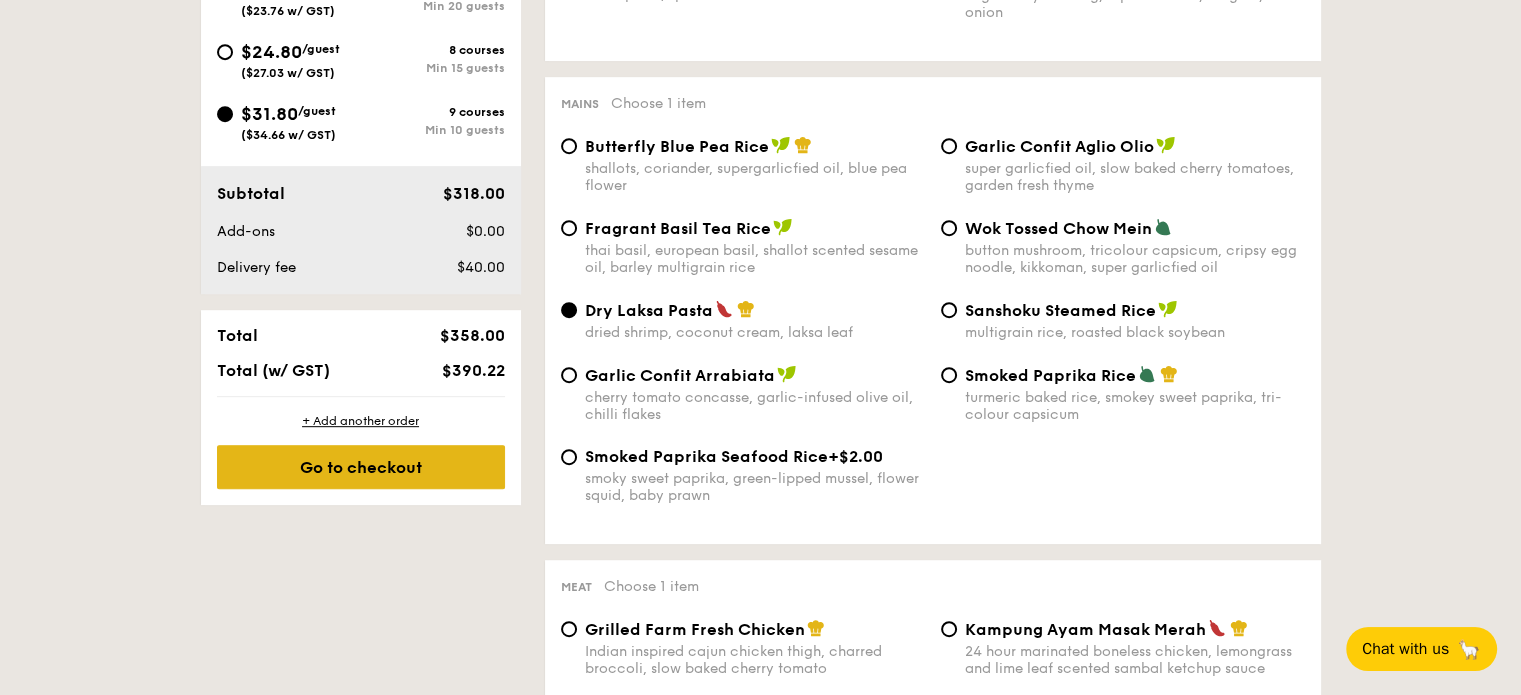 click on "Go to checkout" at bounding box center (361, 467) 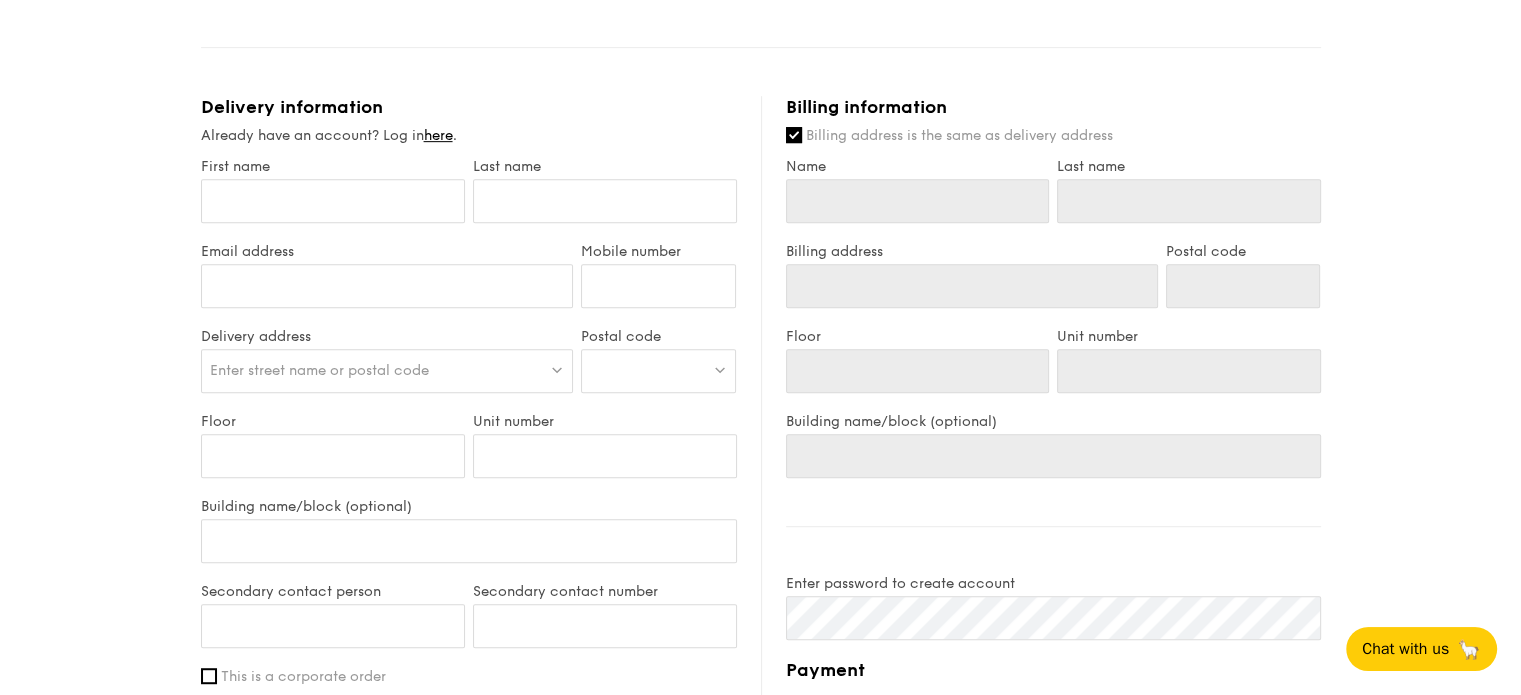 scroll, scrollTop: 800, scrollLeft: 0, axis: vertical 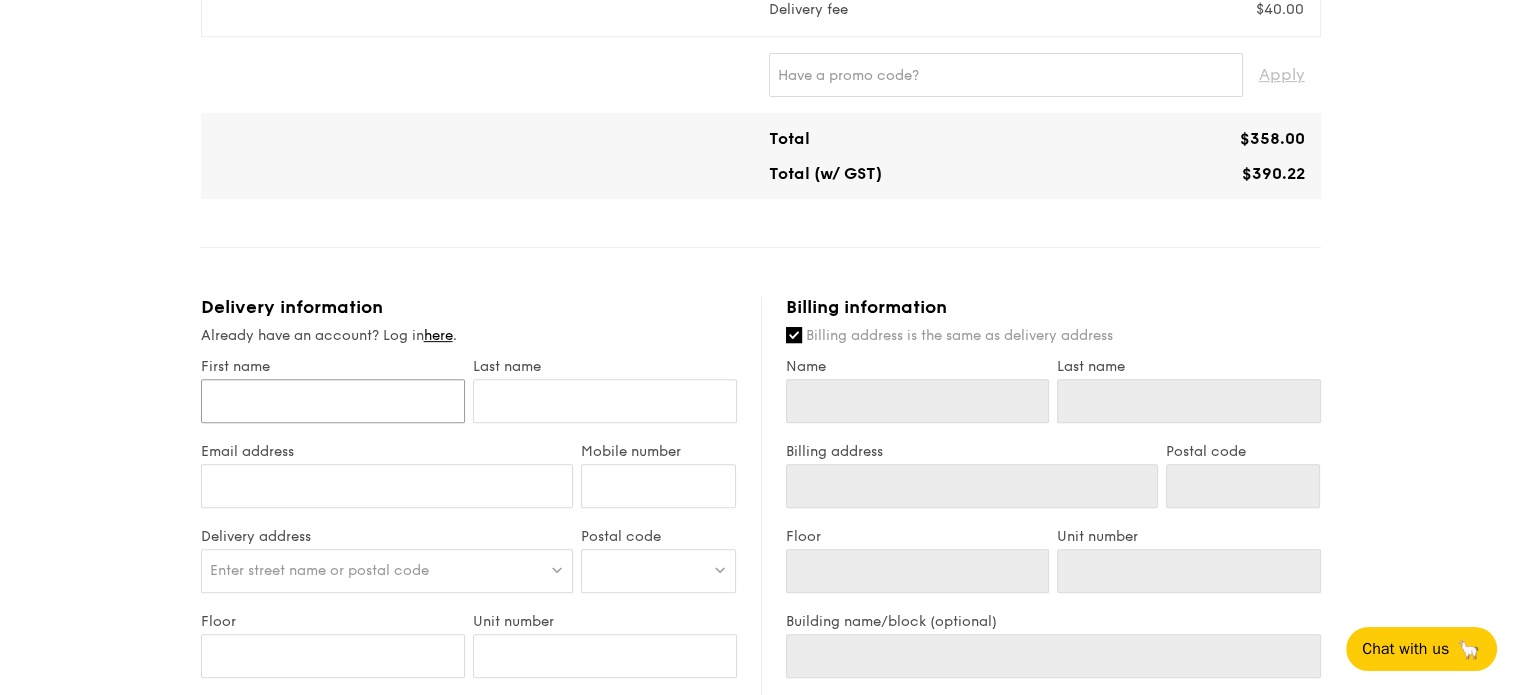 click on "First name" at bounding box center [333, 401] 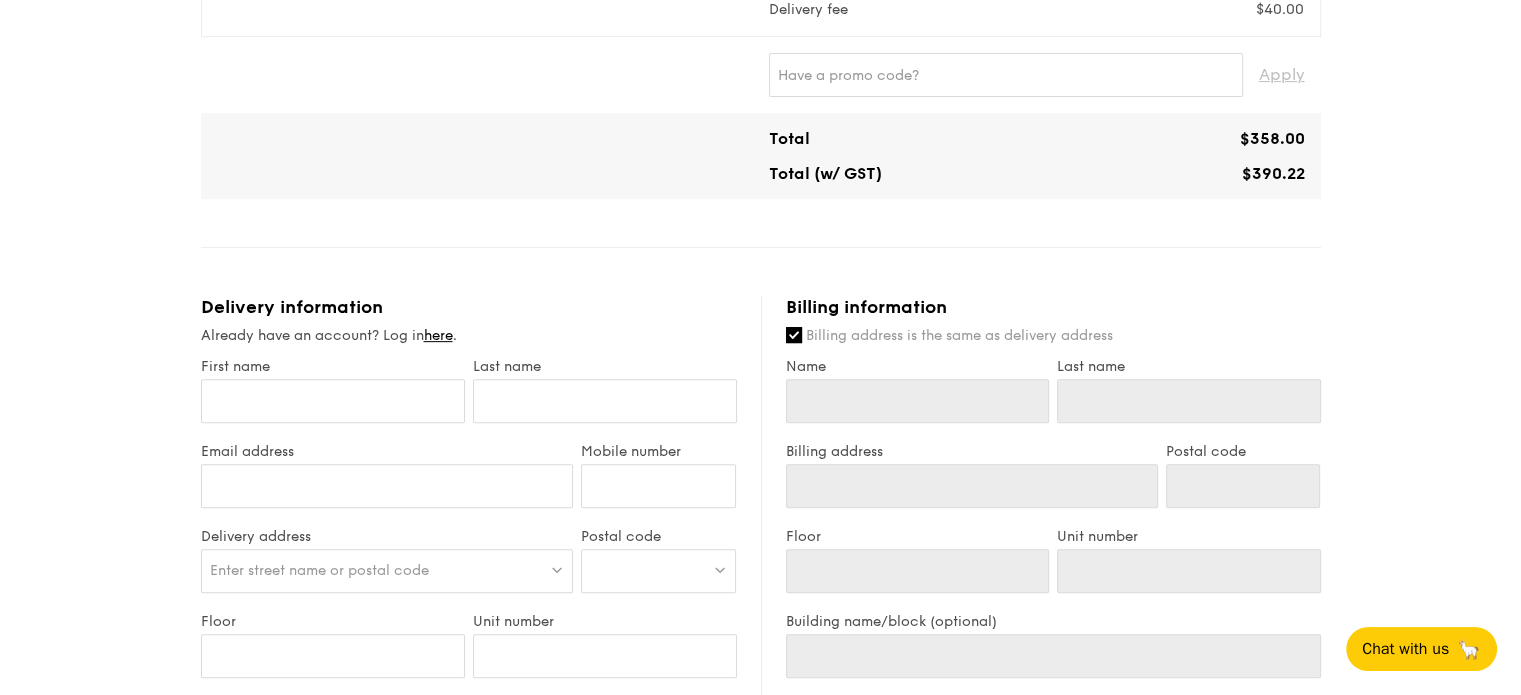 click on "Last name" at bounding box center [605, 366] 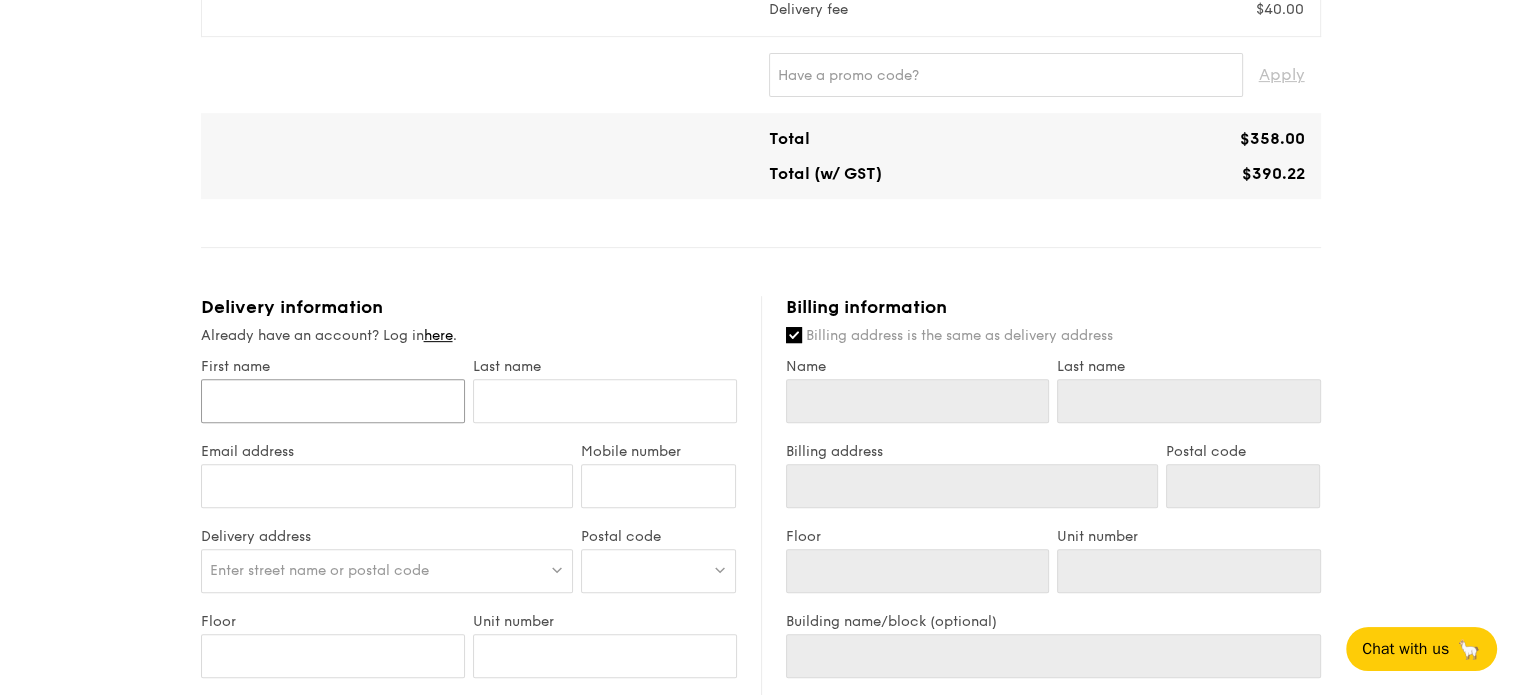 click on "First name" at bounding box center (333, 401) 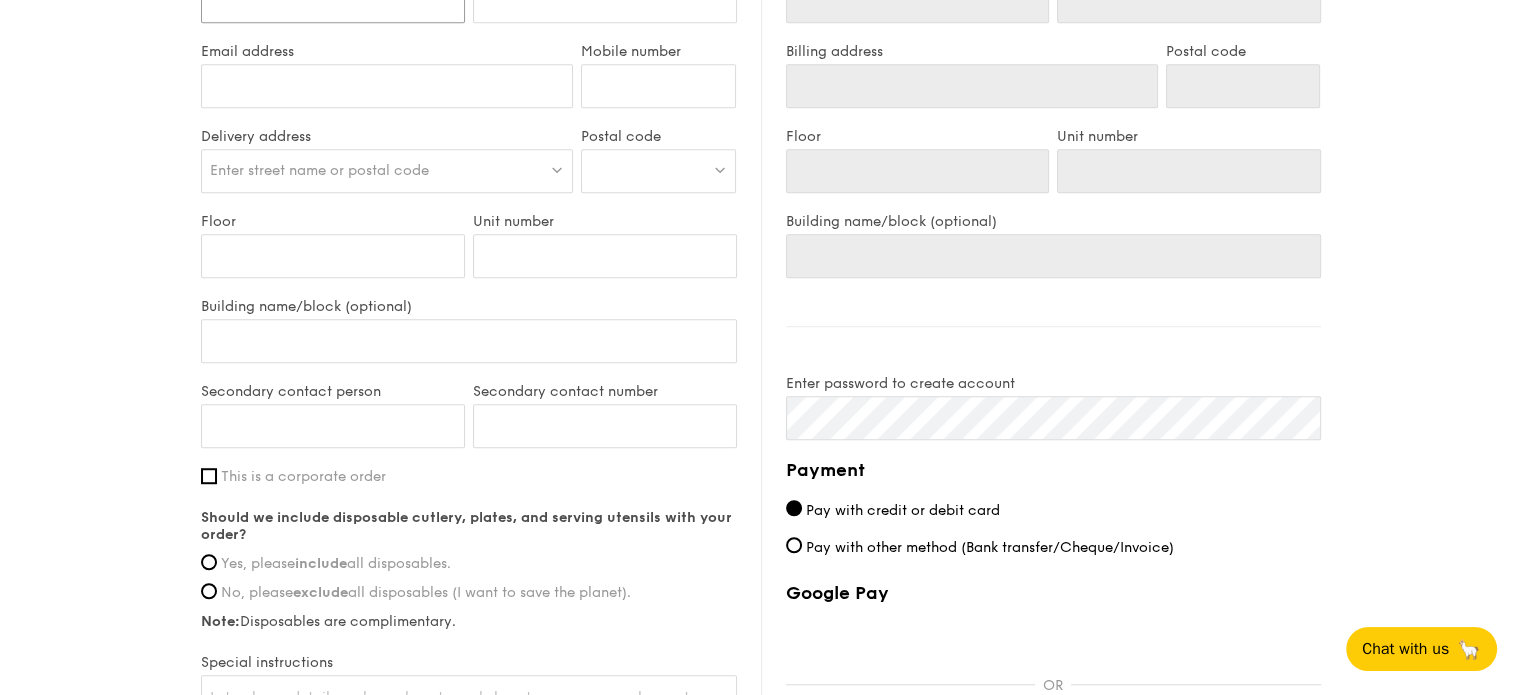 scroll, scrollTop: 1000, scrollLeft: 0, axis: vertical 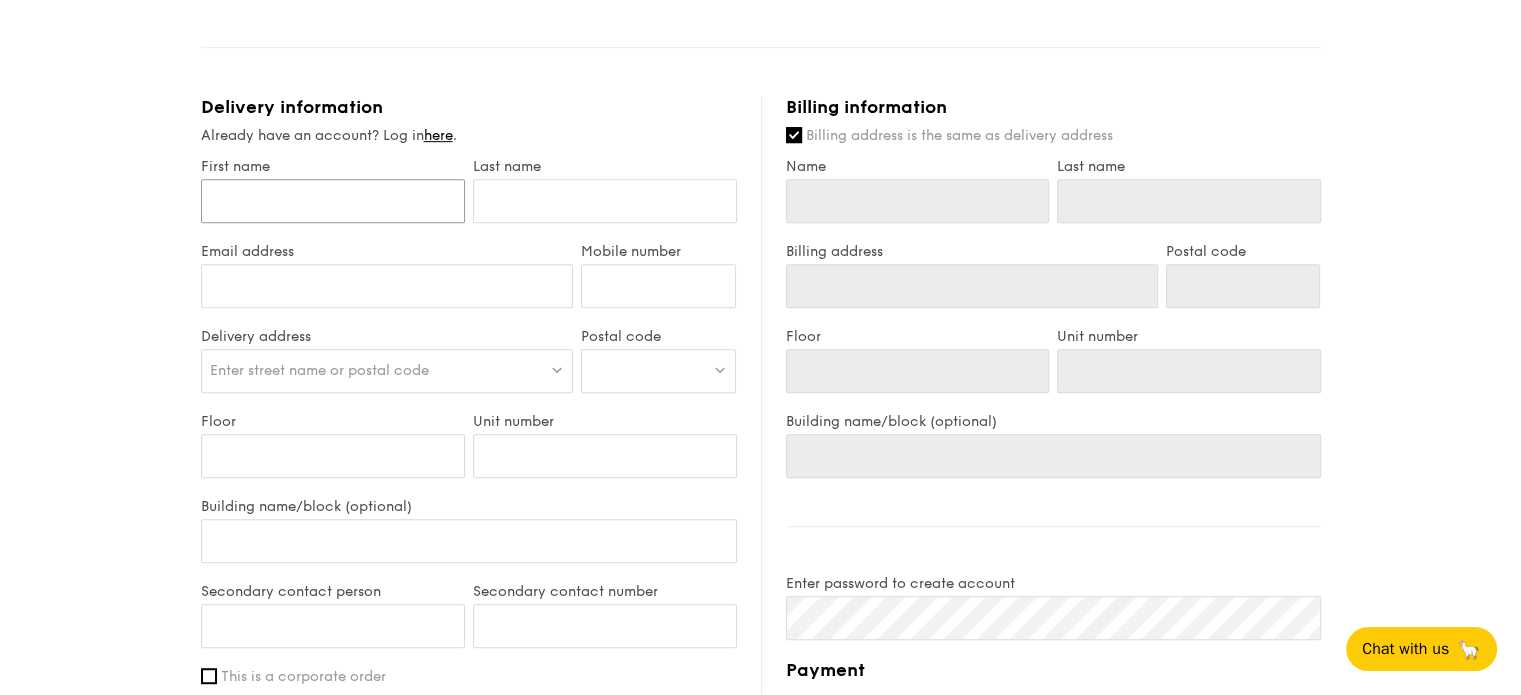 drag, startPoint x: 283, startPoint y: 223, endPoint x: 299, endPoint y: 241, distance: 24.083189 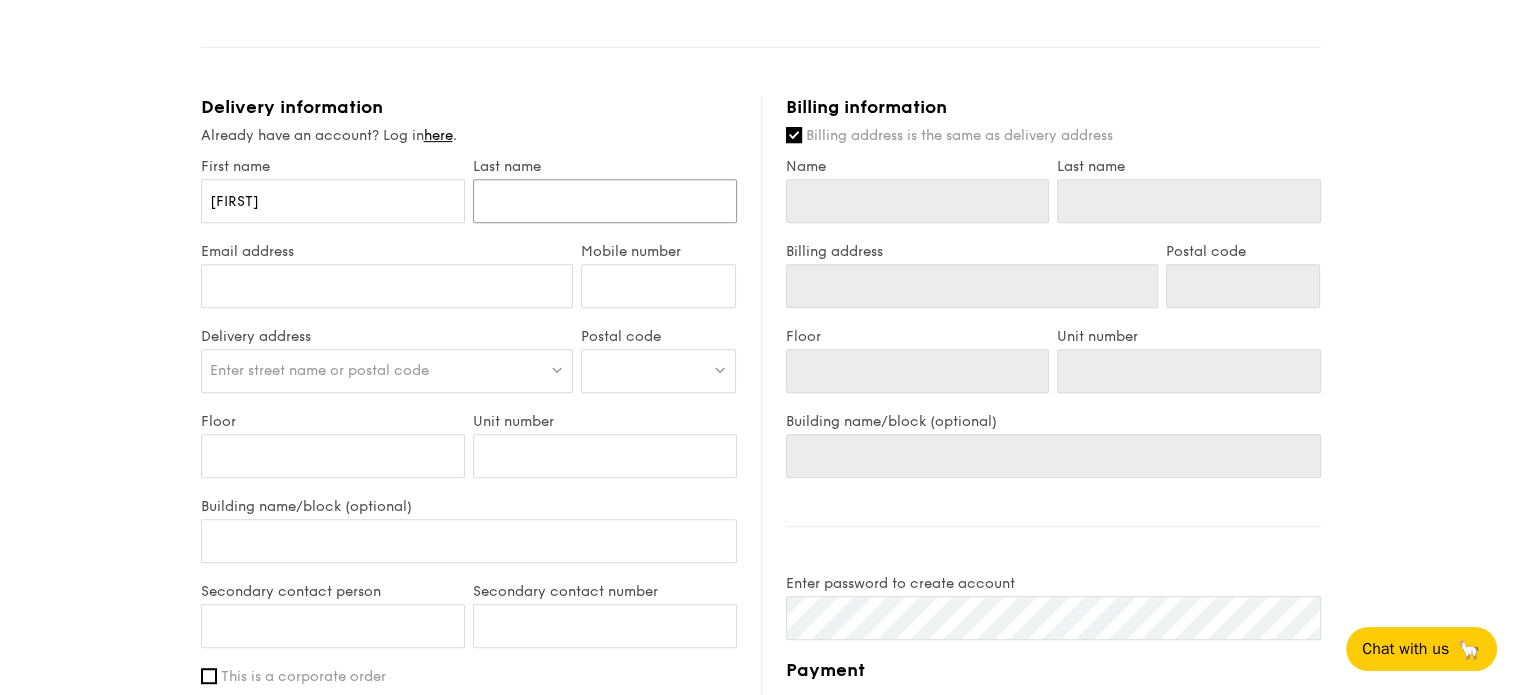 type on "[FIRST]" 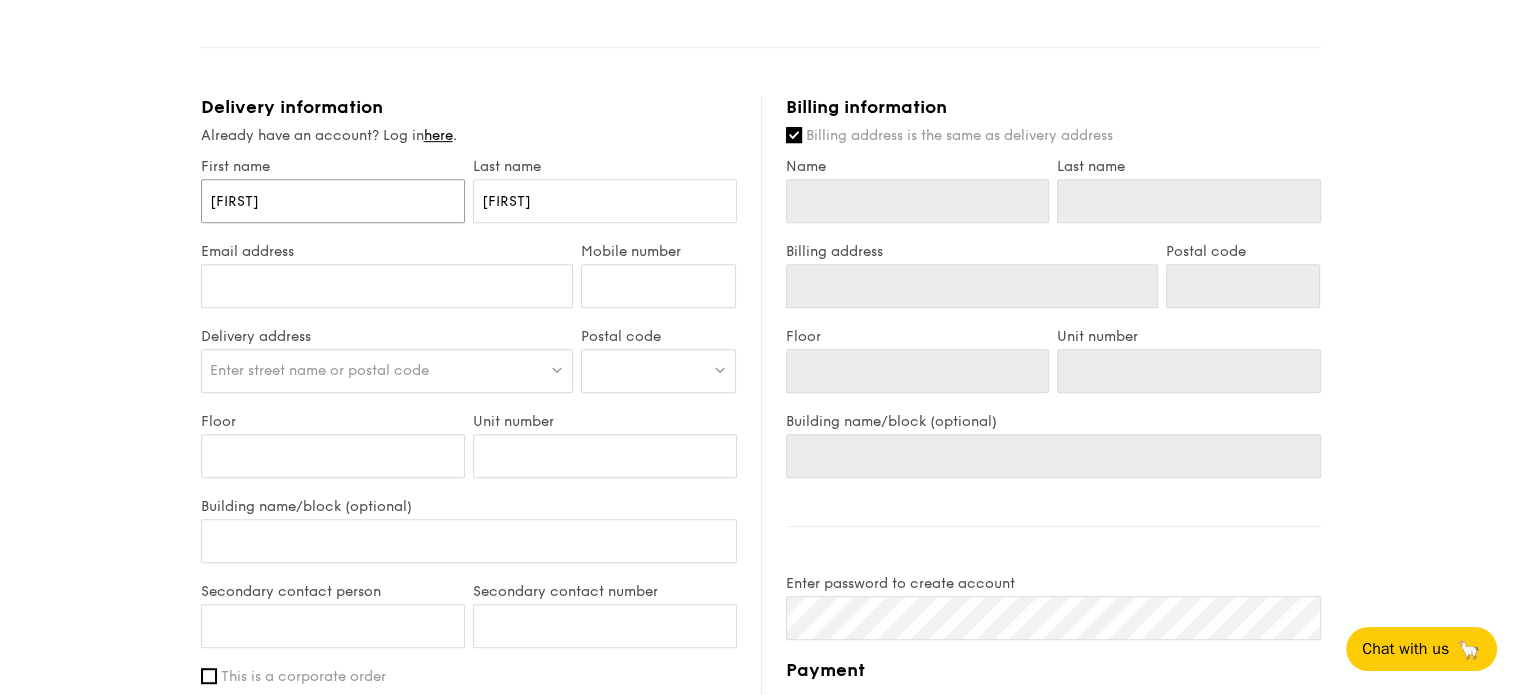 type on "[FIRST]" 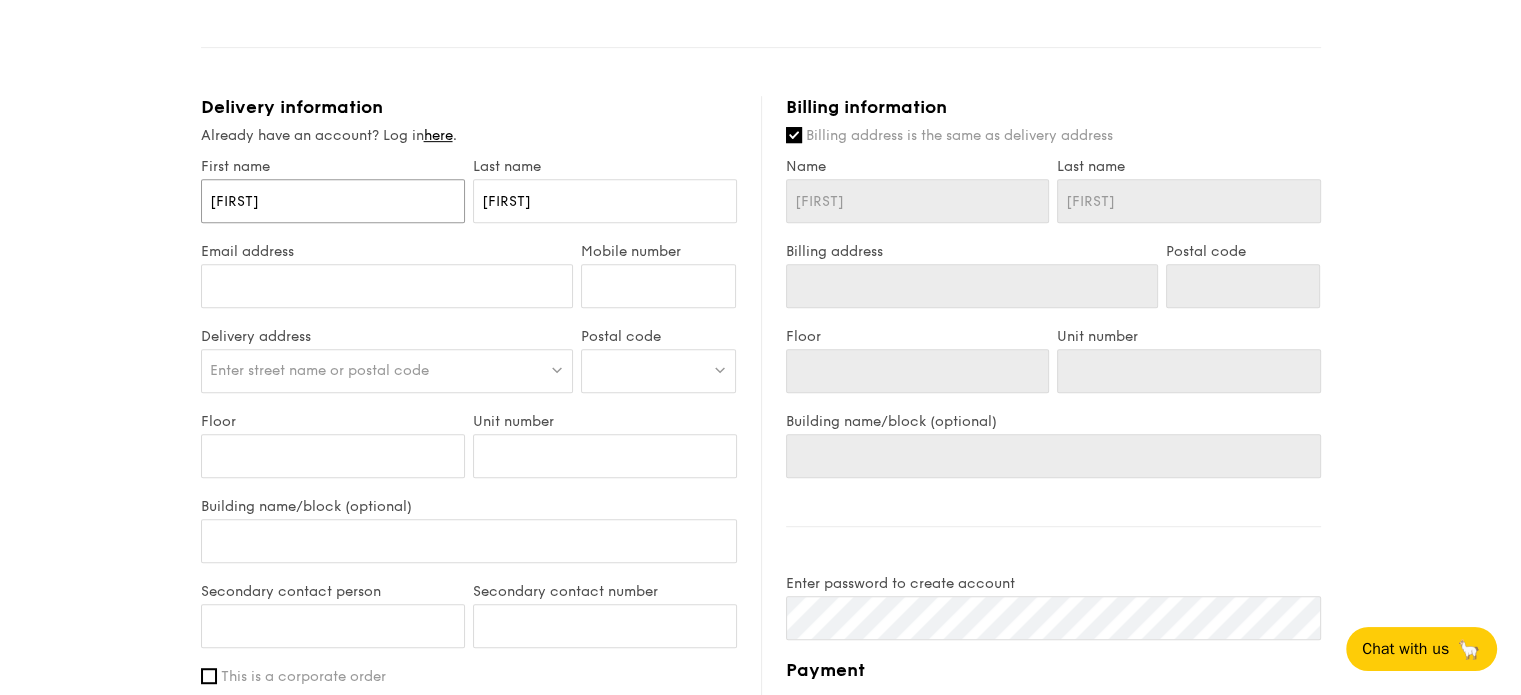click on "[FIRST]" at bounding box center [333, 201] 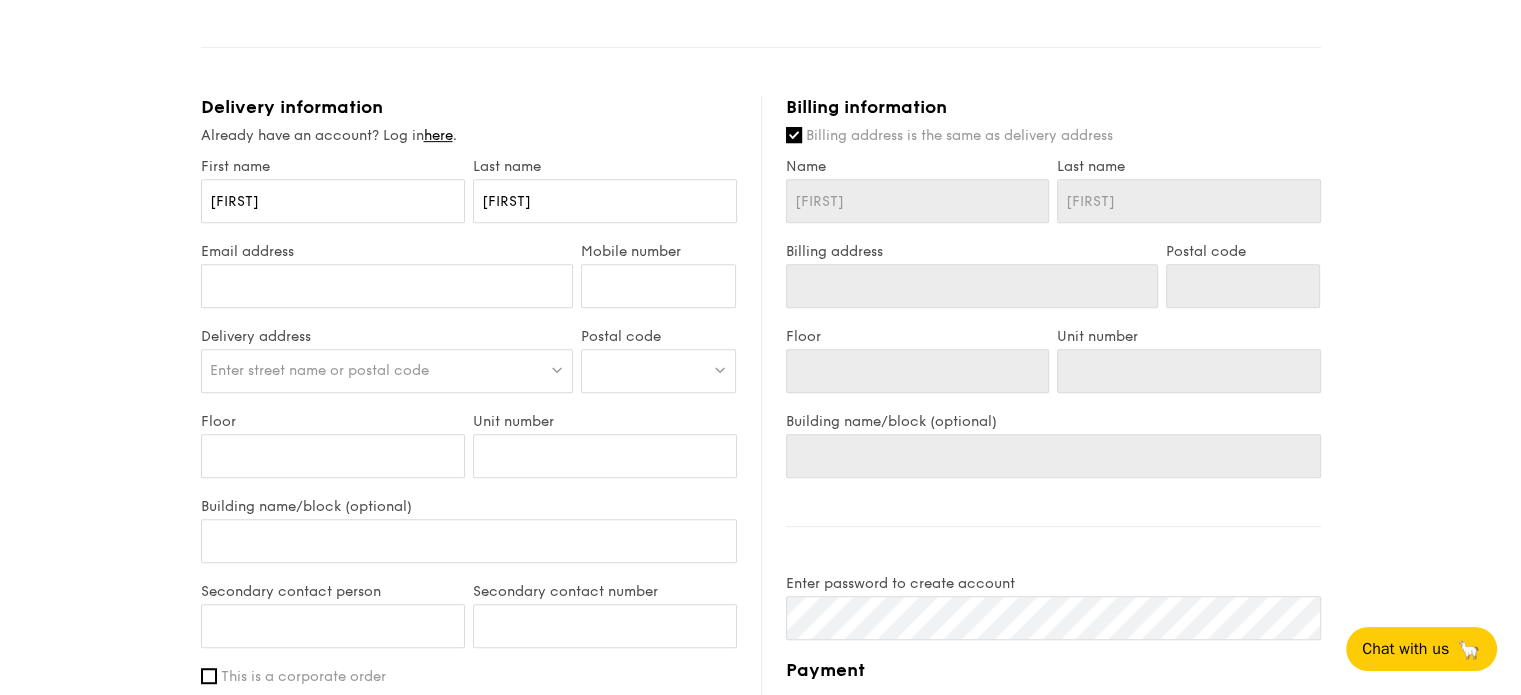 click on "1 - Select menu
2 - Select items
3 - Check out
Mini Buffet
$31.80
/guest
($34.66 w/ GST)
10 guests
Serving time:
[MONTH] [DAY], [YEAR],
12:00PM
Salad
Nippon Potato Salad - premium japanese mayonnaise, golden russet potato
Mains
Dry Laksa Pasta - dried shrimp, coconut cream, laksa leaf
Meat
Honey Duo Mustard Chicken - house-blend mustard, maple soy baked potato, parsley
Fish
Honey Soy Glazed Dory - honey soy glazed dory, carrot, zucchini and onion
Vegetable
Shanghainese Wok Fried Vegetables - confit garlic, diced tricolour capsicum, duo beech mushroom, premium soy sauce
Sweet sides
Grain's Portuguese Egg Tart - original Grain egg custard – secret recipe
Savoury sides
Baked Chicken Ngoh Hiang
Premium sides" at bounding box center [760, 78] 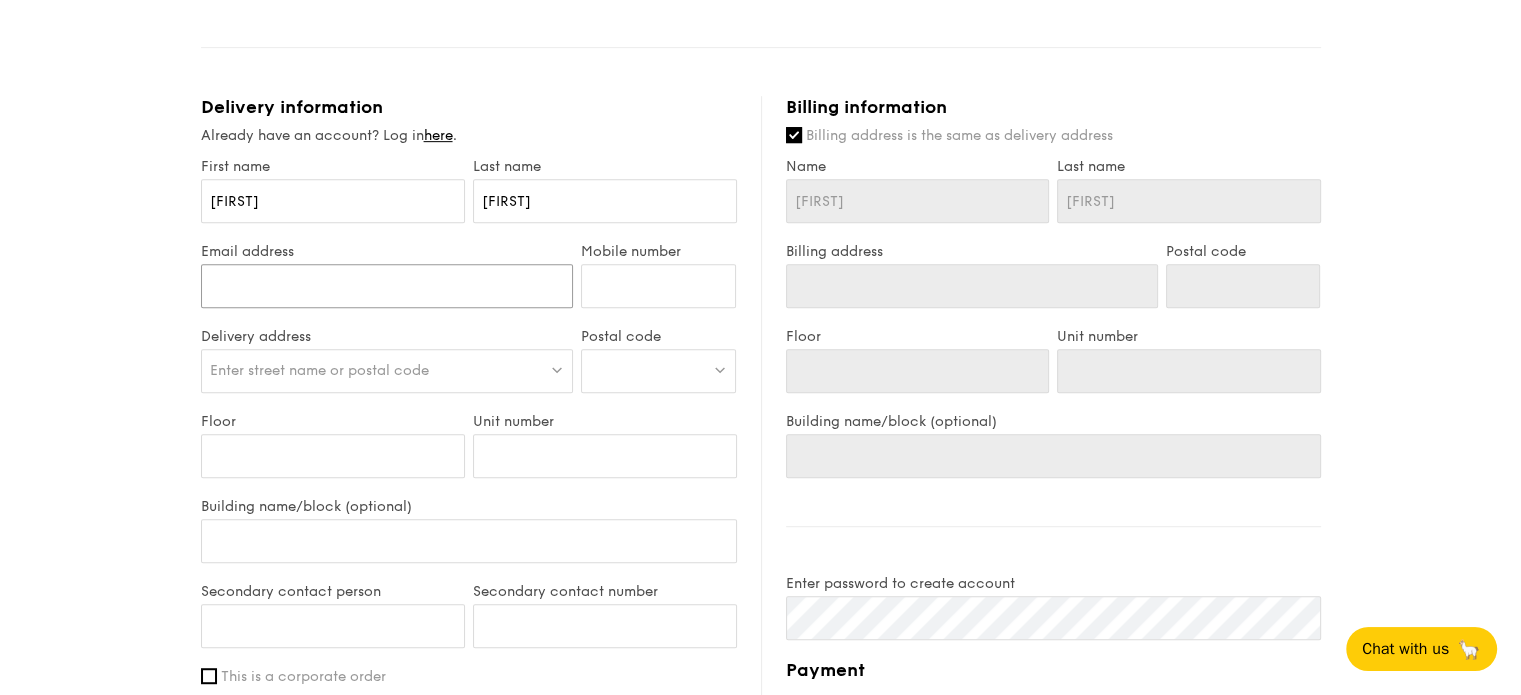 click on "Email address" at bounding box center (387, 286) 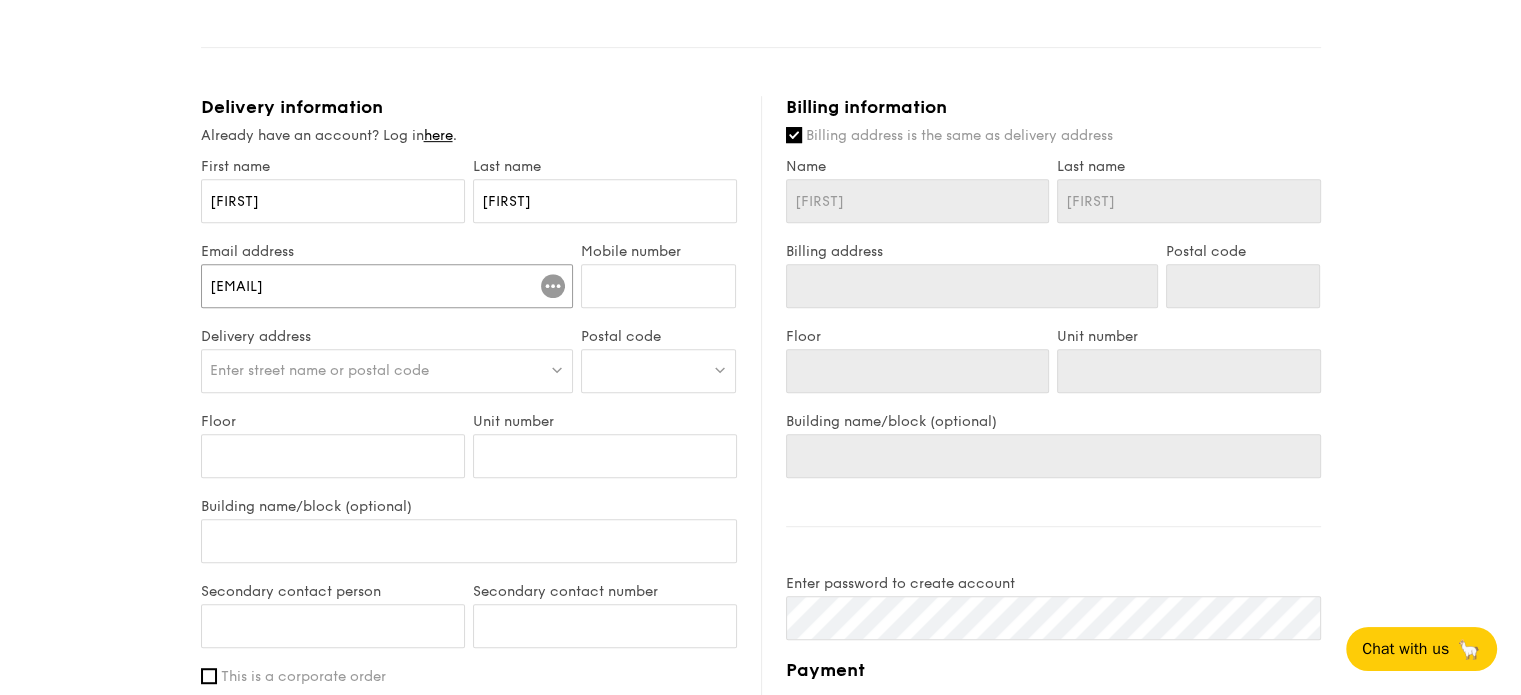 type on "[EMAIL]" 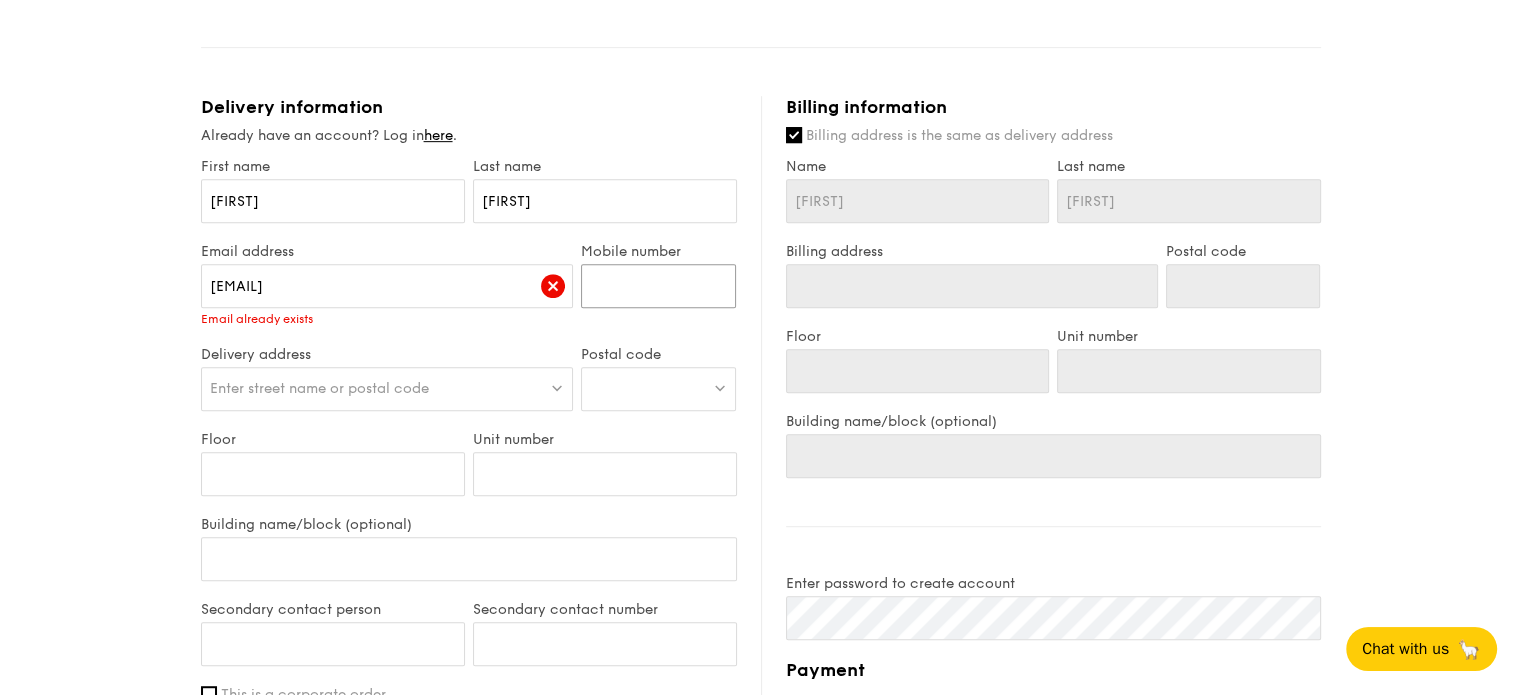 type on "[POSTAL_CODE]" 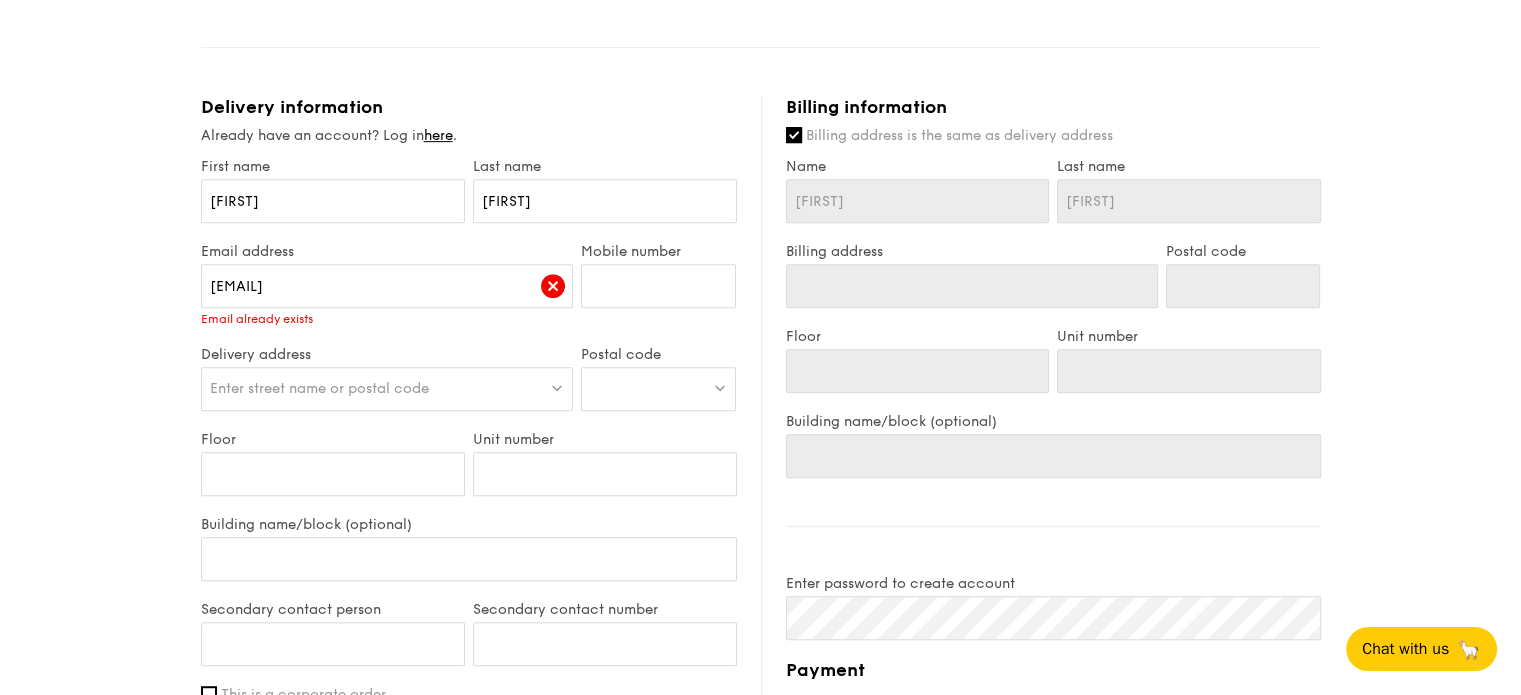 click on "Already have an account? Log in
here ." at bounding box center [469, 136] 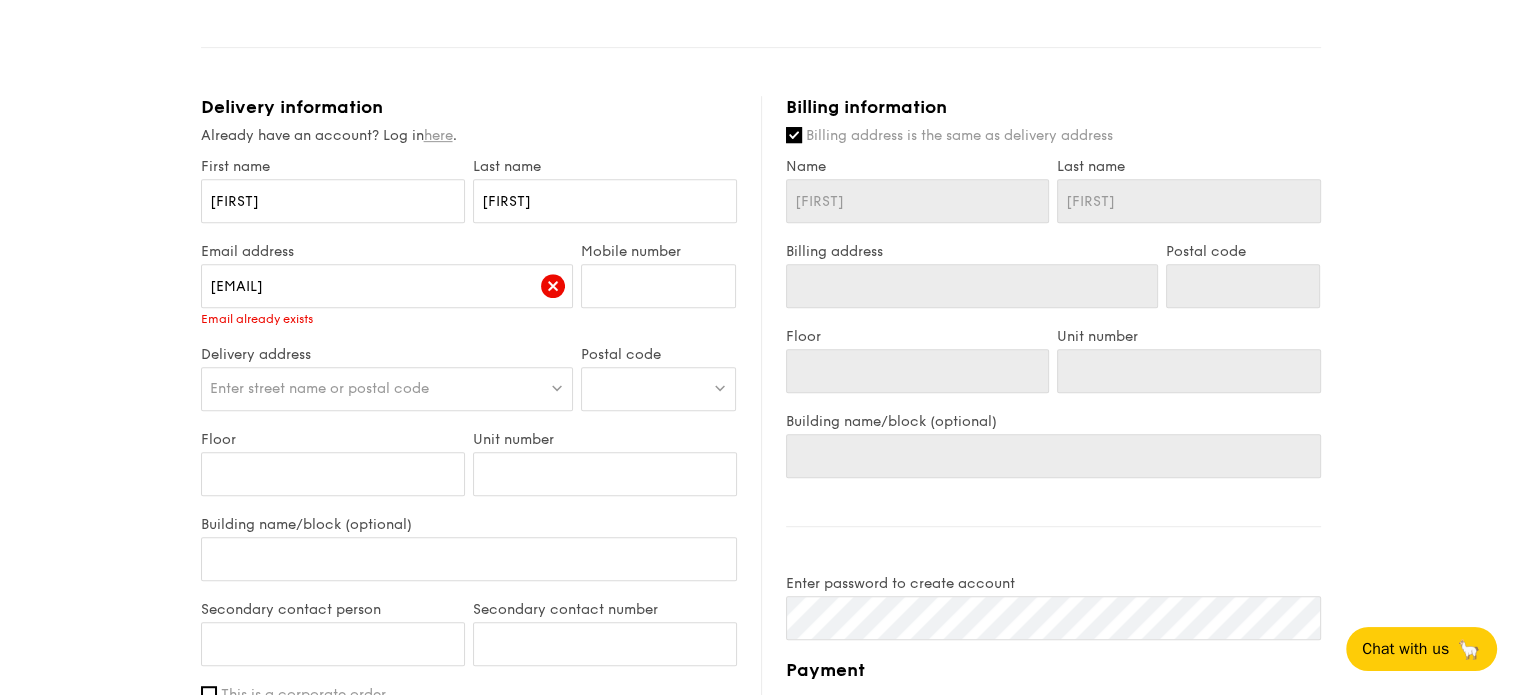 click on "here" at bounding box center (438, 135) 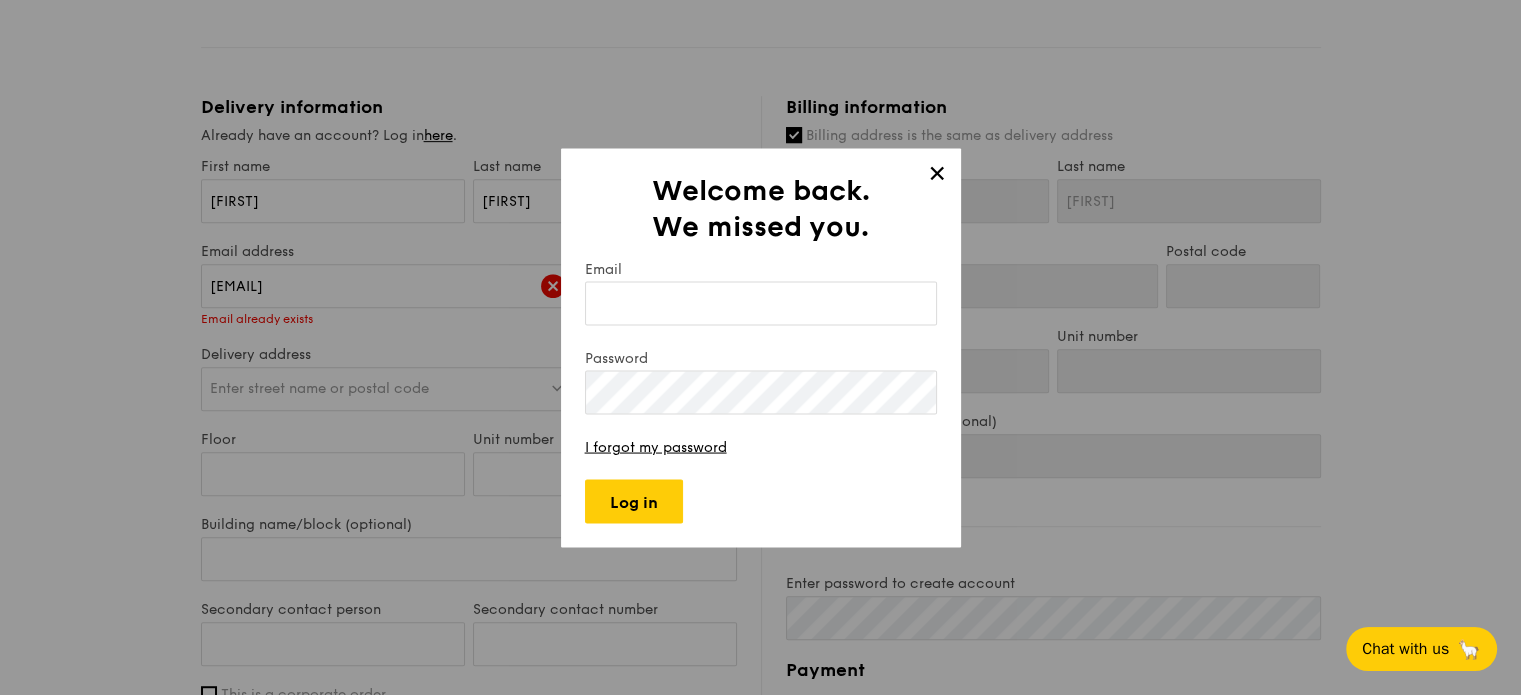 click on "Email" at bounding box center [761, 303] 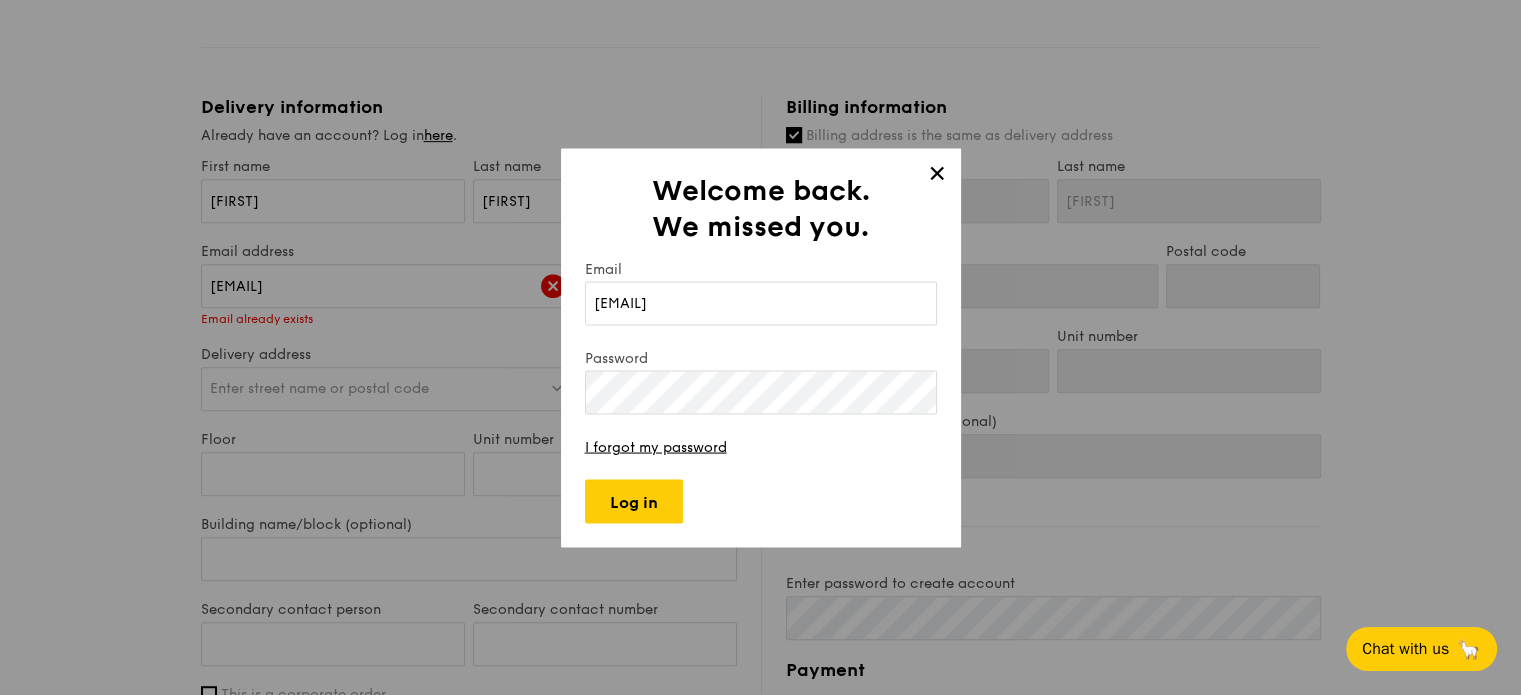 type on "[EMAIL]" 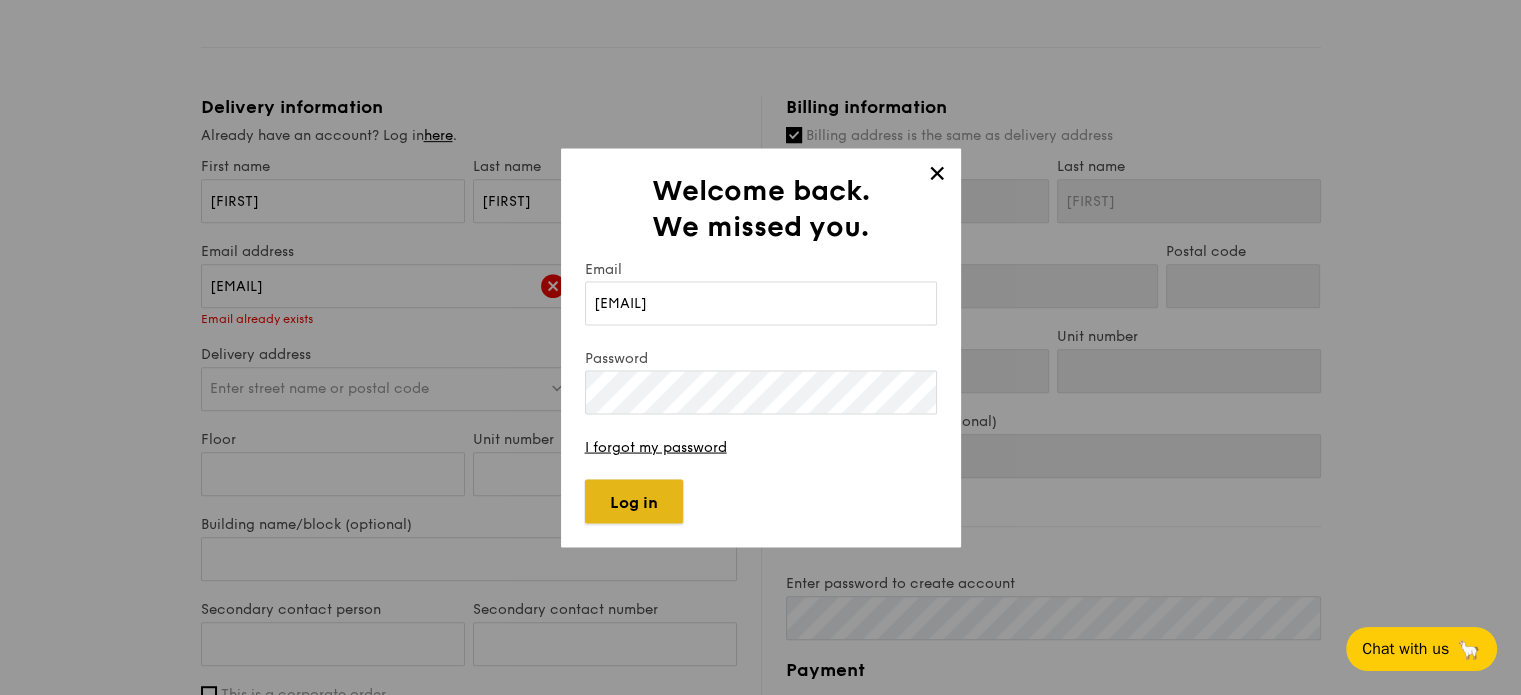 click on "Log in" at bounding box center (634, 501) 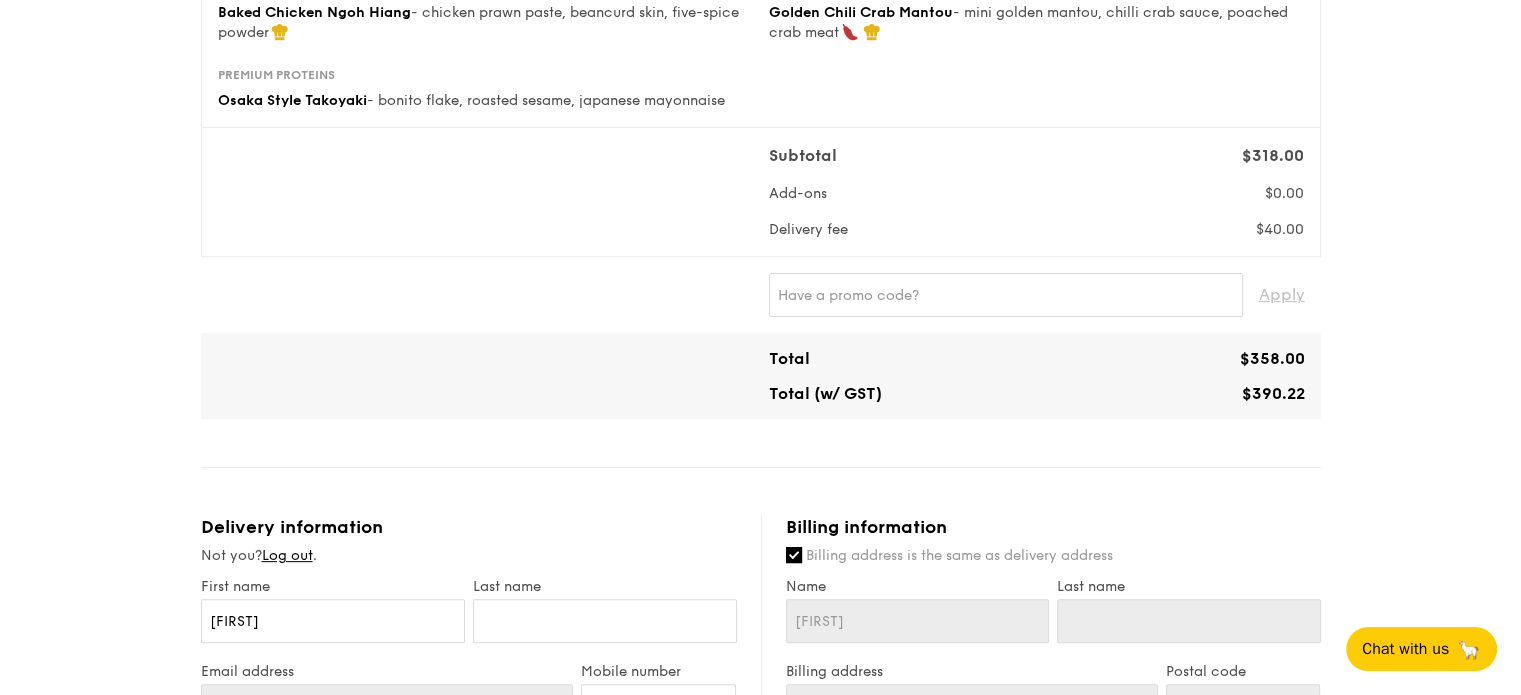 scroll, scrollTop: 1000, scrollLeft: 0, axis: vertical 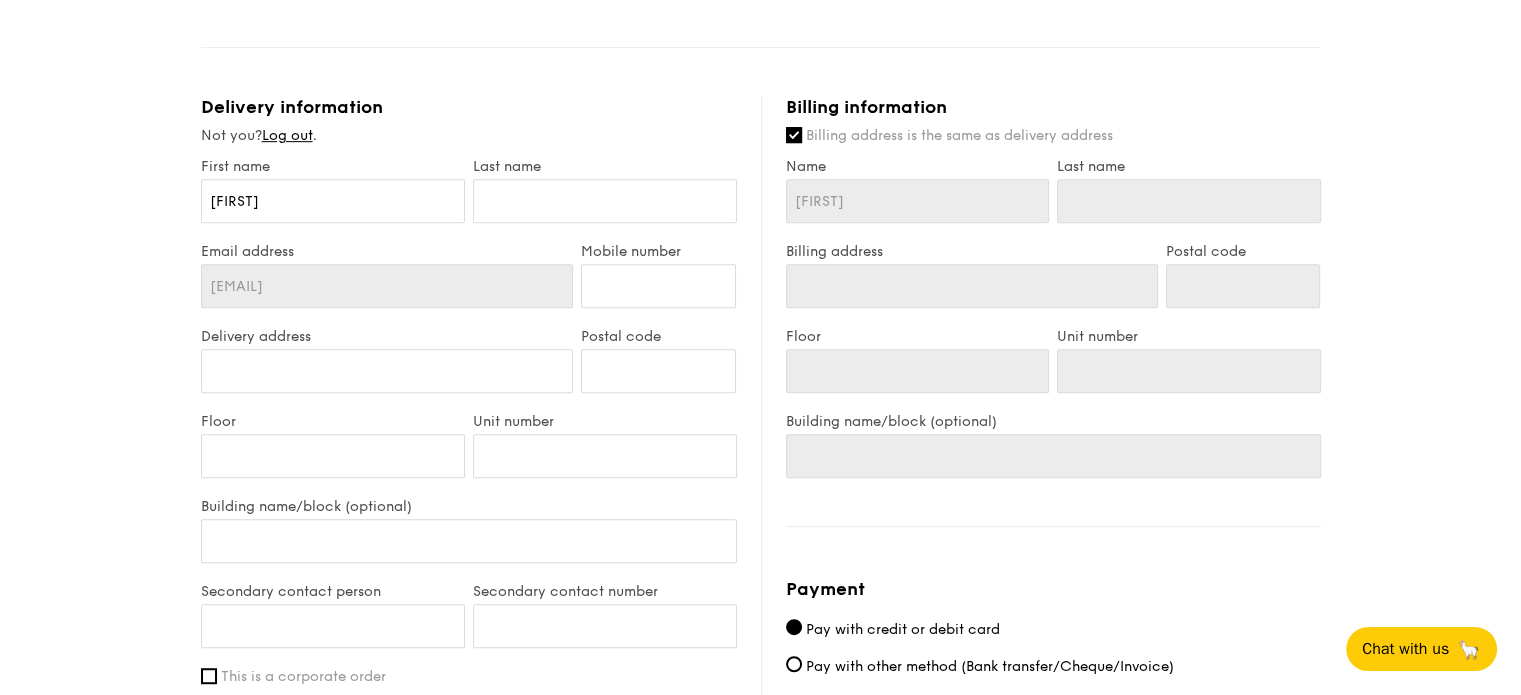 type on "[NUMBER] [STREET]" 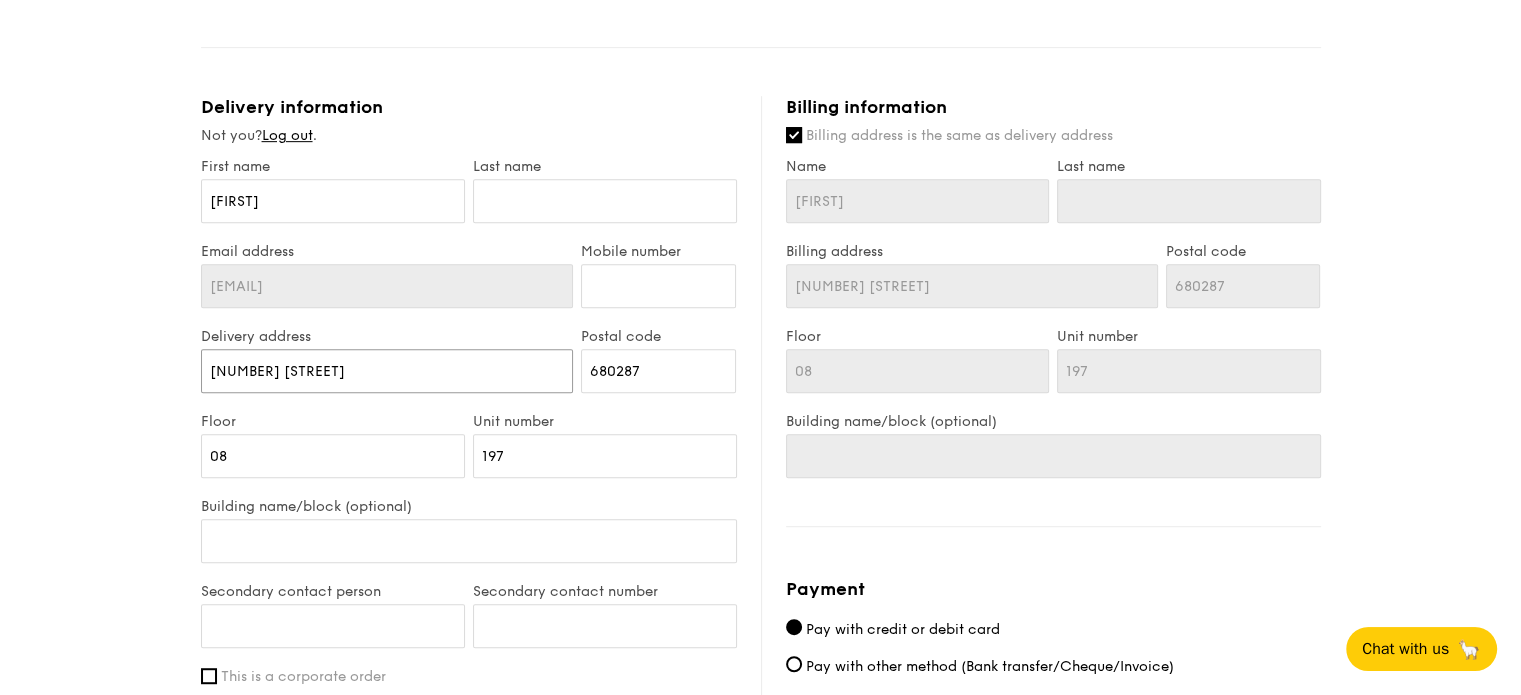 click on "[NUMBER] [STREET]" at bounding box center (387, 371) 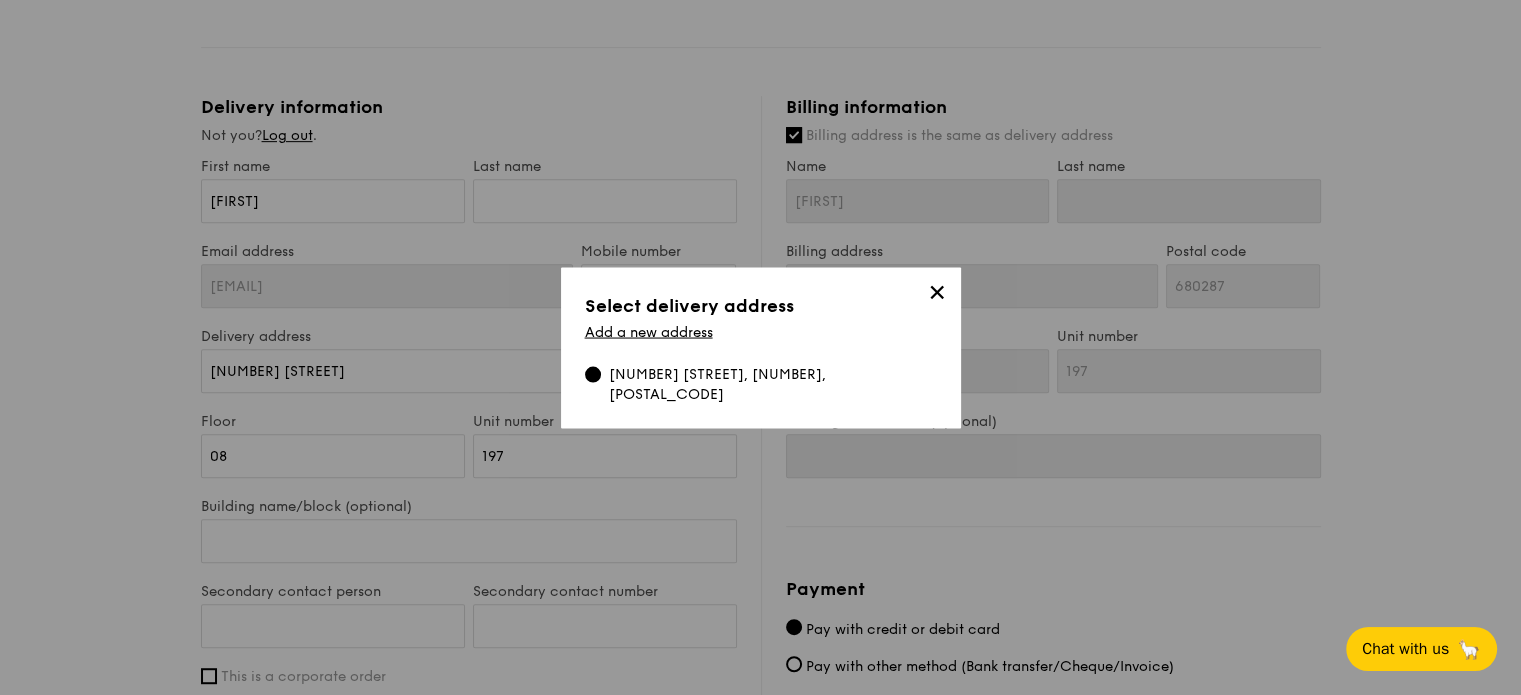 click on "✕" at bounding box center (937, 295) 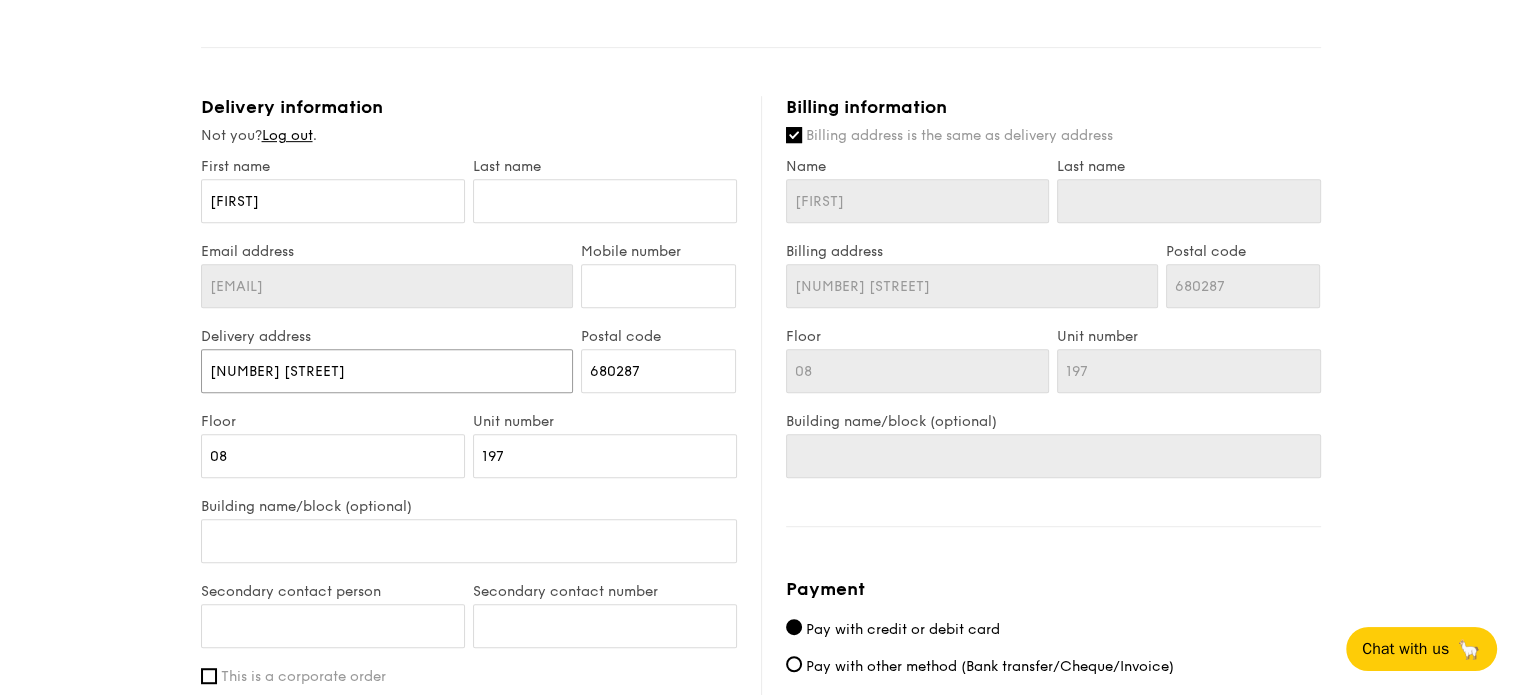 click on "[NUMBER] [STREET]" at bounding box center (387, 371) 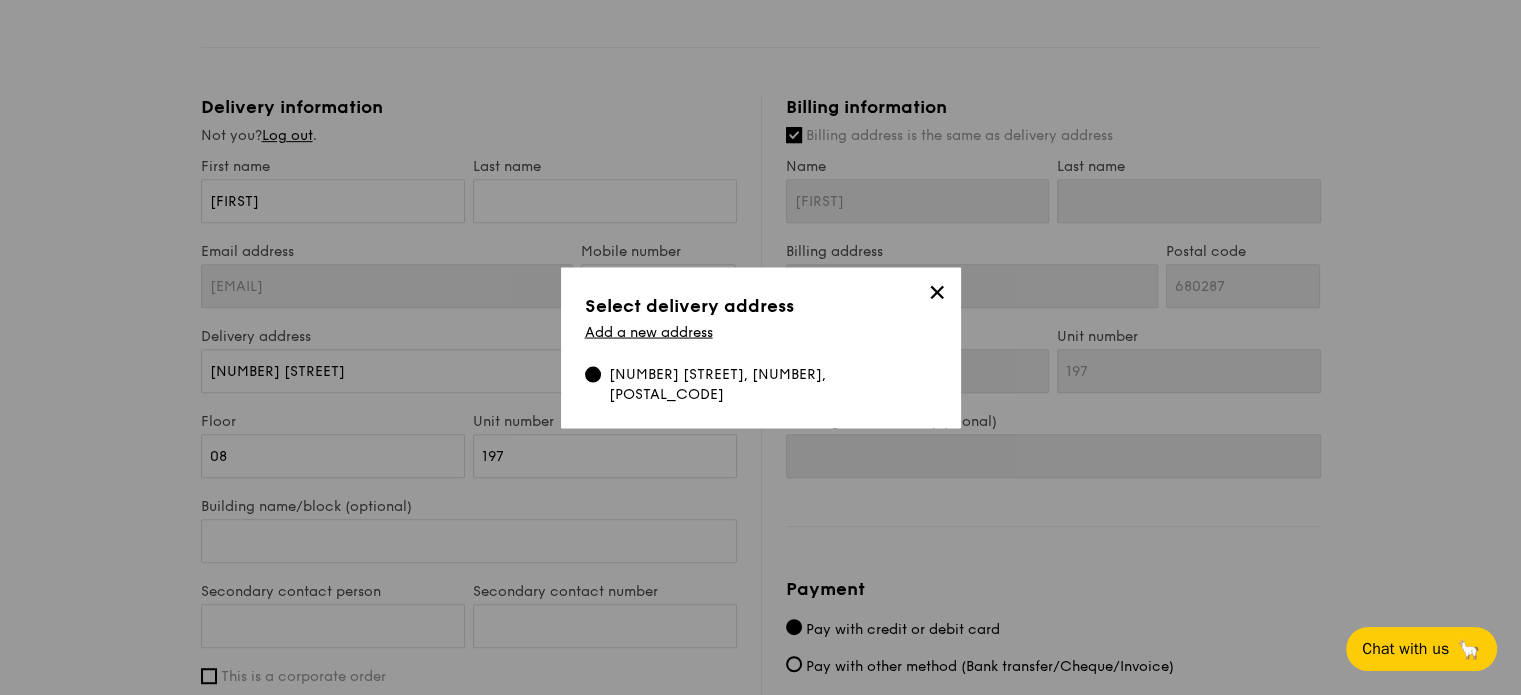 click on "✕
Select delivery address
Add a new address
[NUMBER] [STREET], [NUMBER], [POSTAL_CODE]" at bounding box center [761, 347] 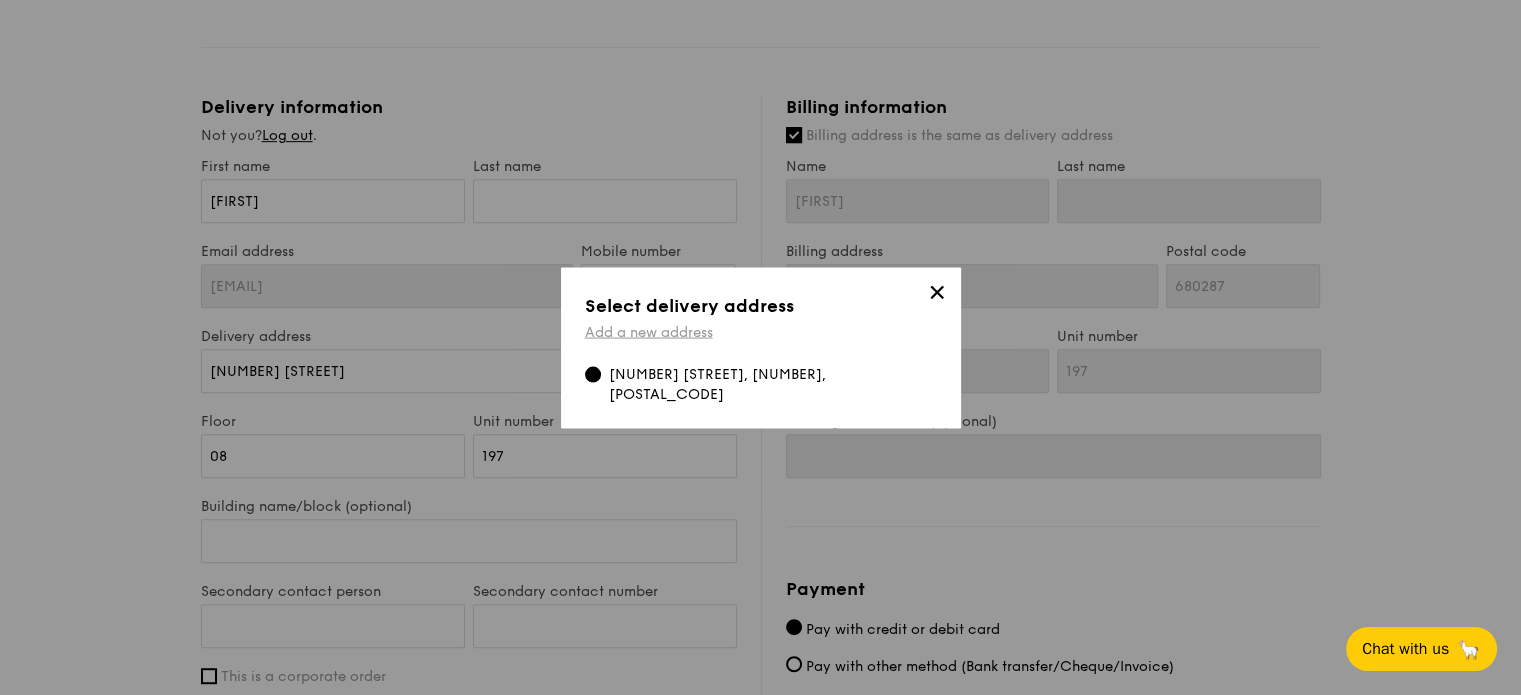 click on "Add a new address" at bounding box center (649, 331) 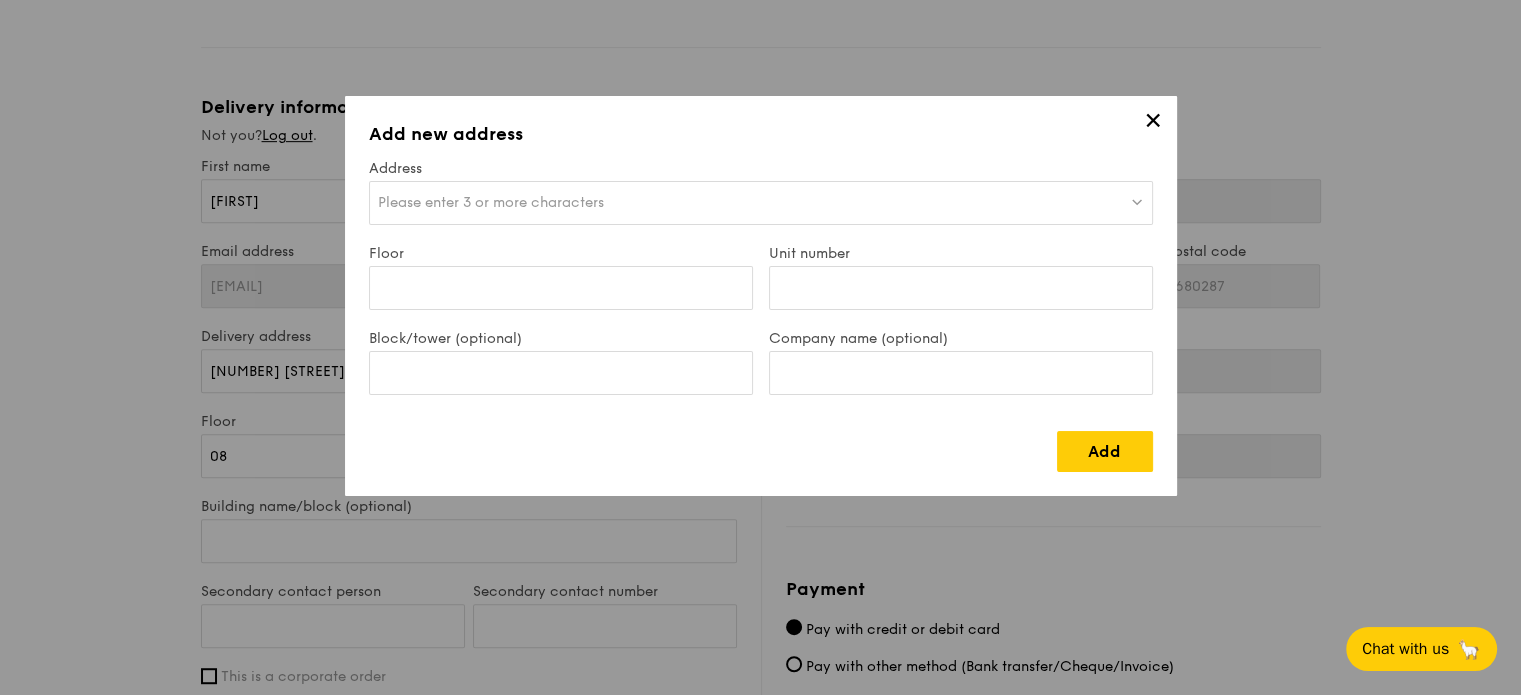 click on "Please enter 3 or more characters" at bounding box center [491, 202] 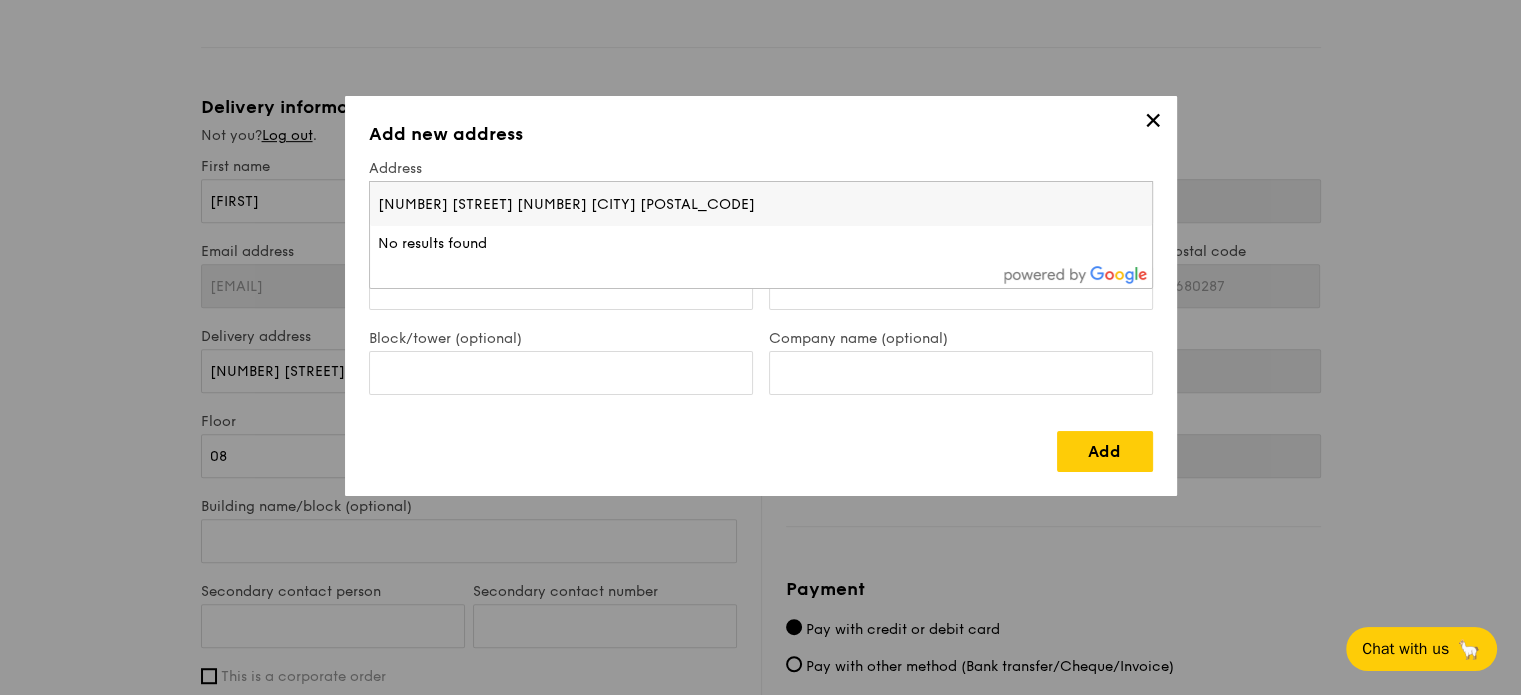 type on "[NUMBER] [STREET] [NUMBER] [CITY] [POSTAL_CODE]" 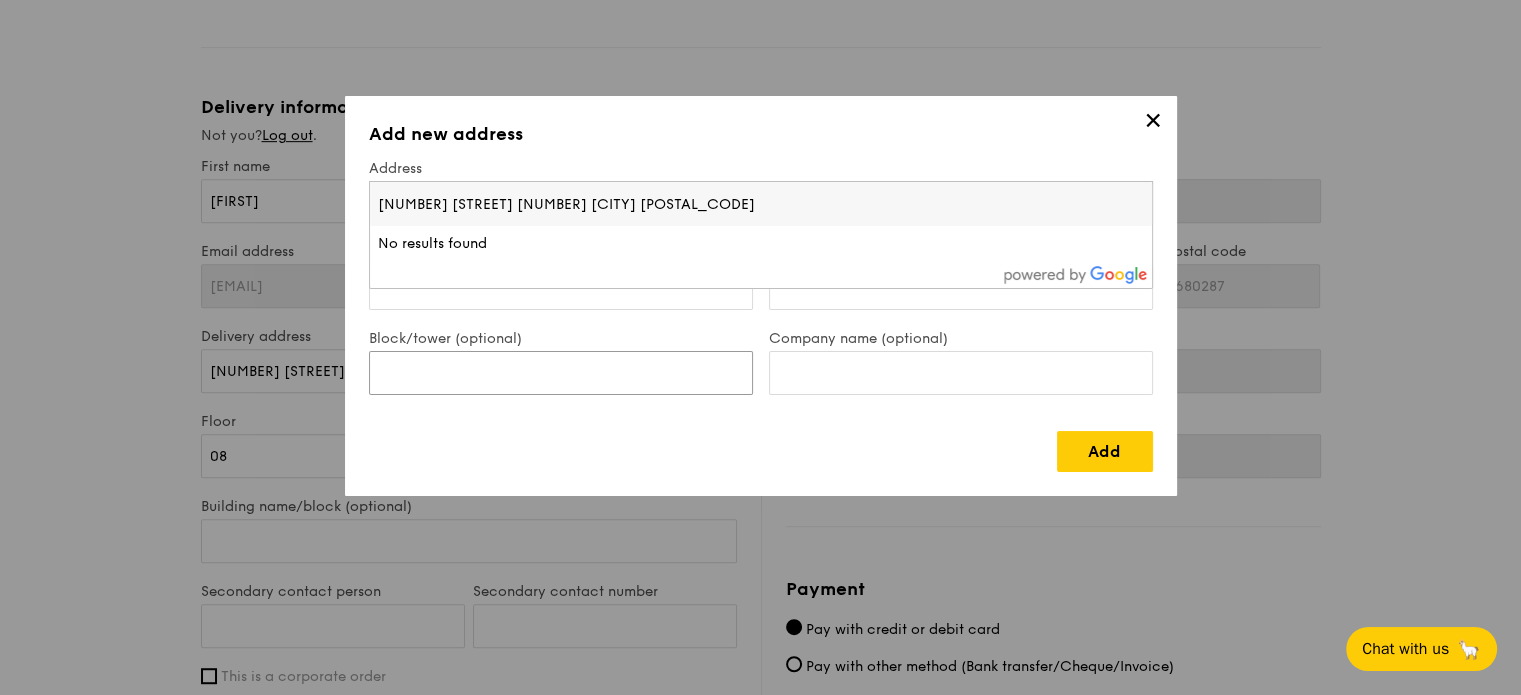 click on "Block/tower (optional)" at bounding box center [561, 373] 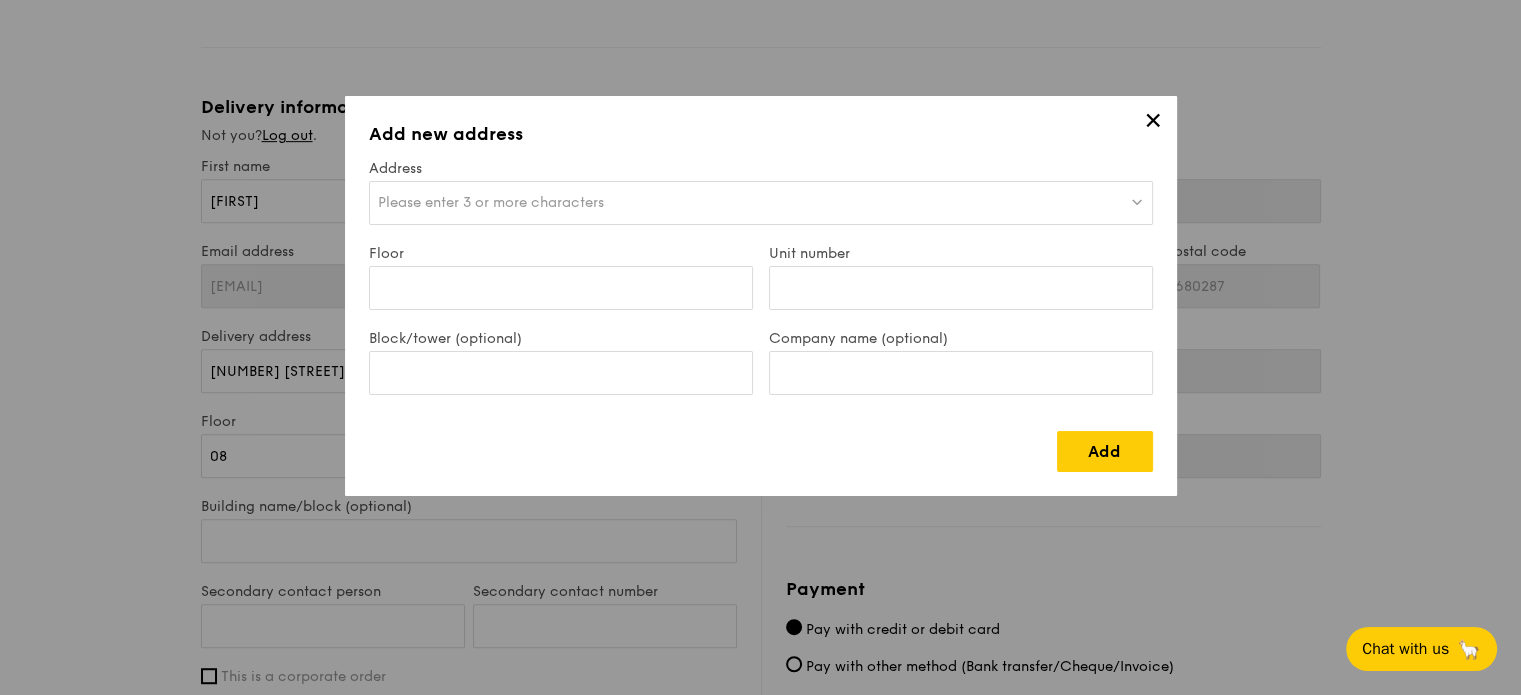 click on "Please enter 3 or more characters" at bounding box center (491, 202) 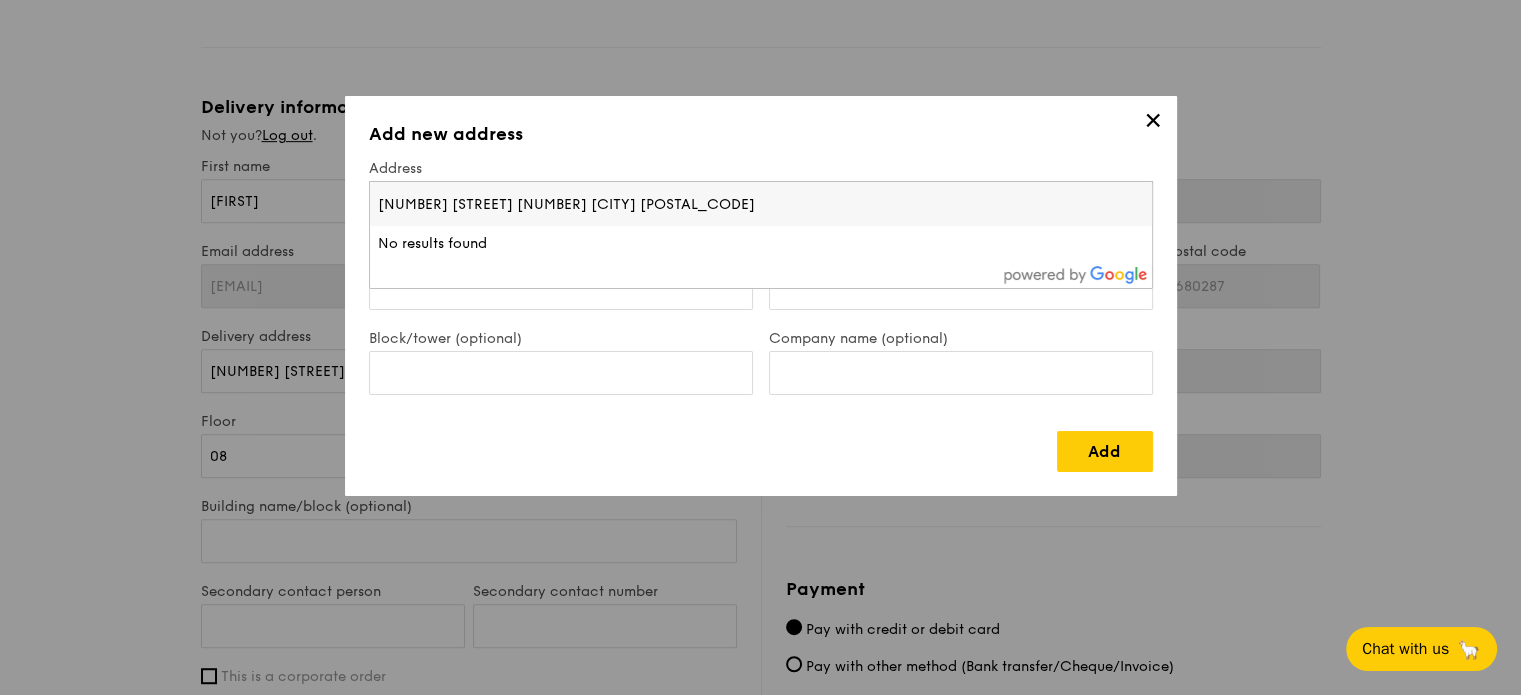 click on "[NUMBER] [STREET] [NUMBER] [CITY] [POSTAL_CODE]" at bounding box center (761, 204) 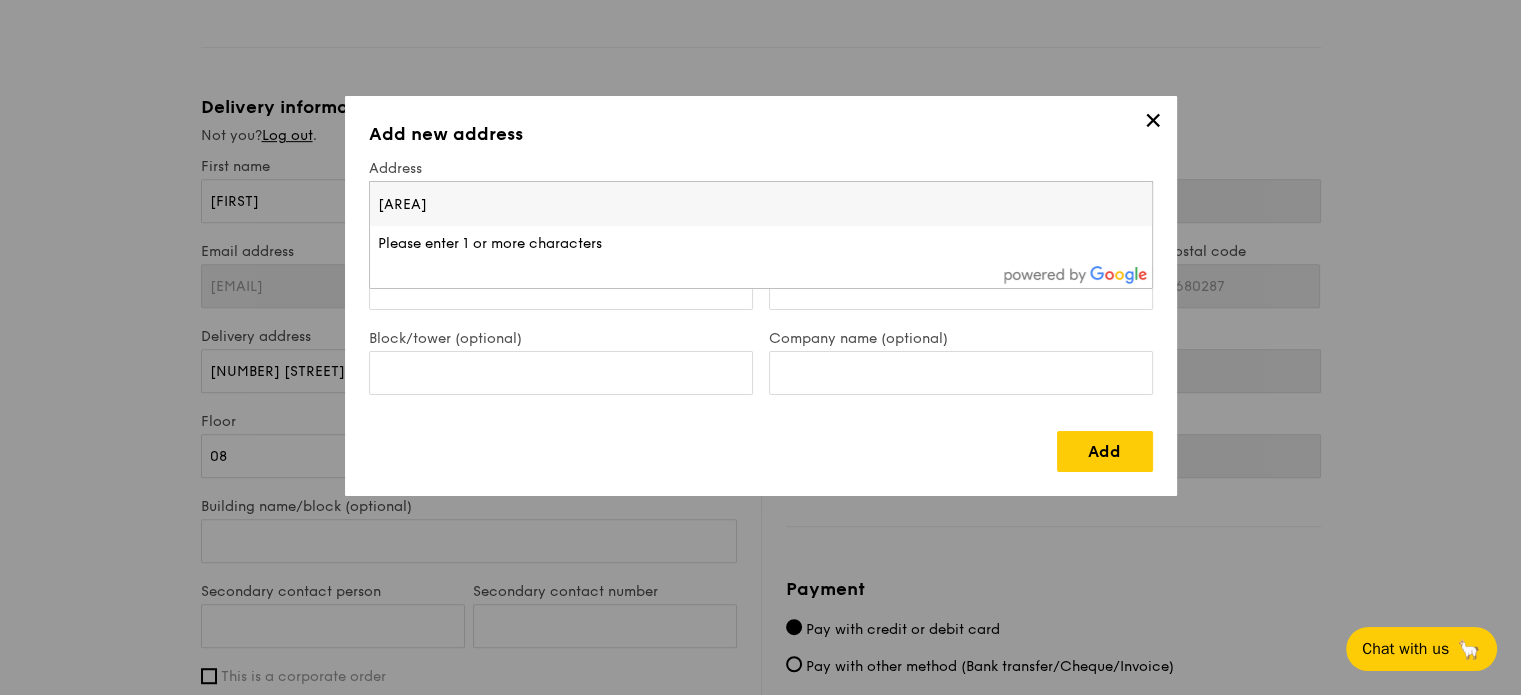 type on "b" 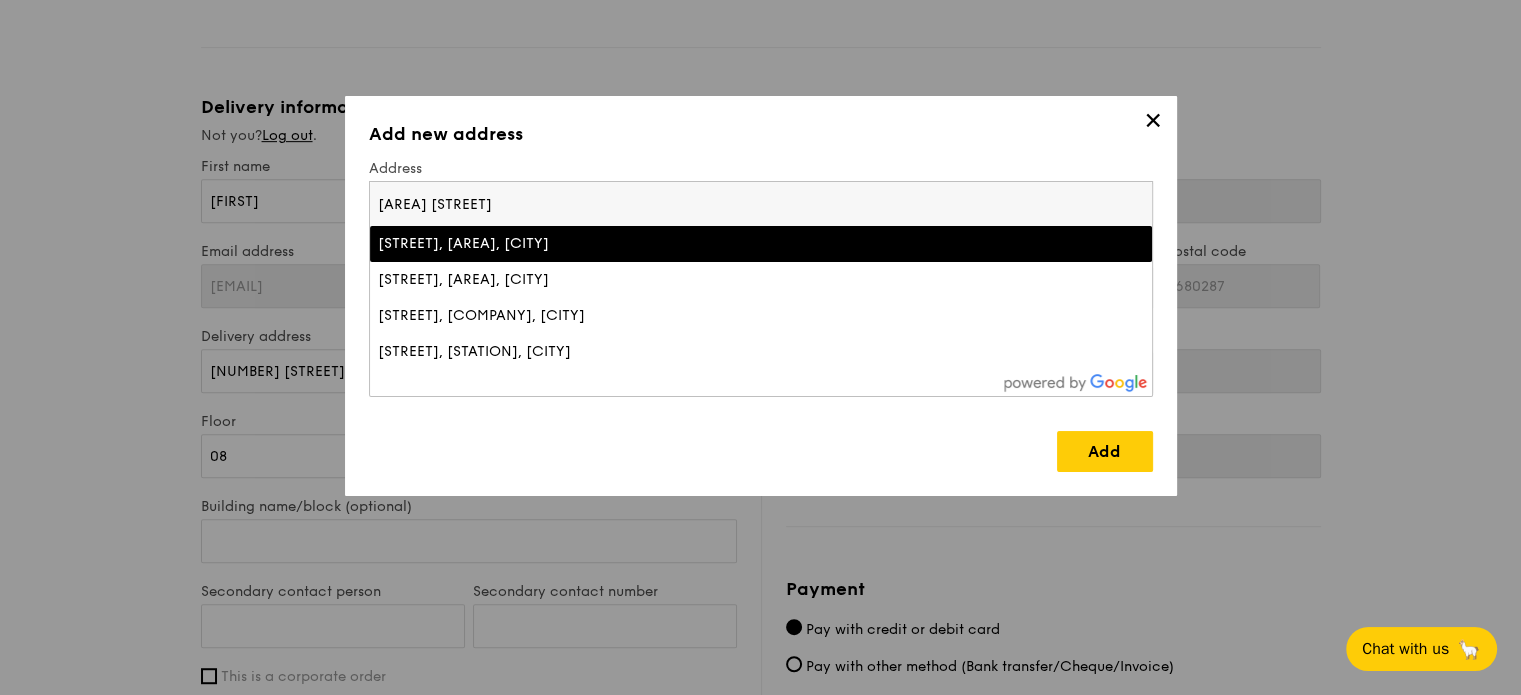 type on "[AREA] [STREET]" 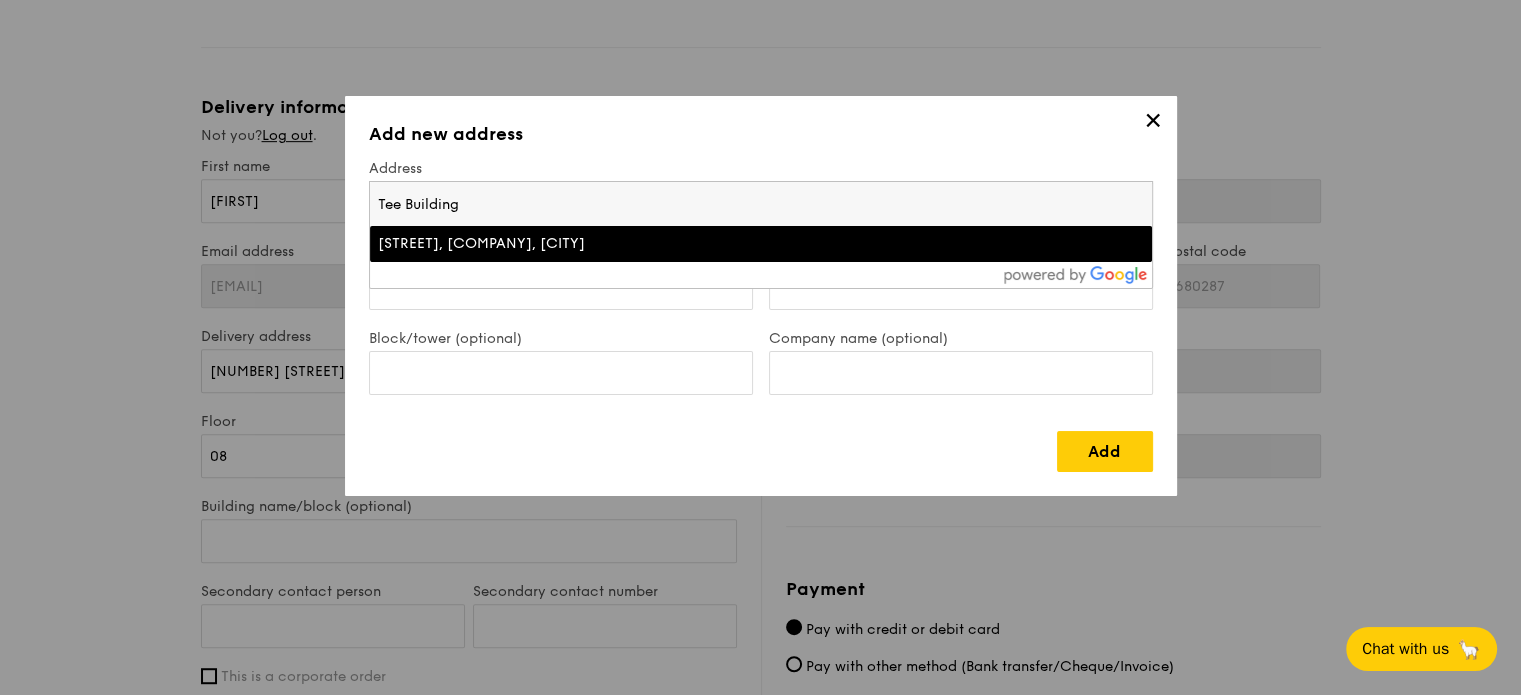 type on "Tee Building" 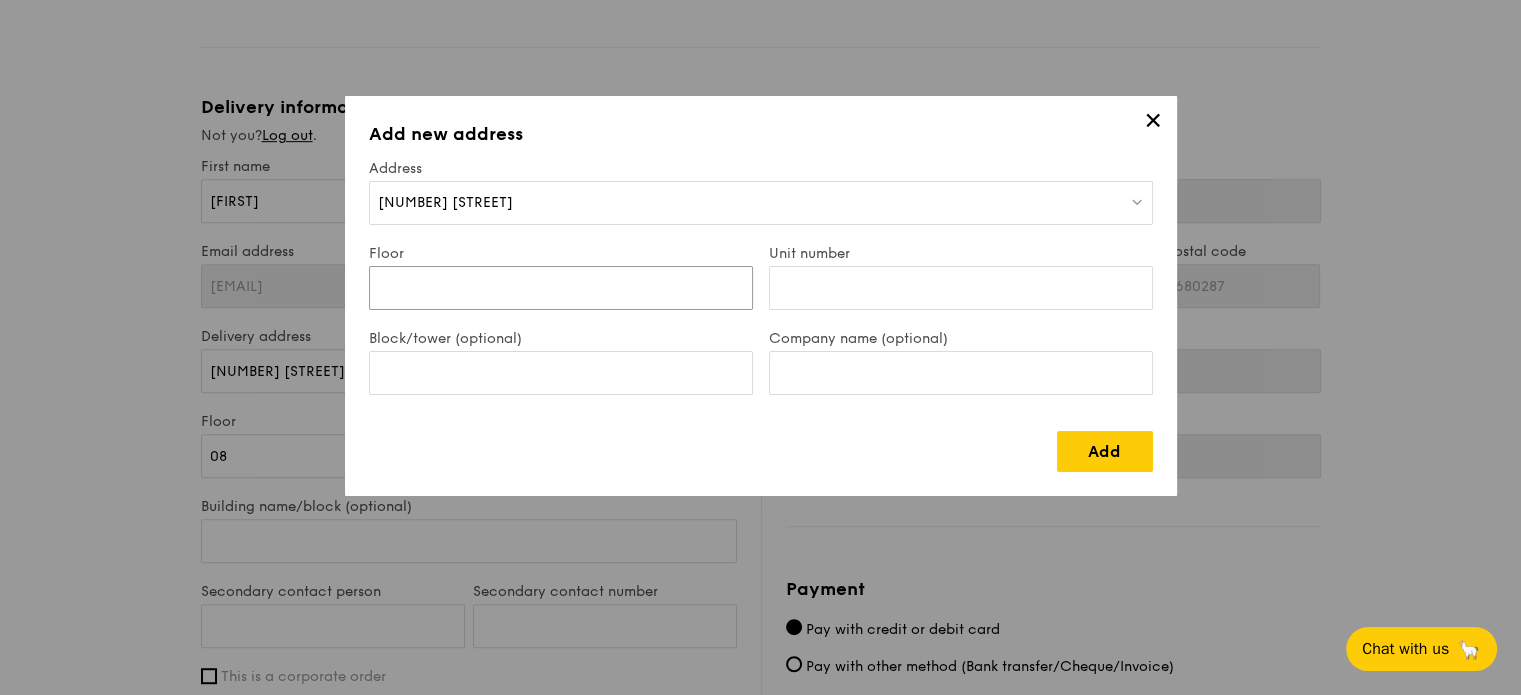 click on "Floor" at bounding box center [561, 288] 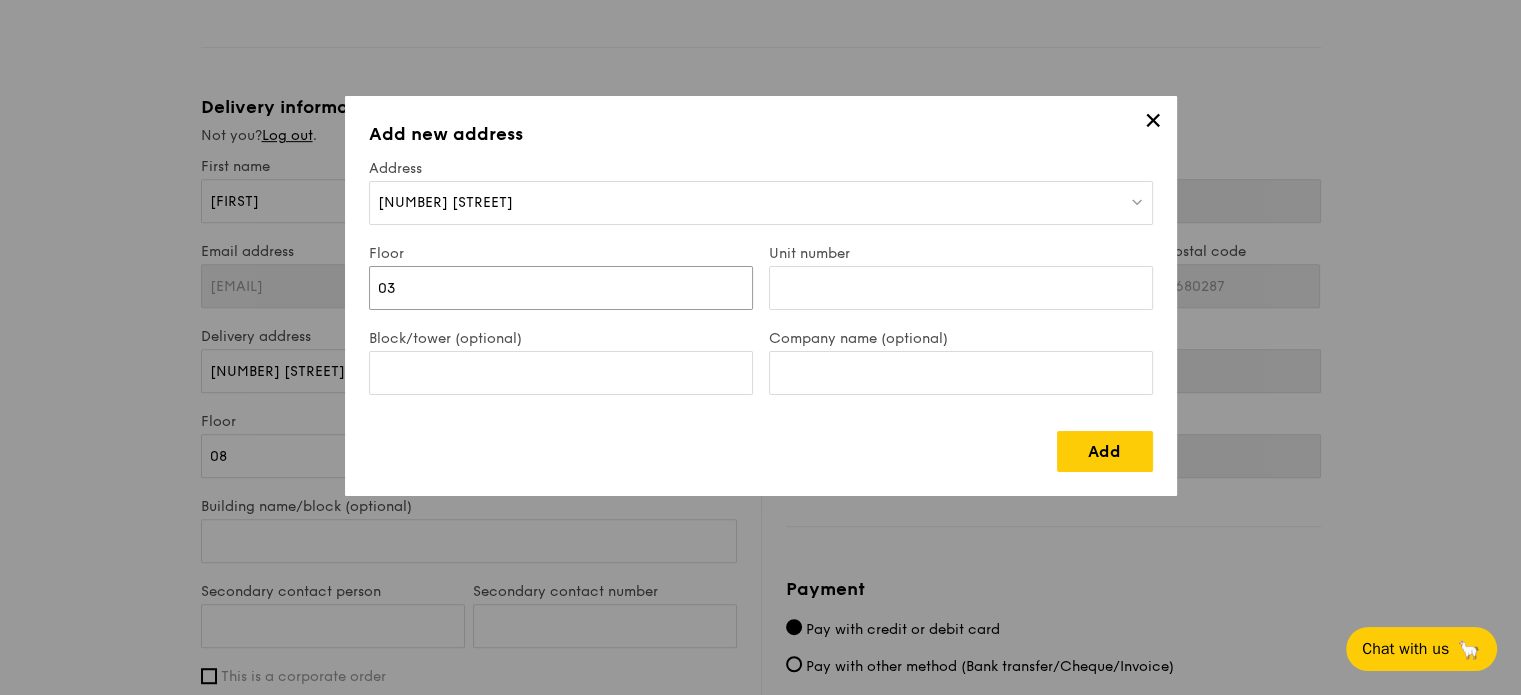 type on "03" 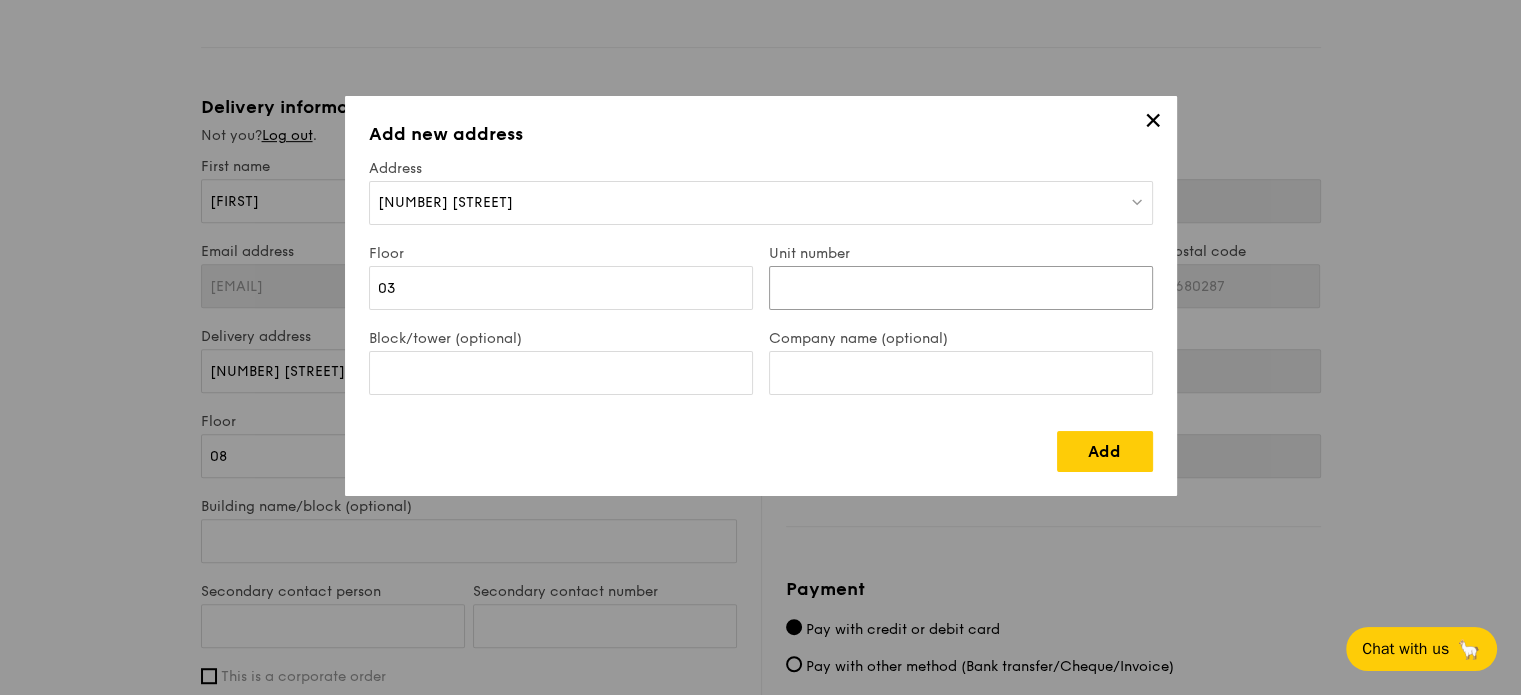 click on "Unit number" at bounding box center [961, 288] 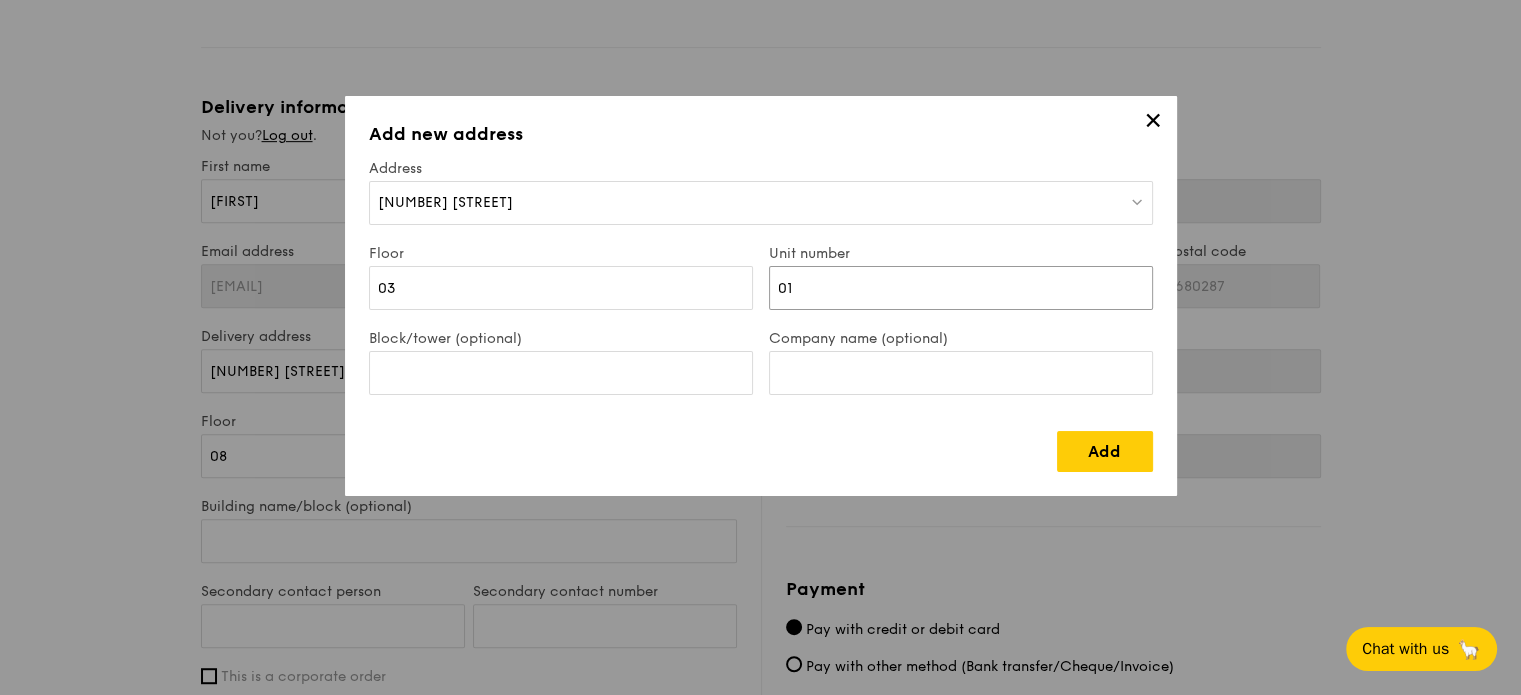 type on "01" 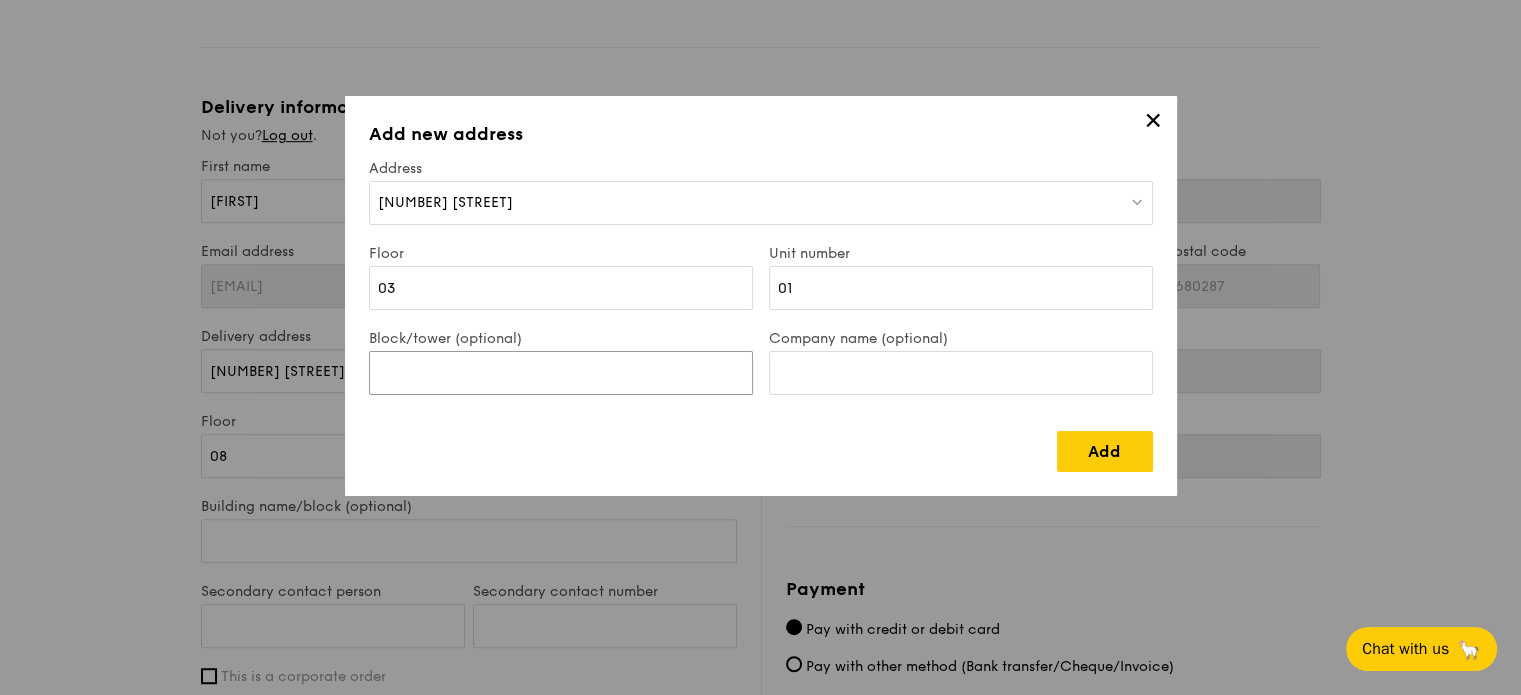 click on "Block/tower (optional)" at bounding box center [561, 373] 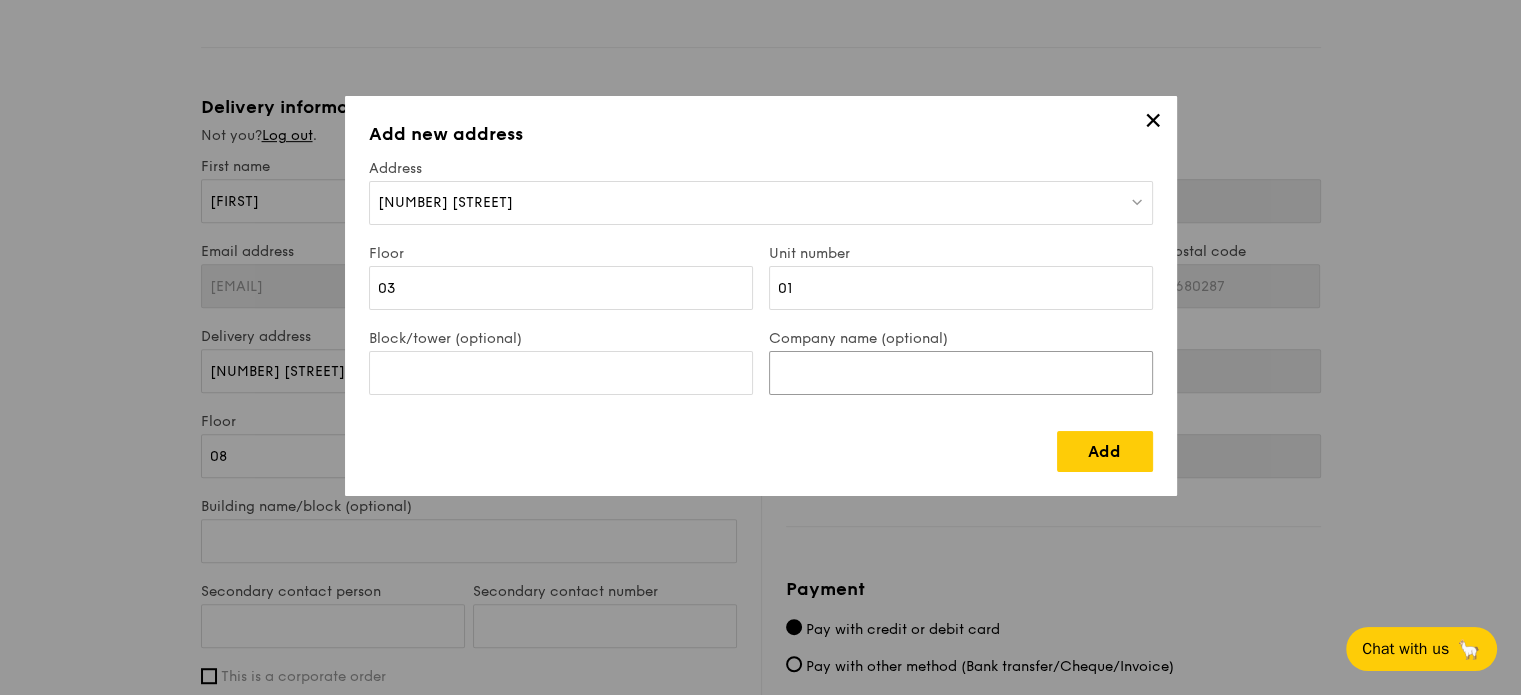 click on "Company name (optional)" at bounding box center (961, 373) 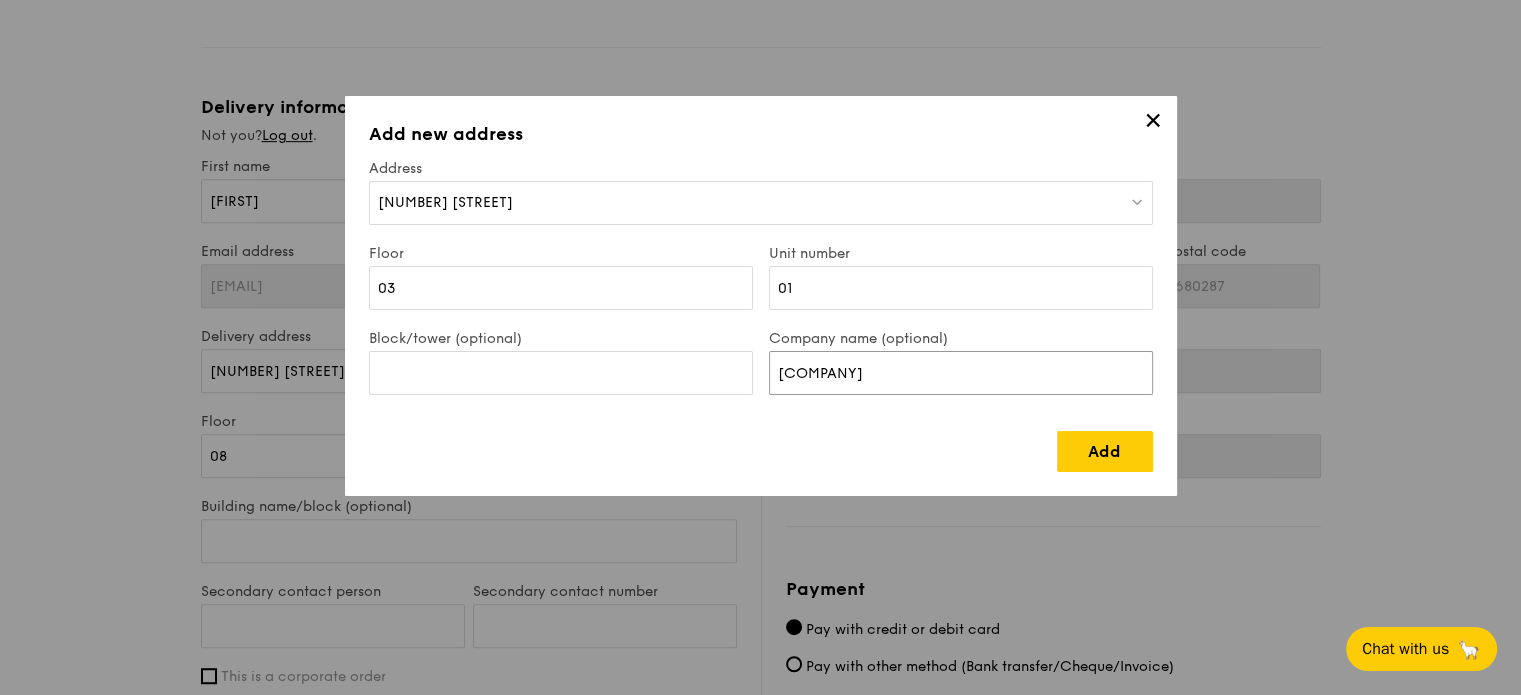 drag, startPoint x: 875, startPoint y: 375, endPoint x: 645, endPoint y: 377, distance: 230.0087 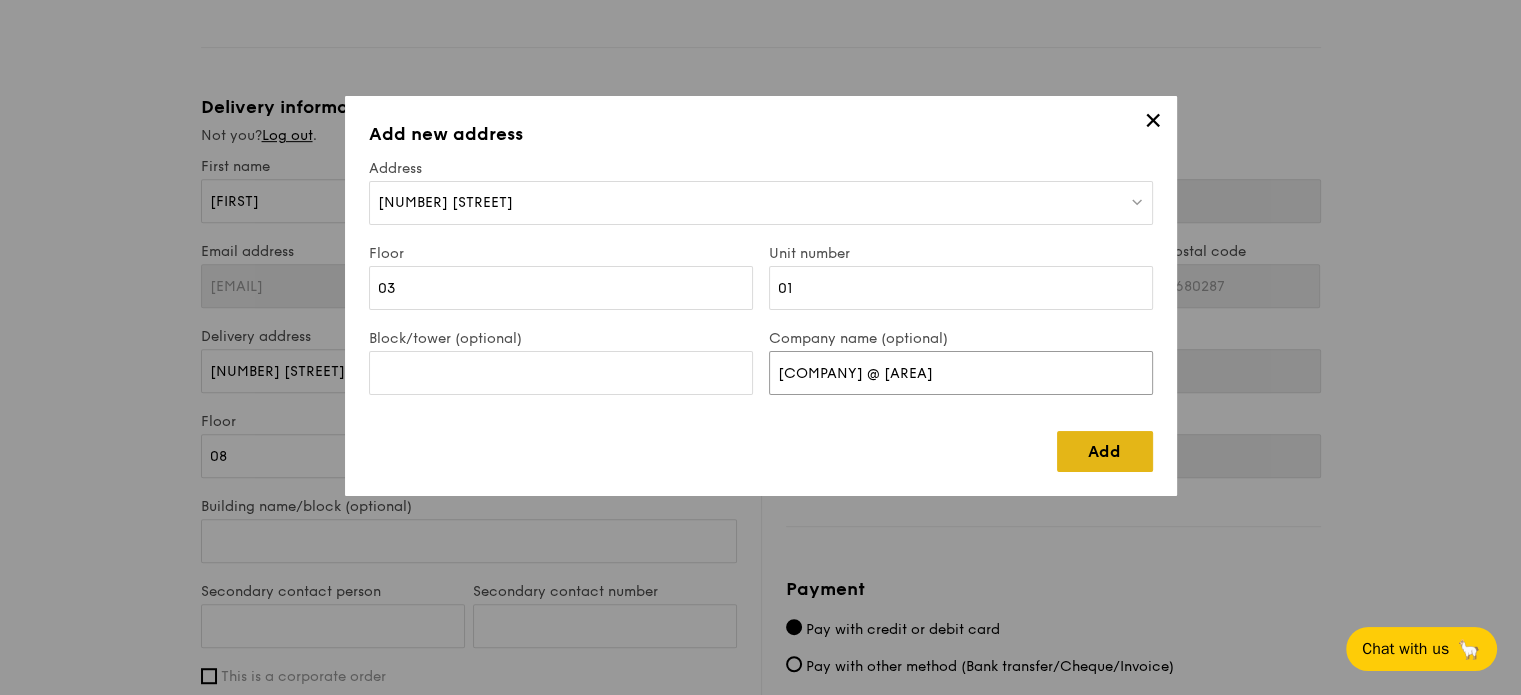 type on "[COMPANY] @ [AREA]" 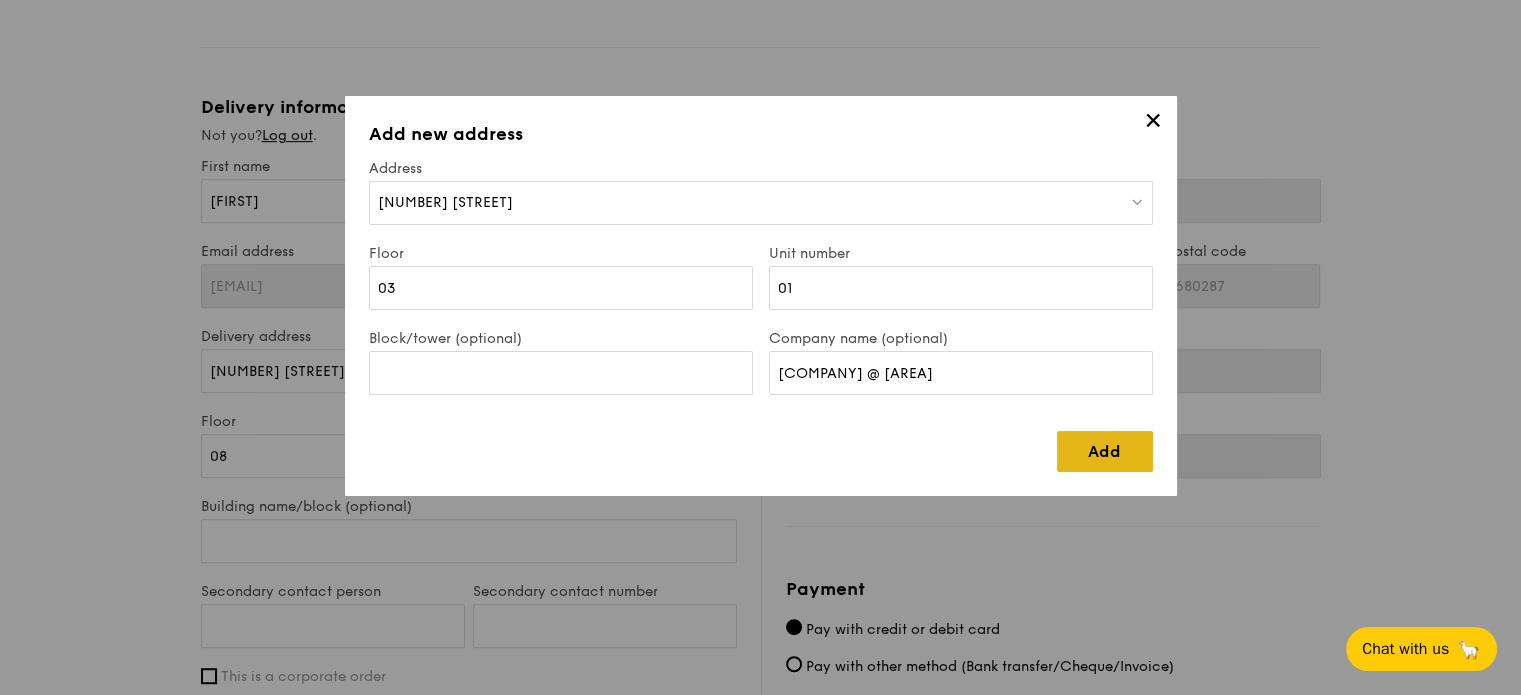 click on "Add" at bounding box center (1105, 451) 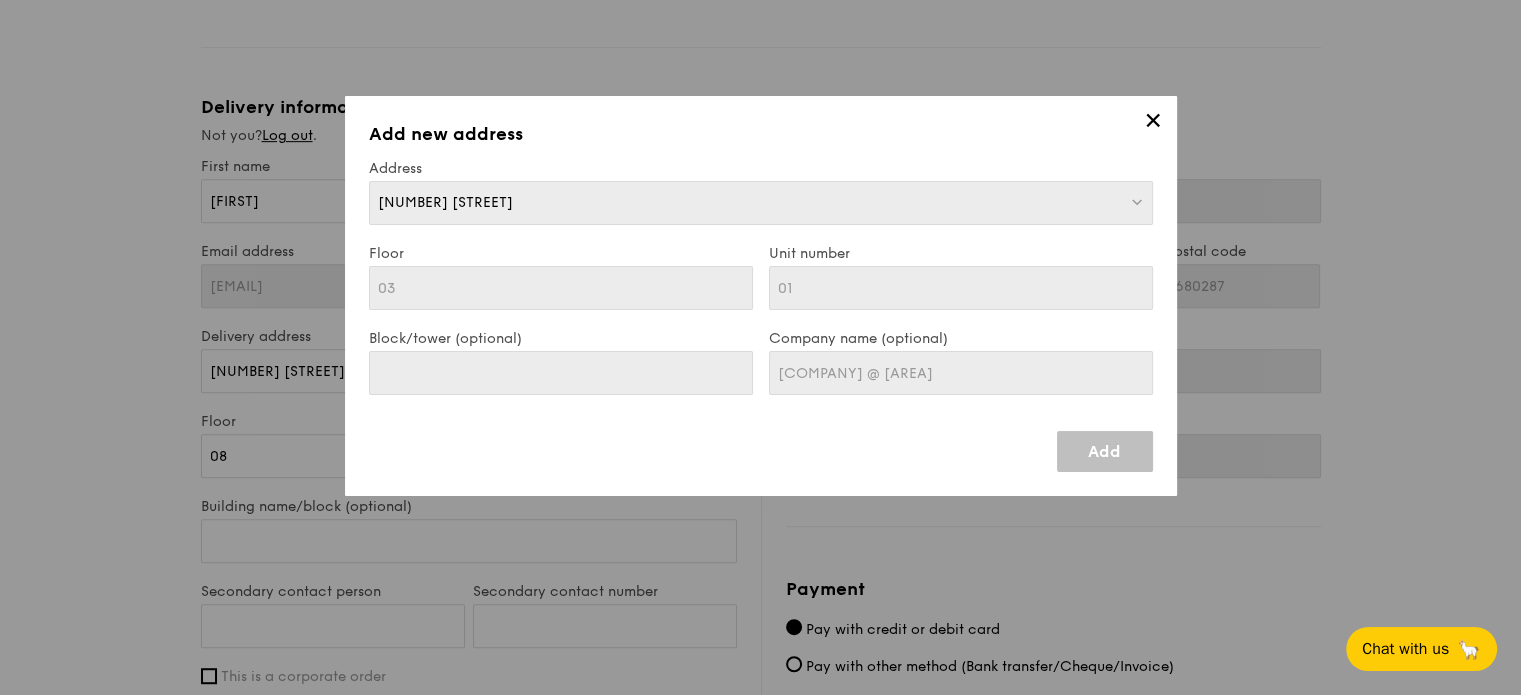 type on "[NUMBER] [STREET]" 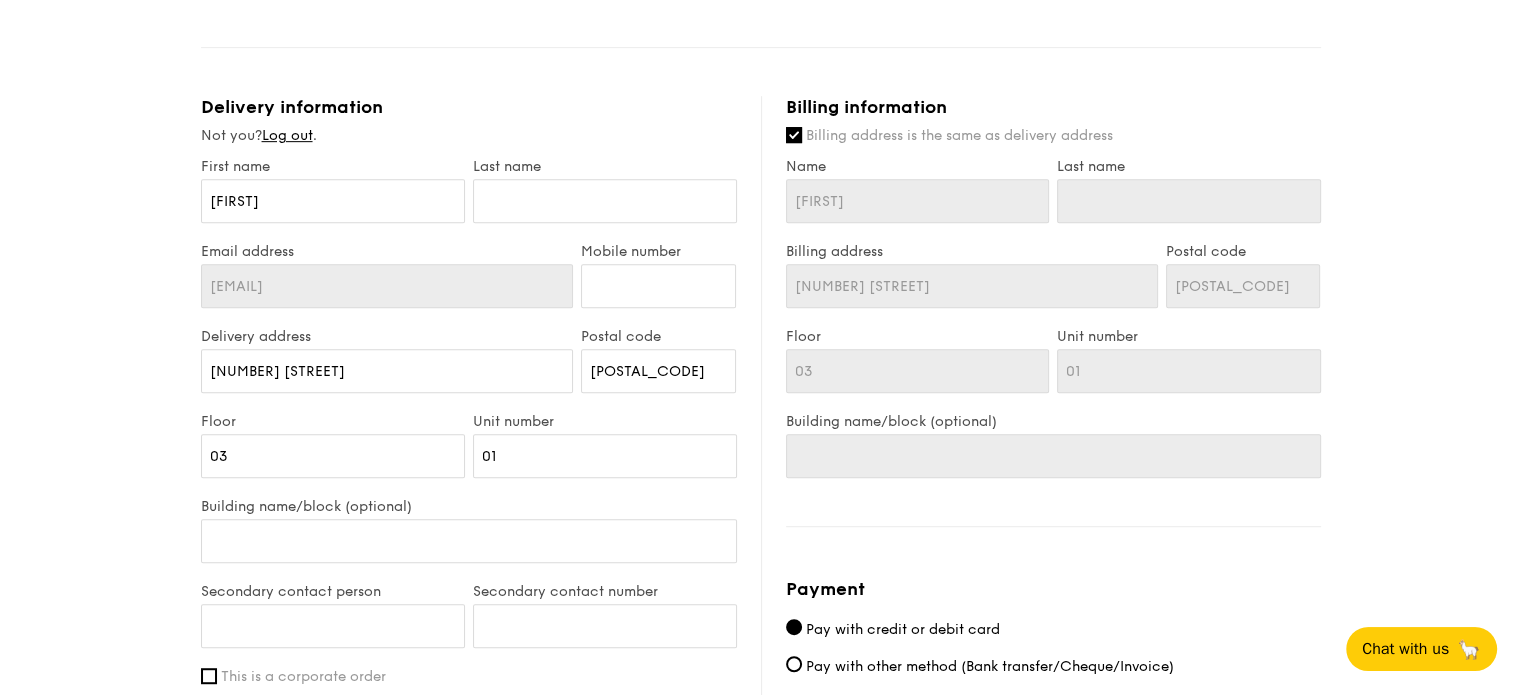 scroll, scrollTop: 1200, scrollLeft: 0, axis: vertical 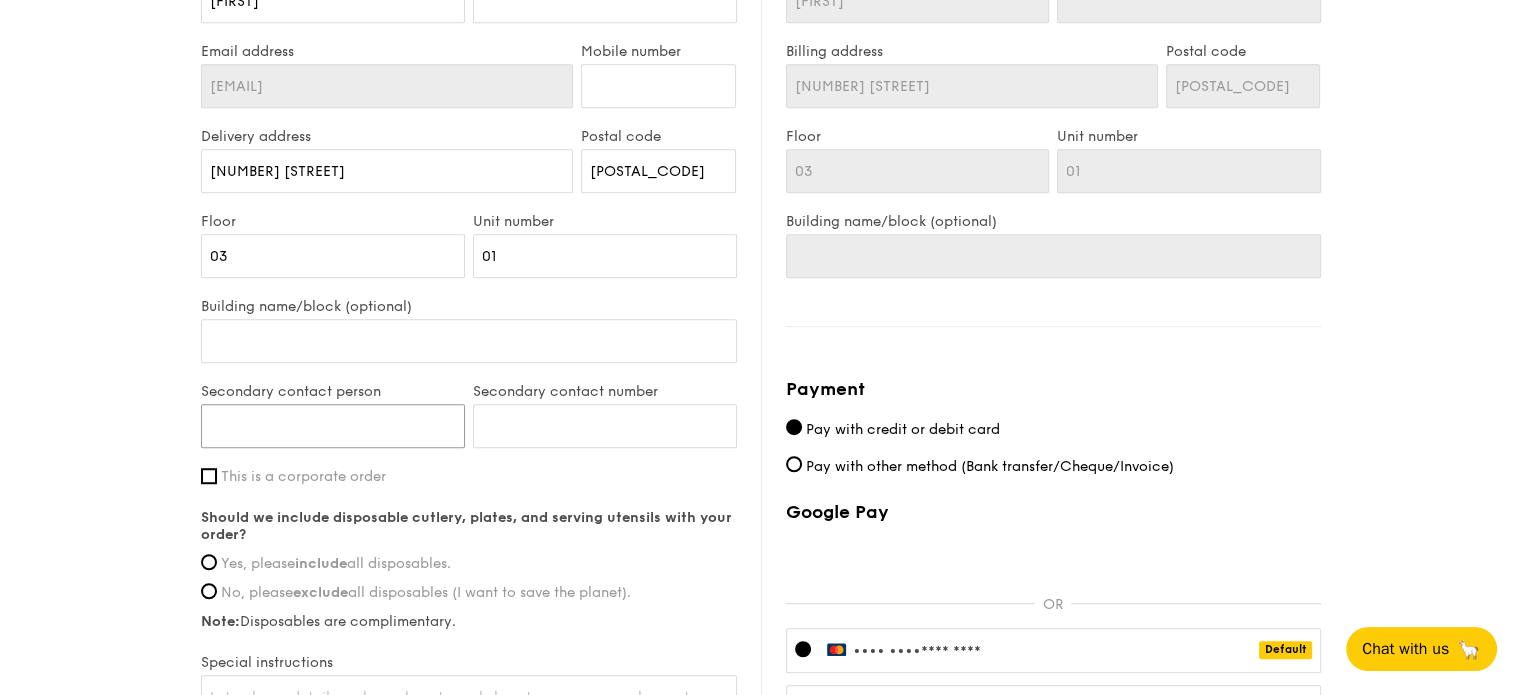 click on "Secondary contact person" at bounding box center [333, 426] 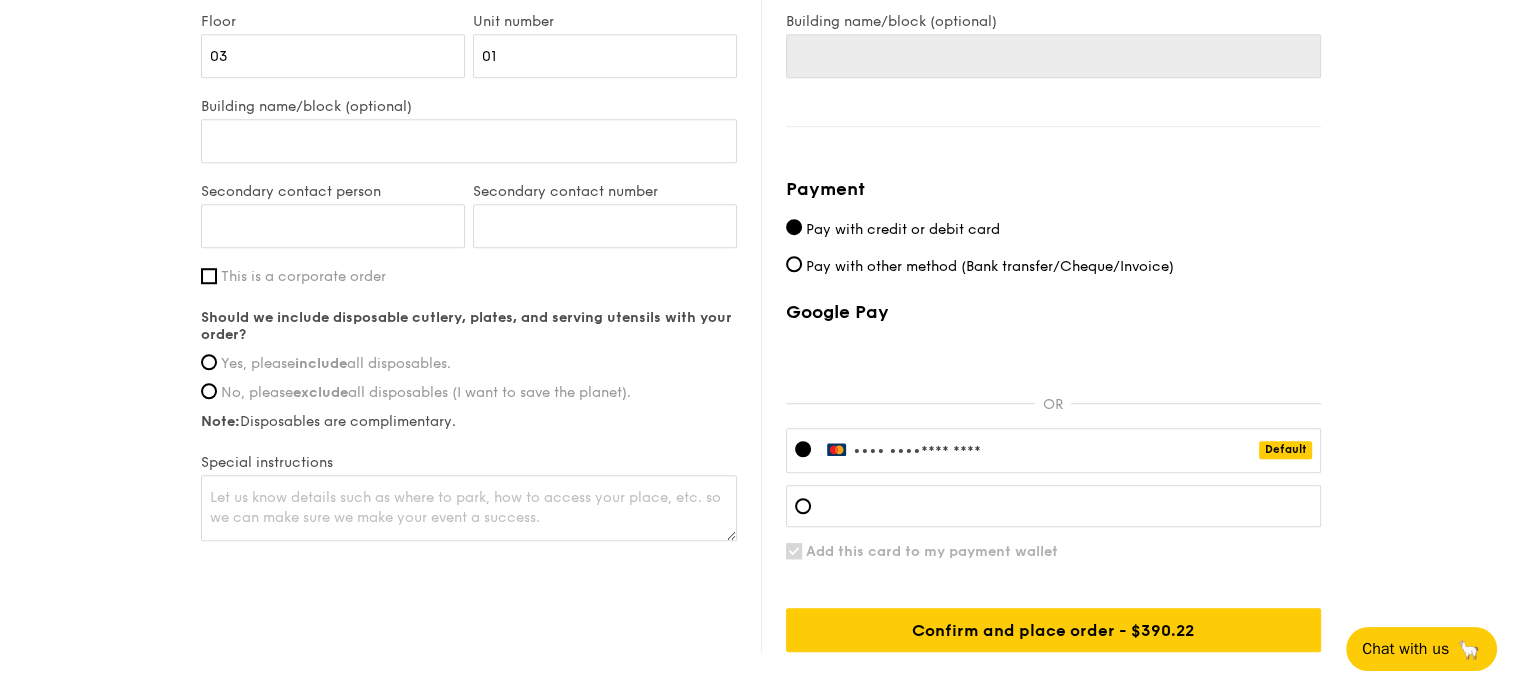 click on "Yes, please  include  all disposables." at bounding box center (336, 363) 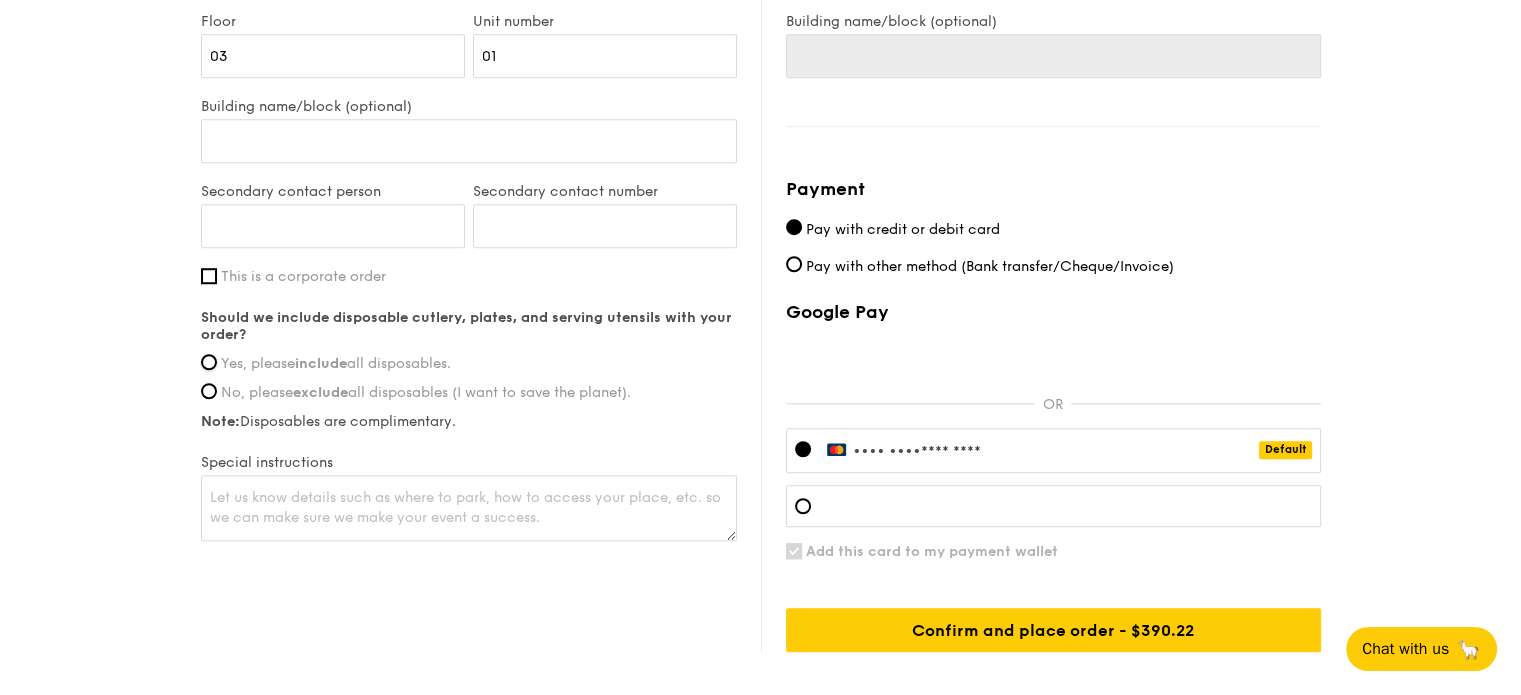 click on "Yes, please  include  all disposables." at bounding box center [209, 362] 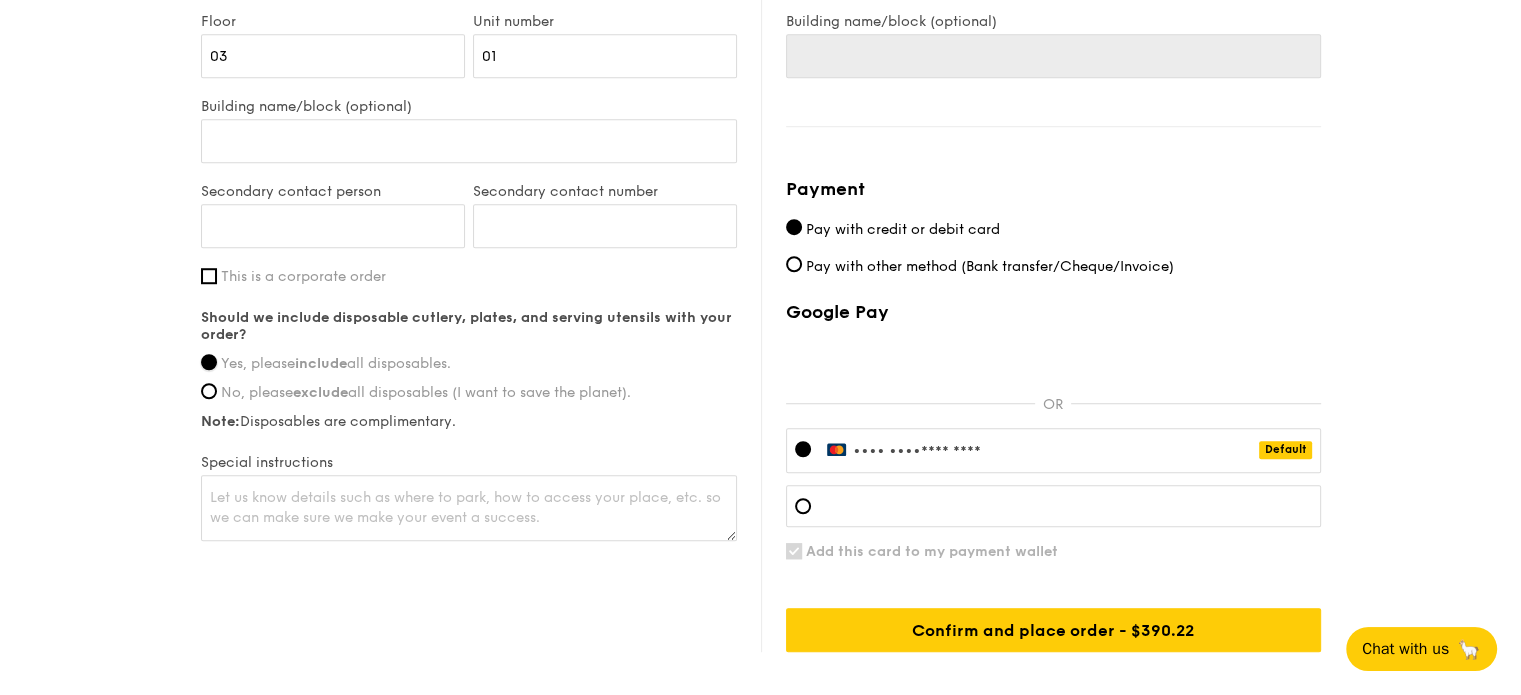 scroll, scrollTop: 1200, scrollLeft: 0, axis: vertical 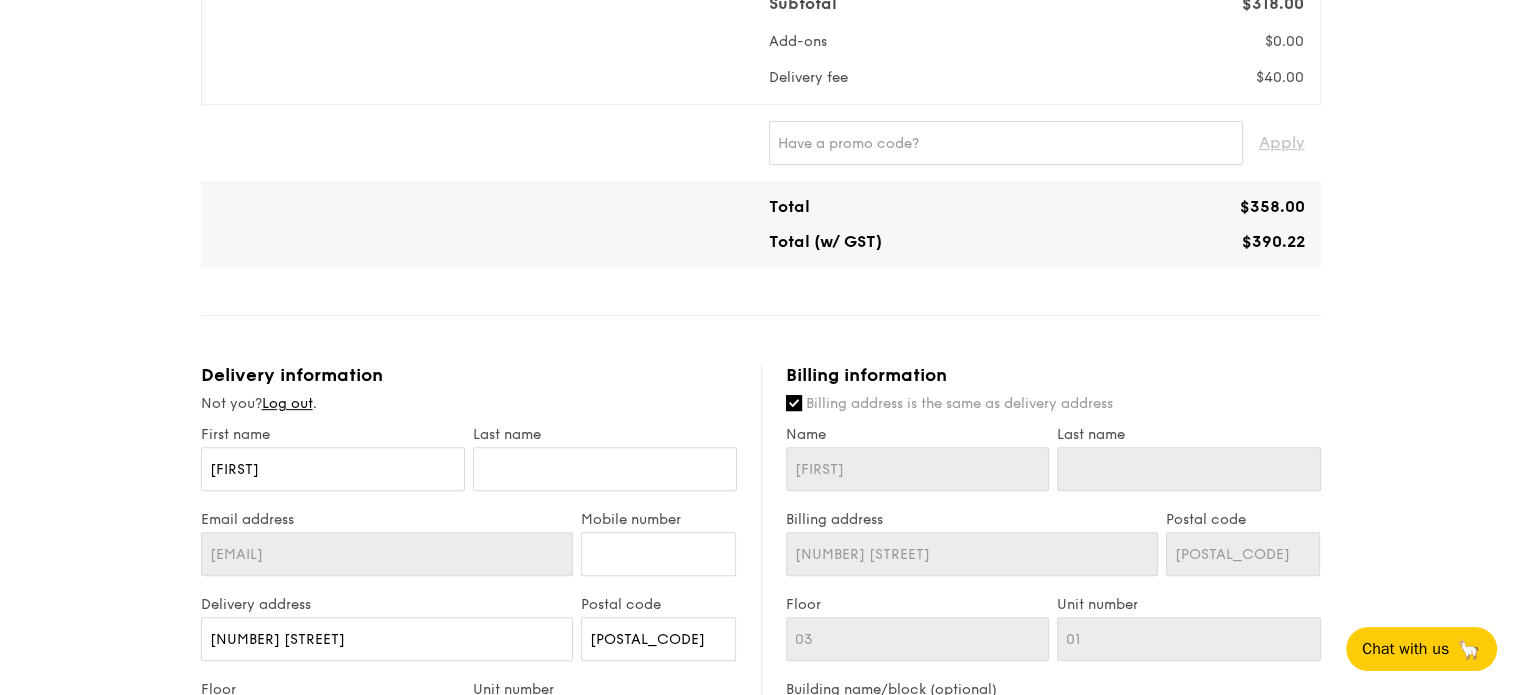 click on "Billing address is the same as delivery address" at bounding box center [959, 403] 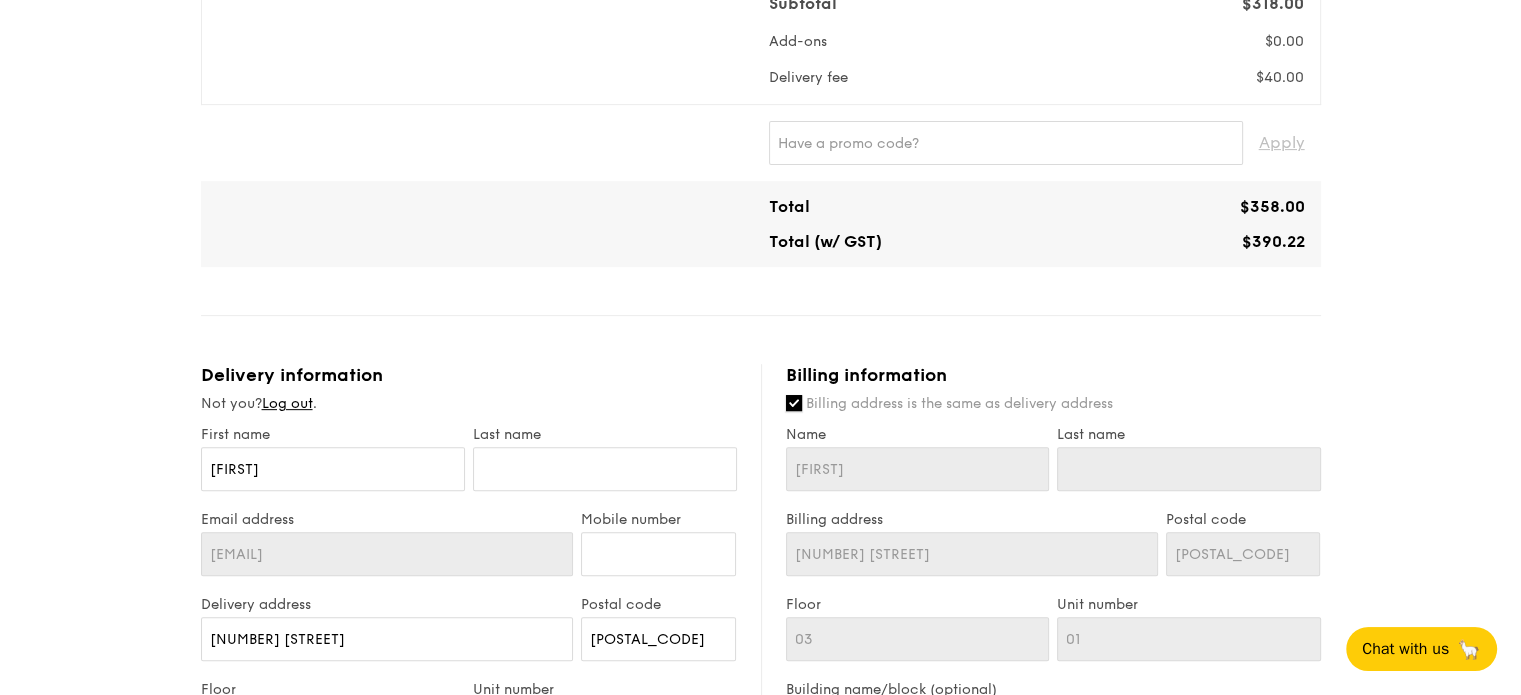 click on "Billing address is the same as delivery address" at bounding box center (794, 403) 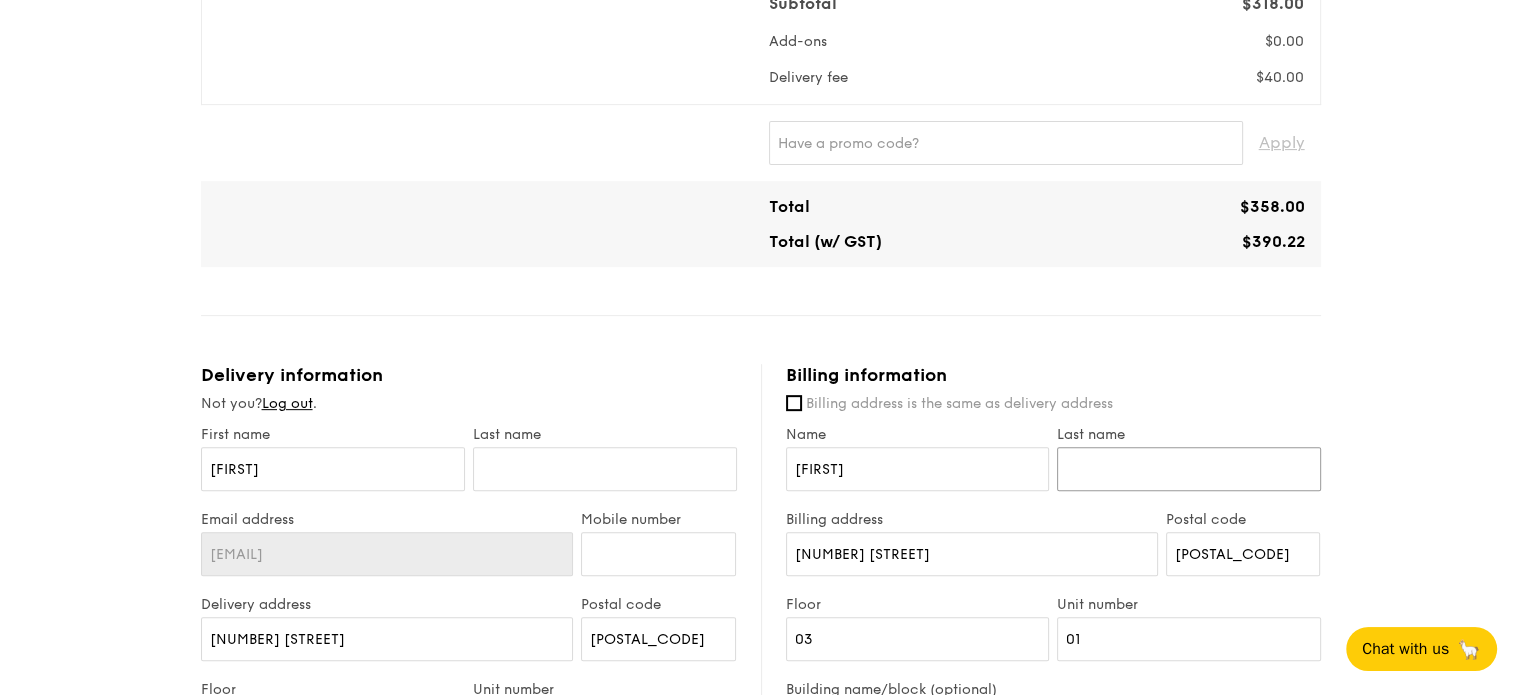 click on "Last name" at bounding box center (1189, 469) 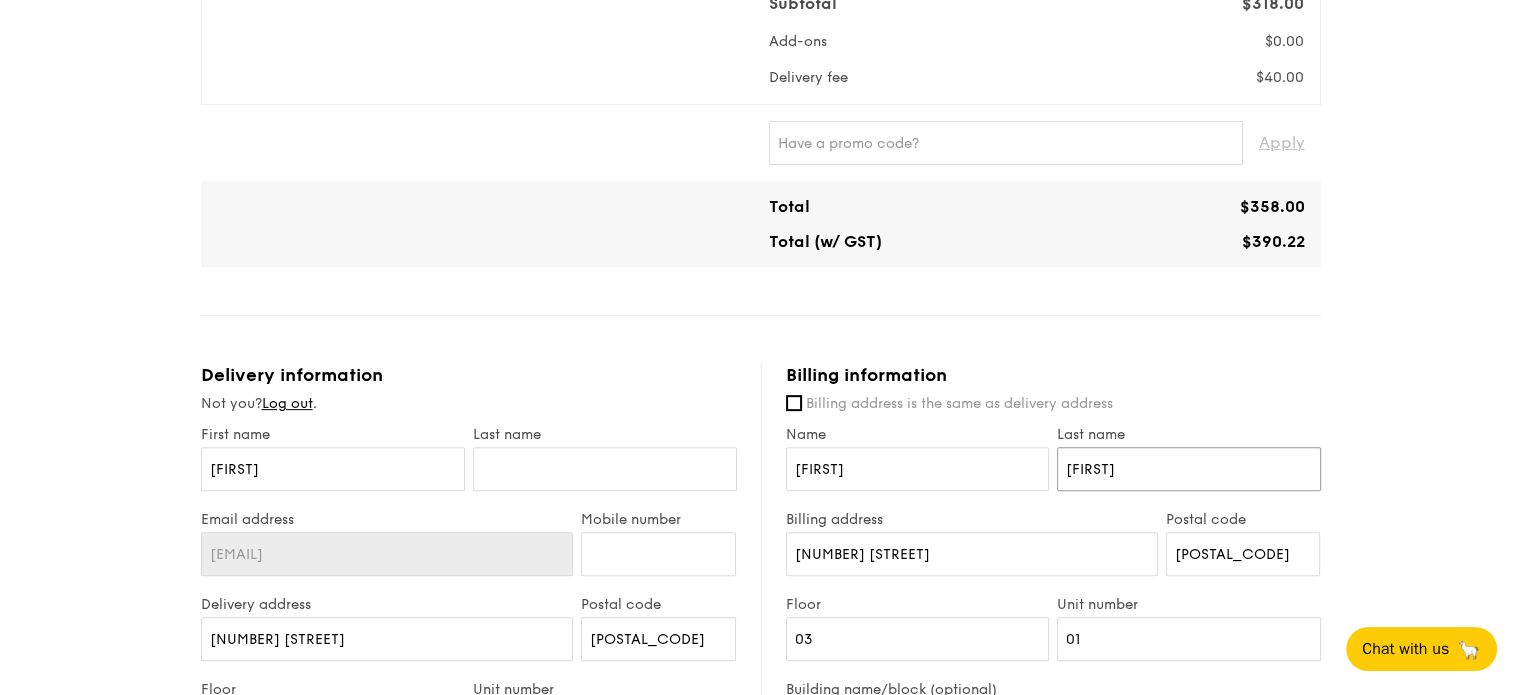 type on "[FIRST]" 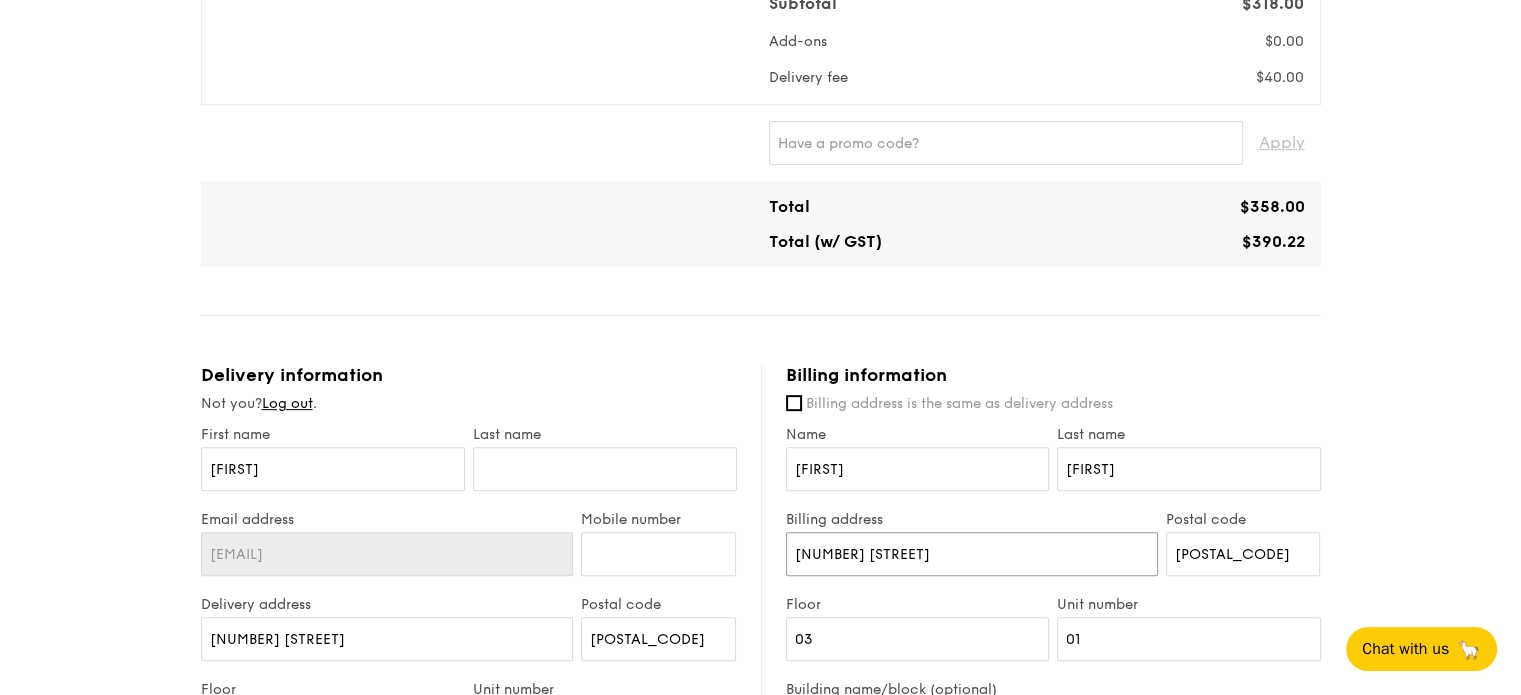 click on "[NUMBER] [STREET]" at bounding box center [972, 554] 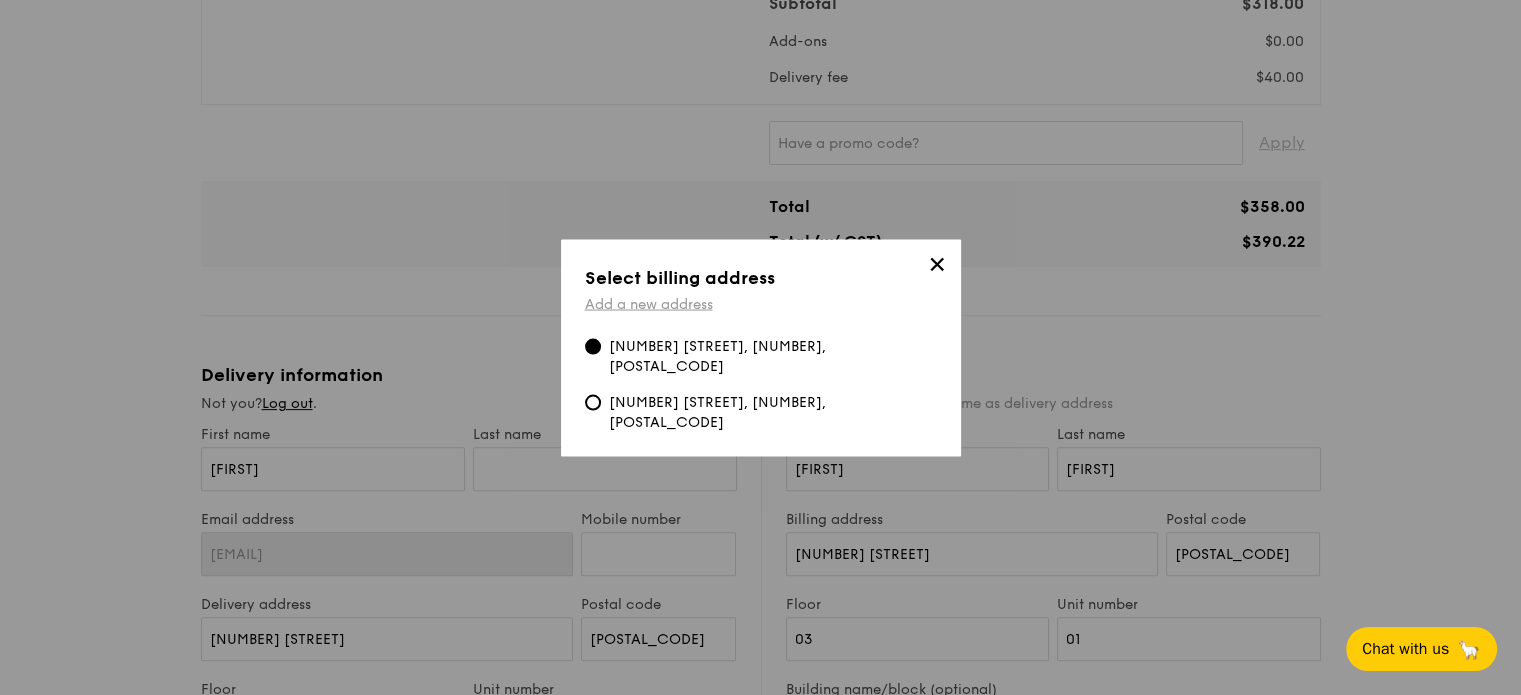 click on "Add a new address" at bounding box center (649, 303) 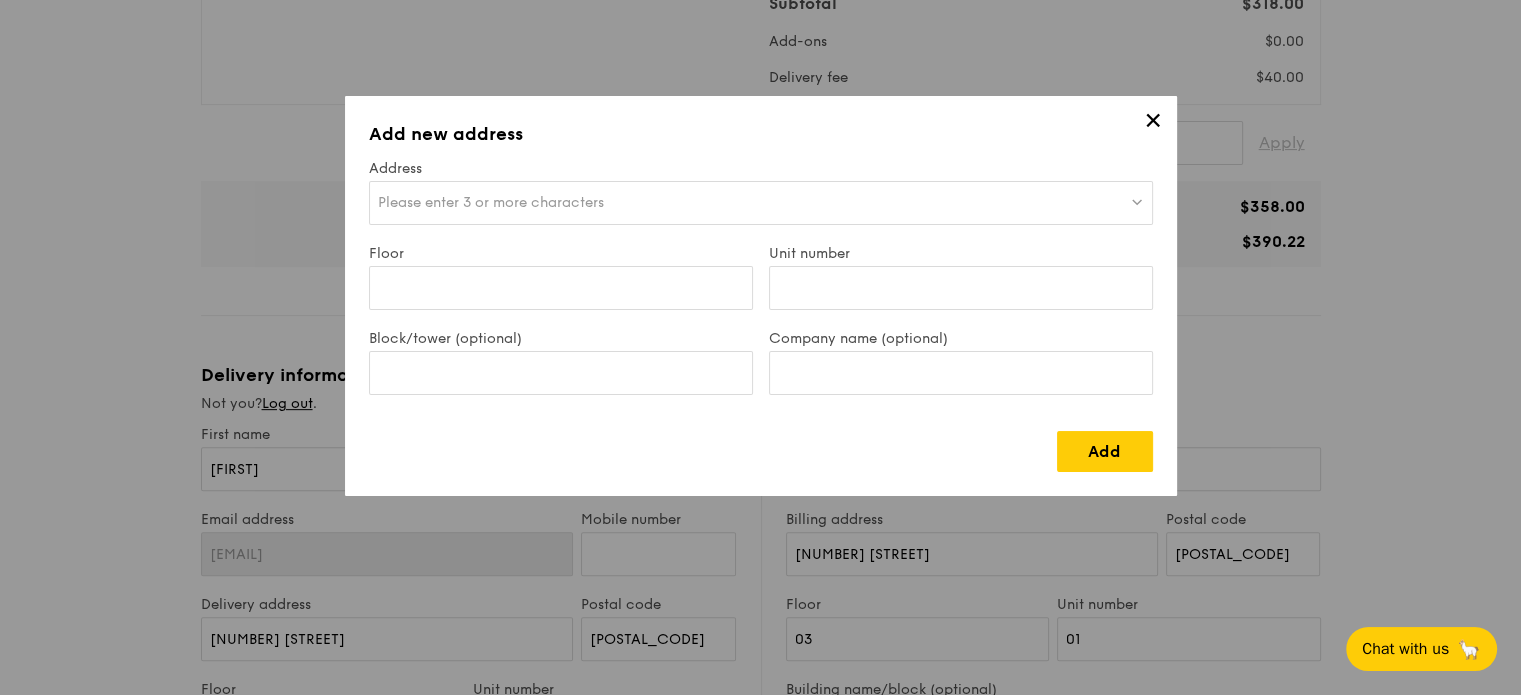 click on "Please enter 3 or more characters" at bounding box center (491, 202) 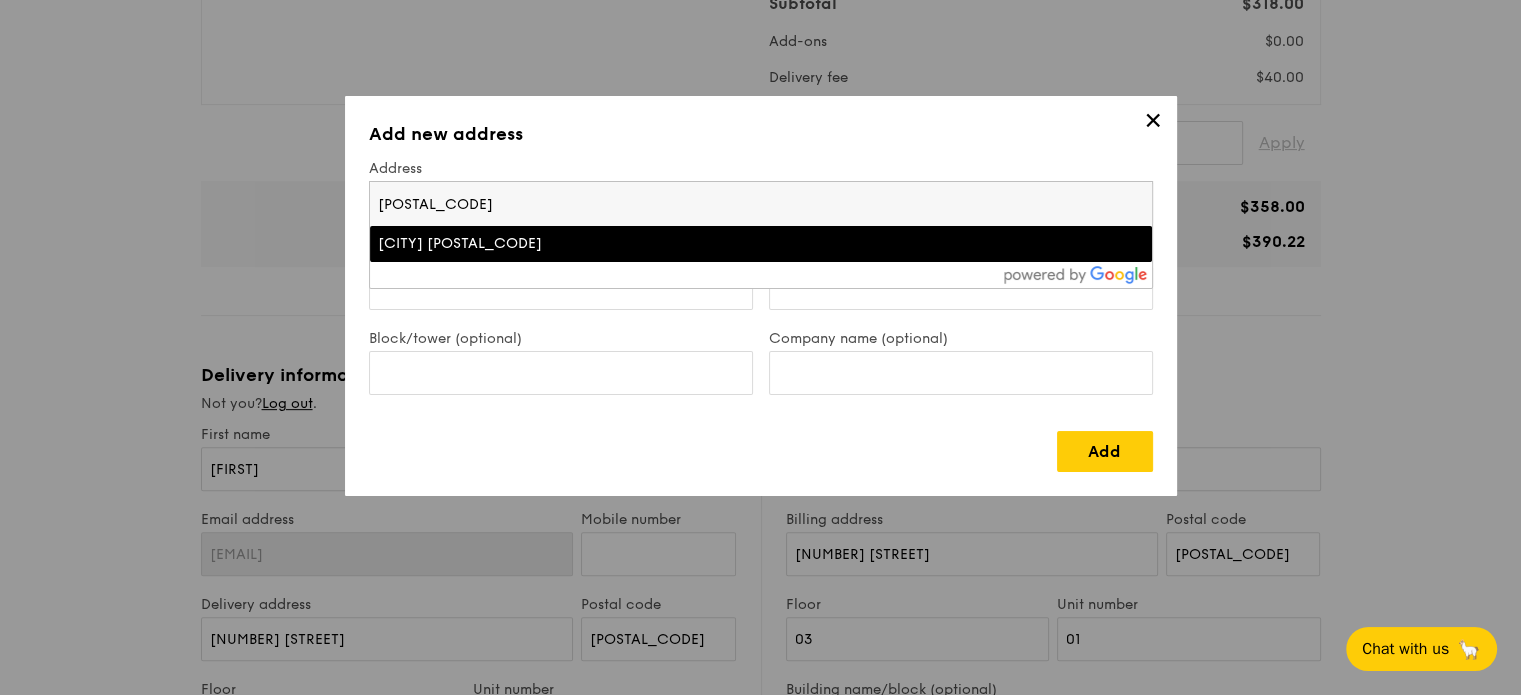type on "[POSTAL_CODE]" 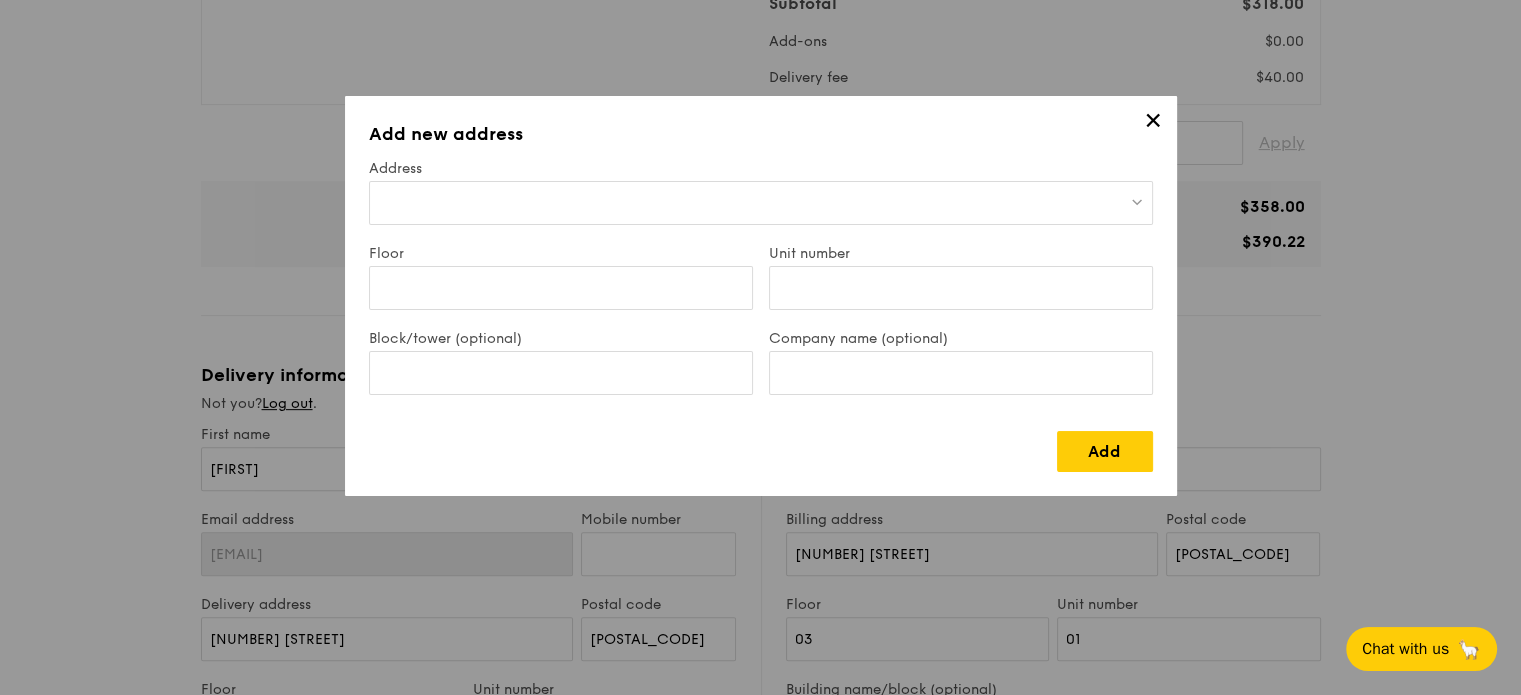 click at bounding box center [761, 203] 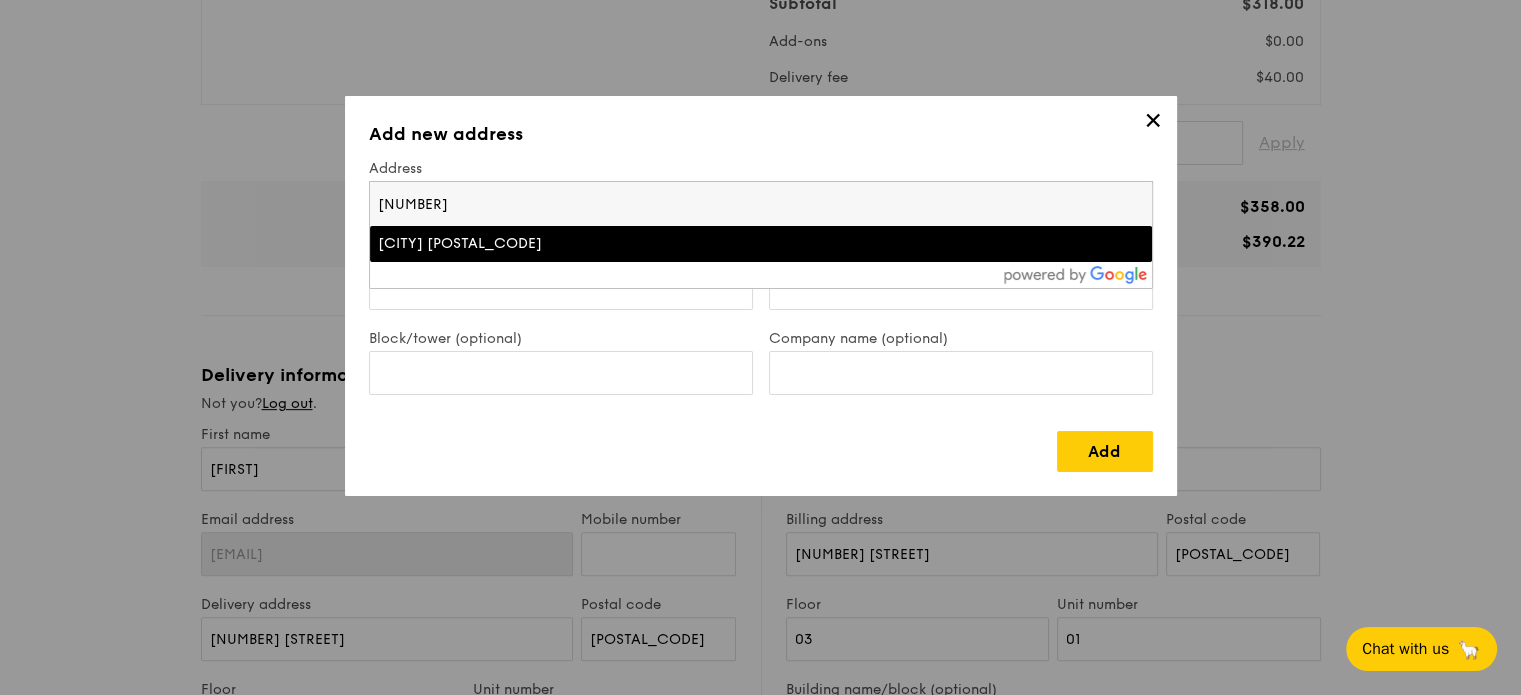 type on "[NUMBER]" 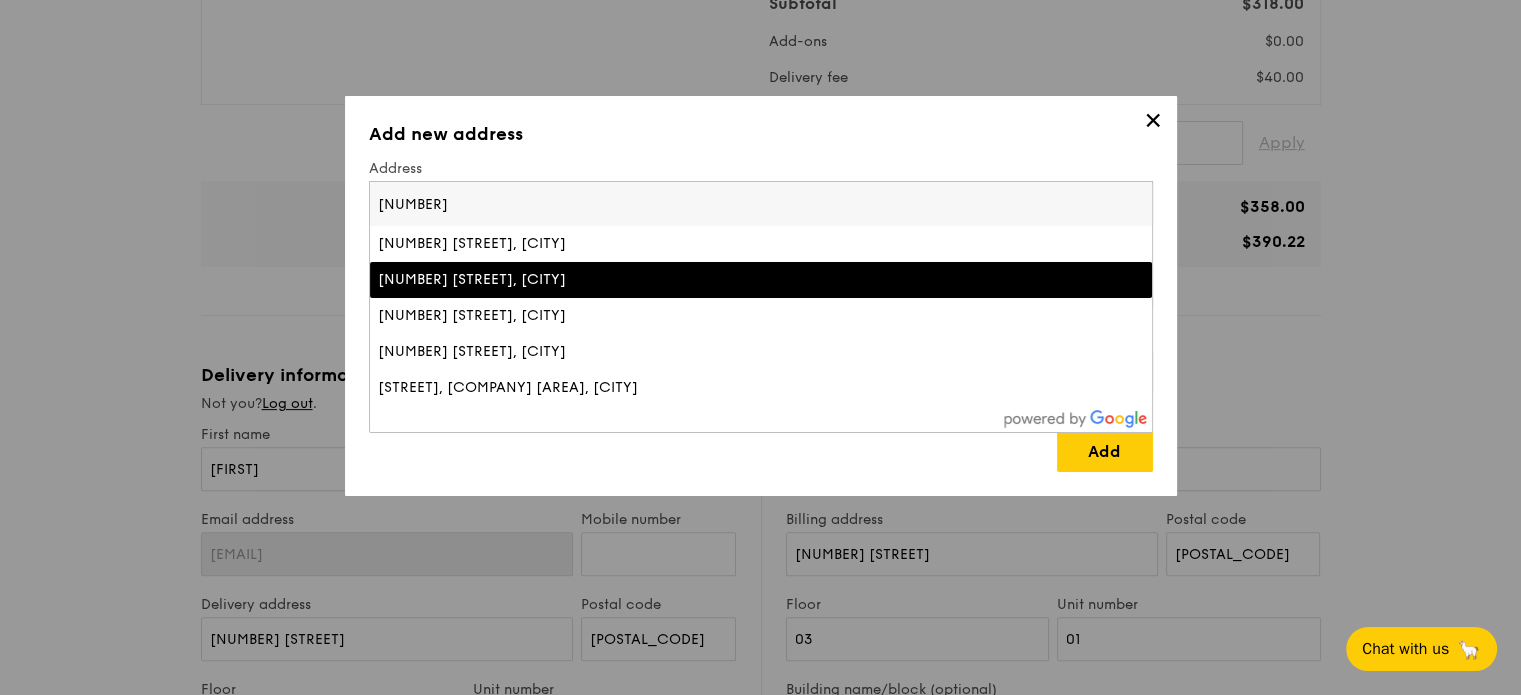 click on "[NUMBER] [STREET], [CITY]" at bounding box center (665, 280) 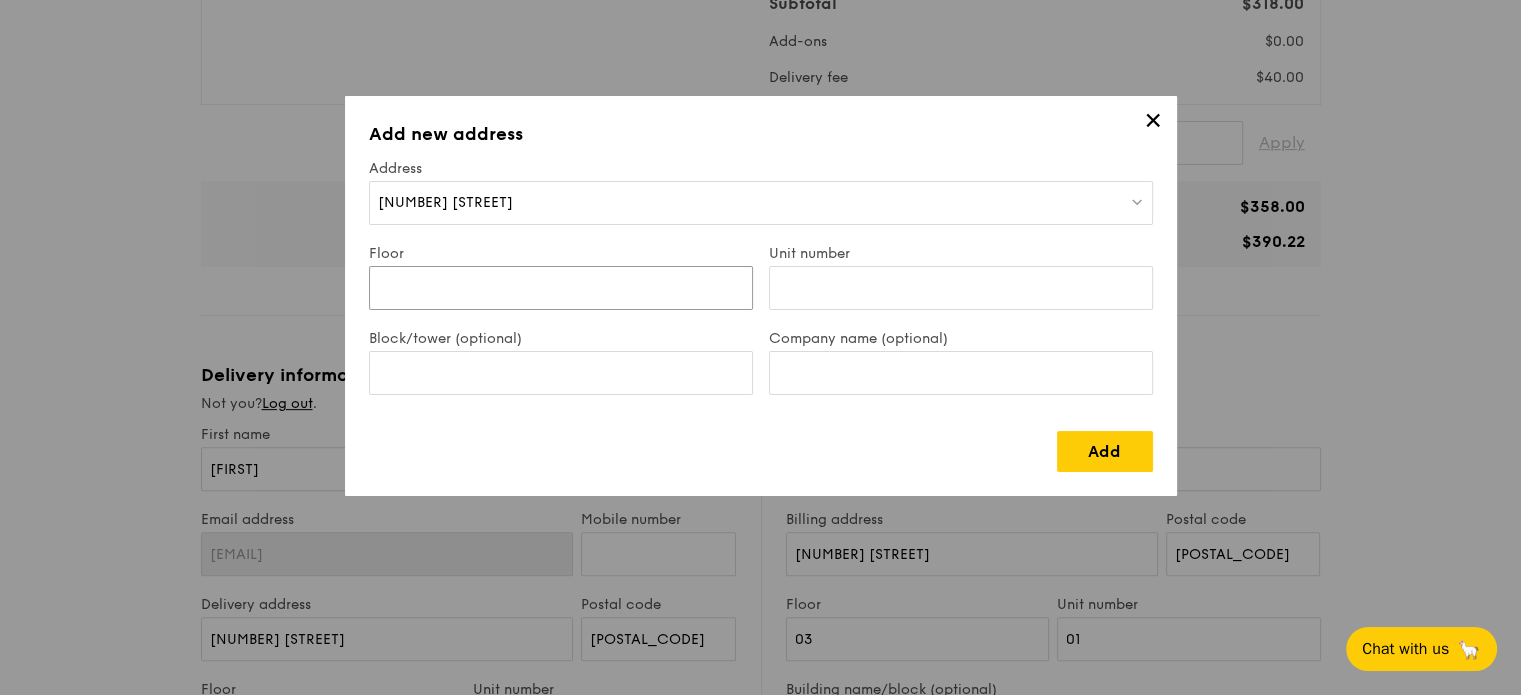 click on "Floor" at bounding box center (561, 288) 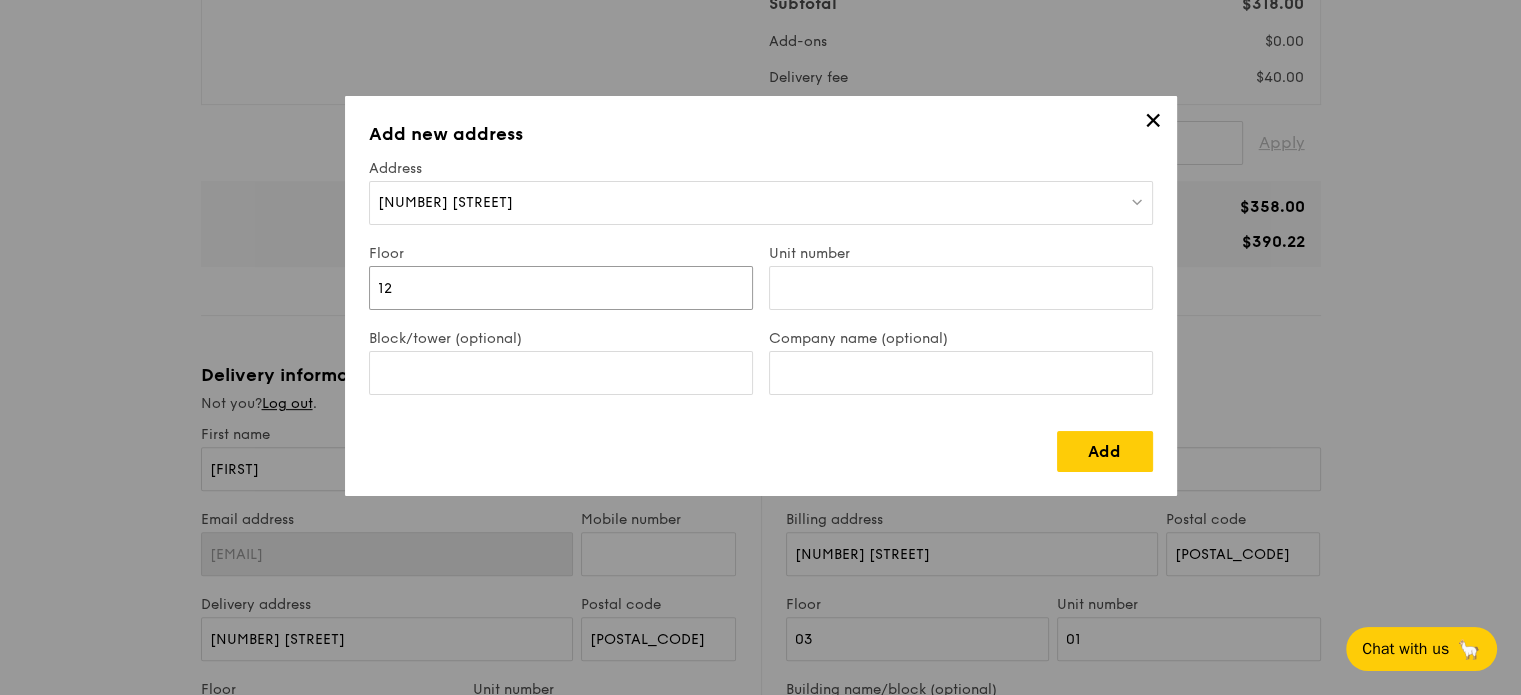 type on "12" 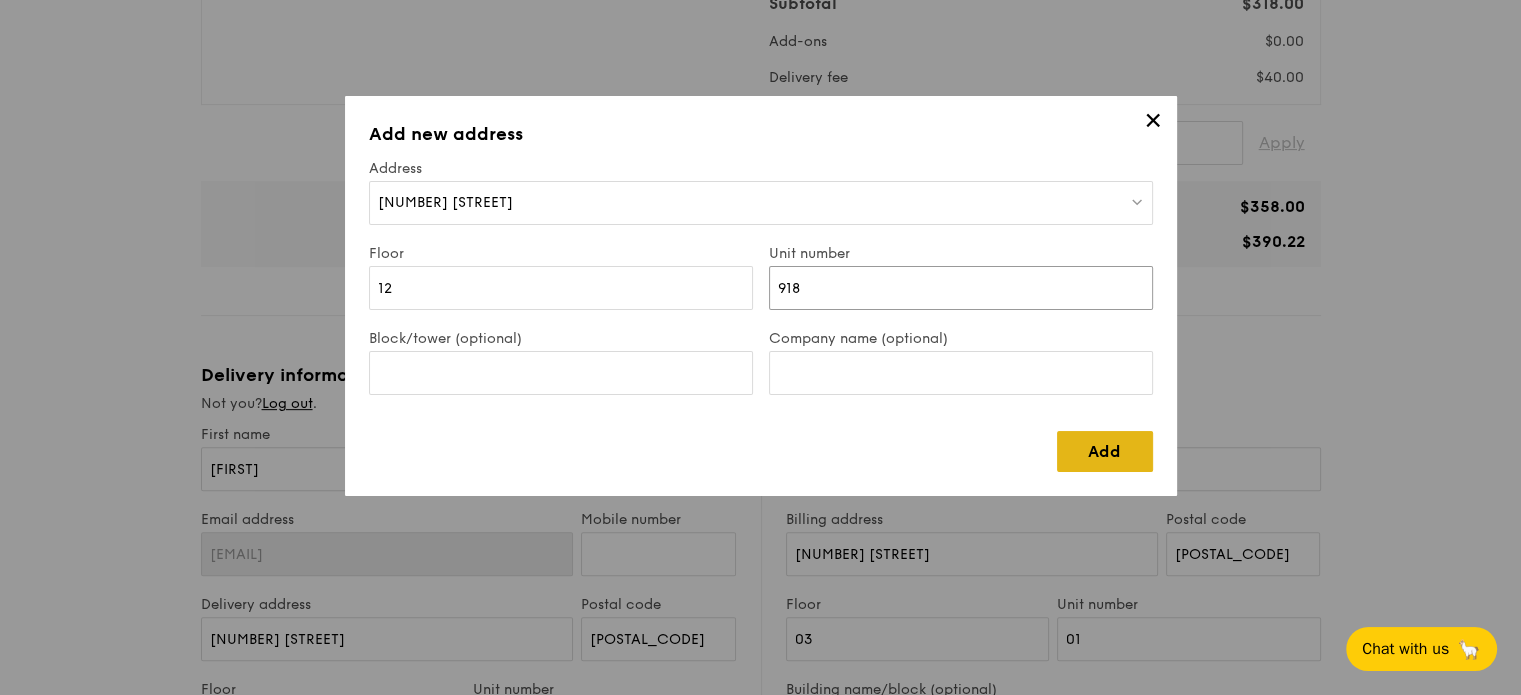 type on "918" 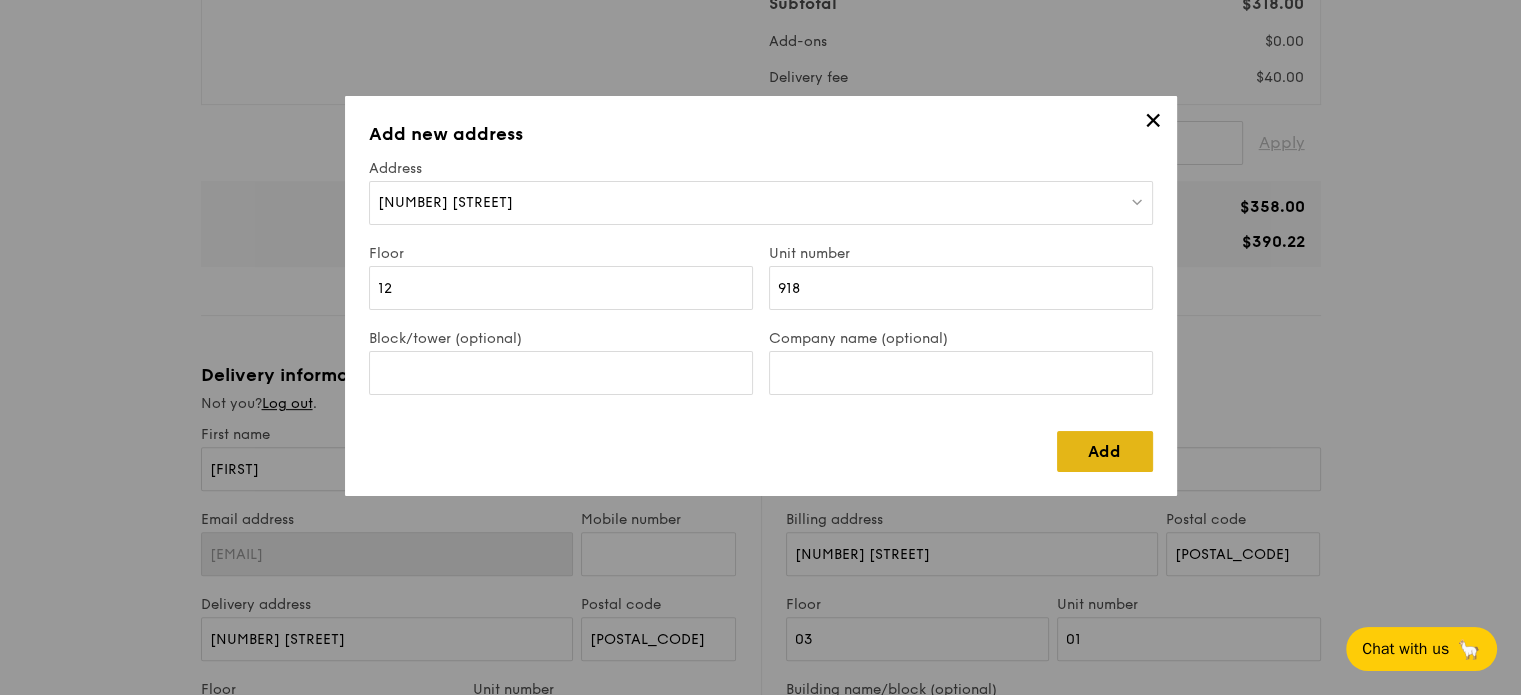 click on "Add" at bounding box center (1105, 451) 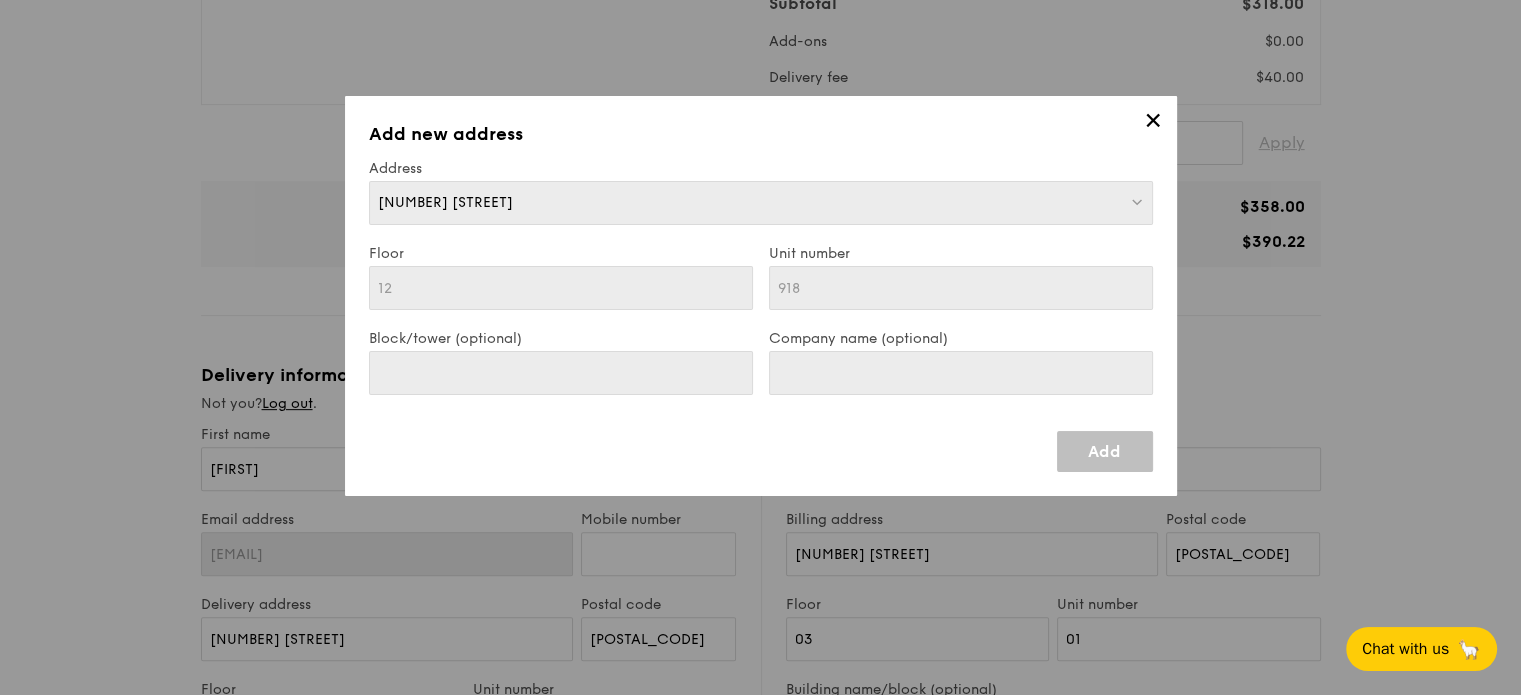 type on "[NUMBER] [STREET]" 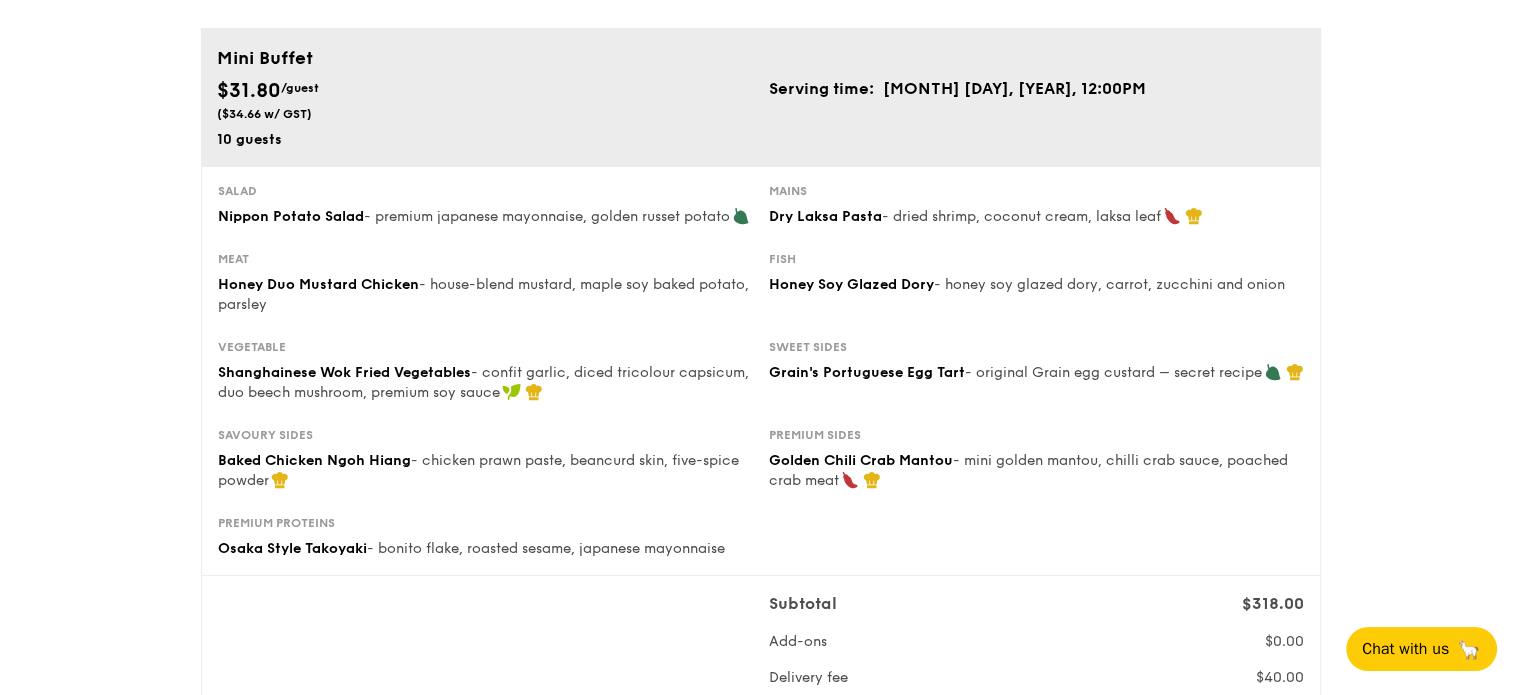 scroll, scrollTop: 0, scrollLeft: 0, axis: both 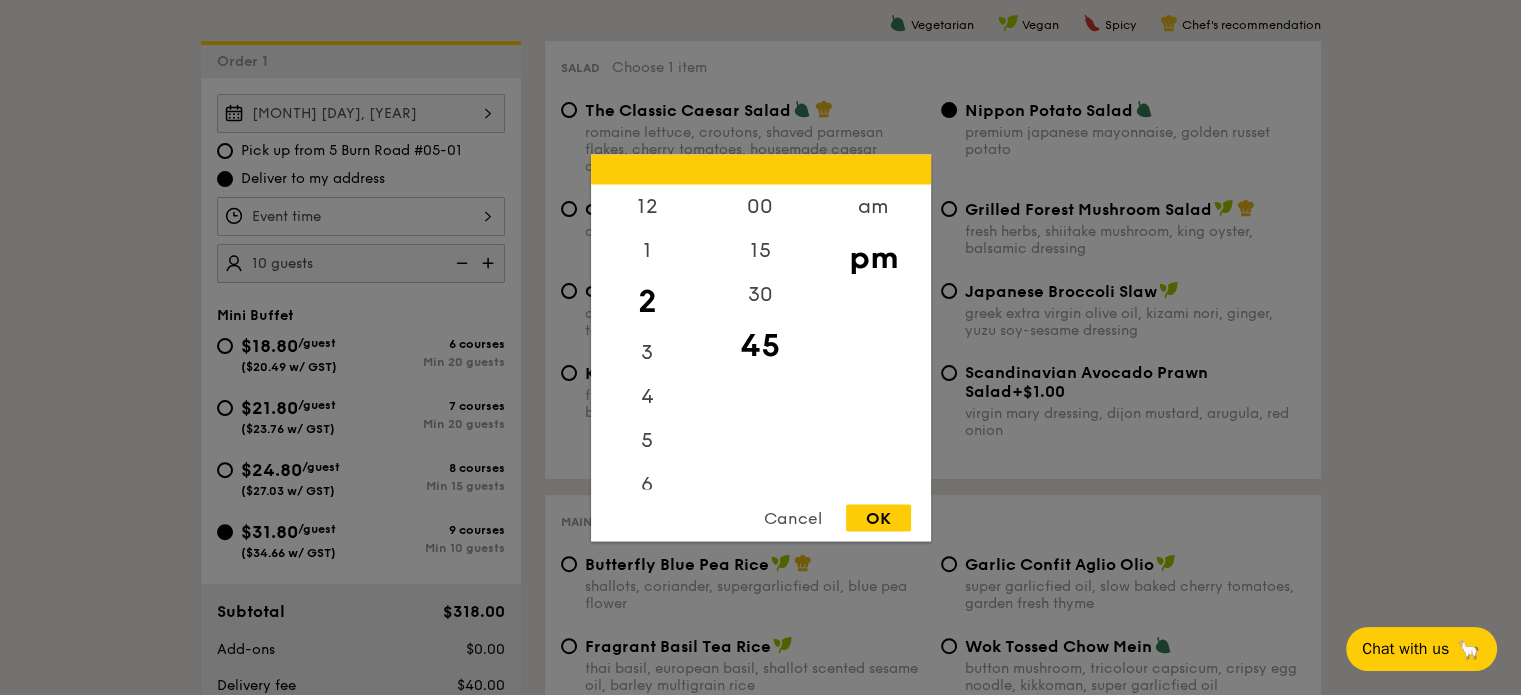 click on "12 1 2 3 4 5 6 7 8 9 10 11   00 15 30 45   am   pm   Cancel   OK" at bounding box center [361, 216] 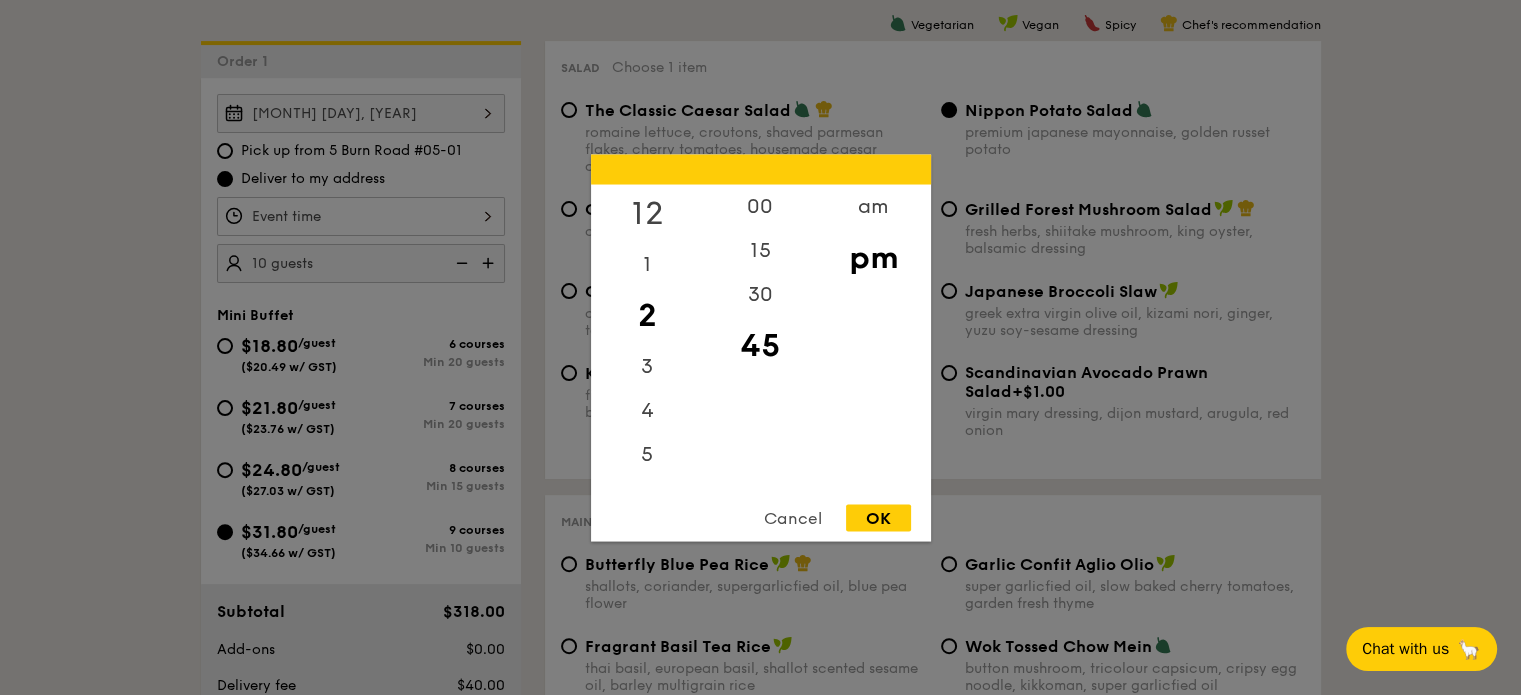 click on "12" at bounding box center [647, 213] 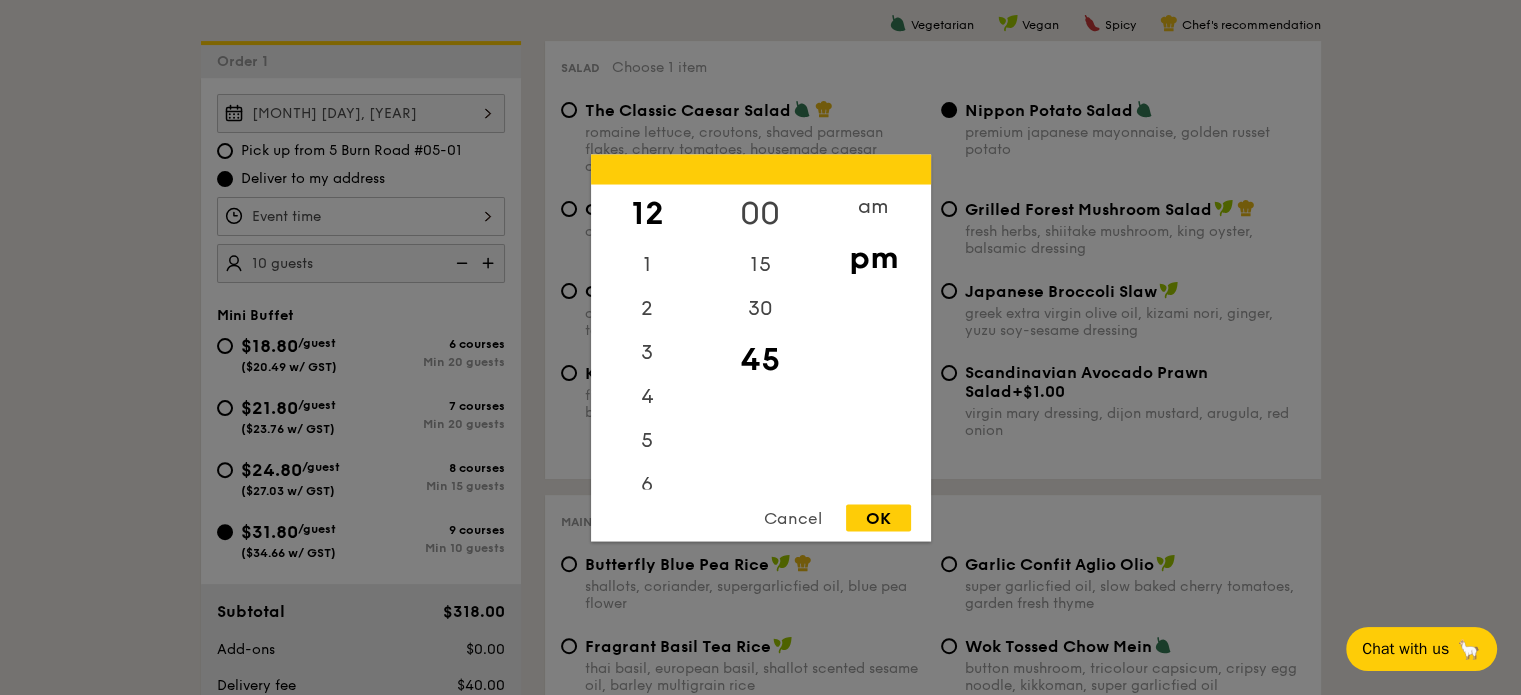 click on "00" at bounding box center (760, 213) 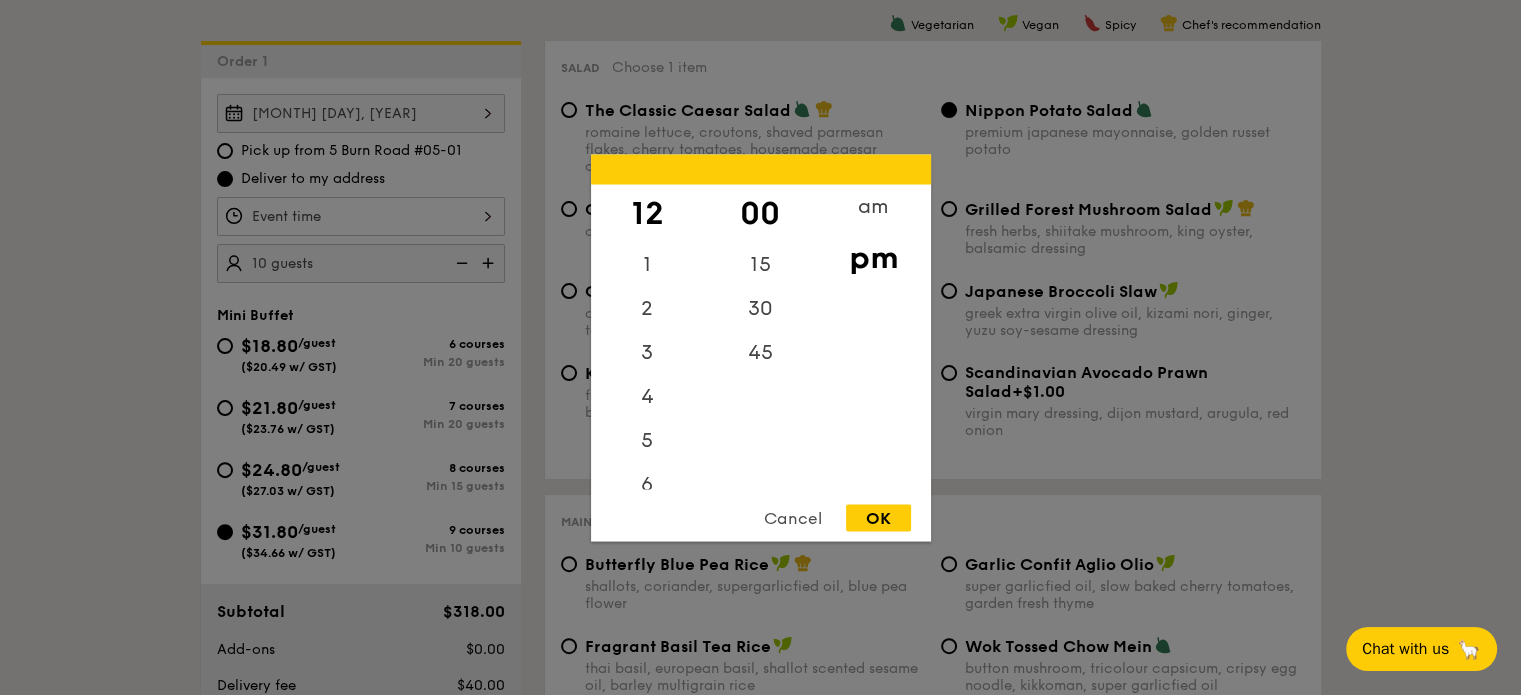 click on "OK" at bounding box center [878, 517] 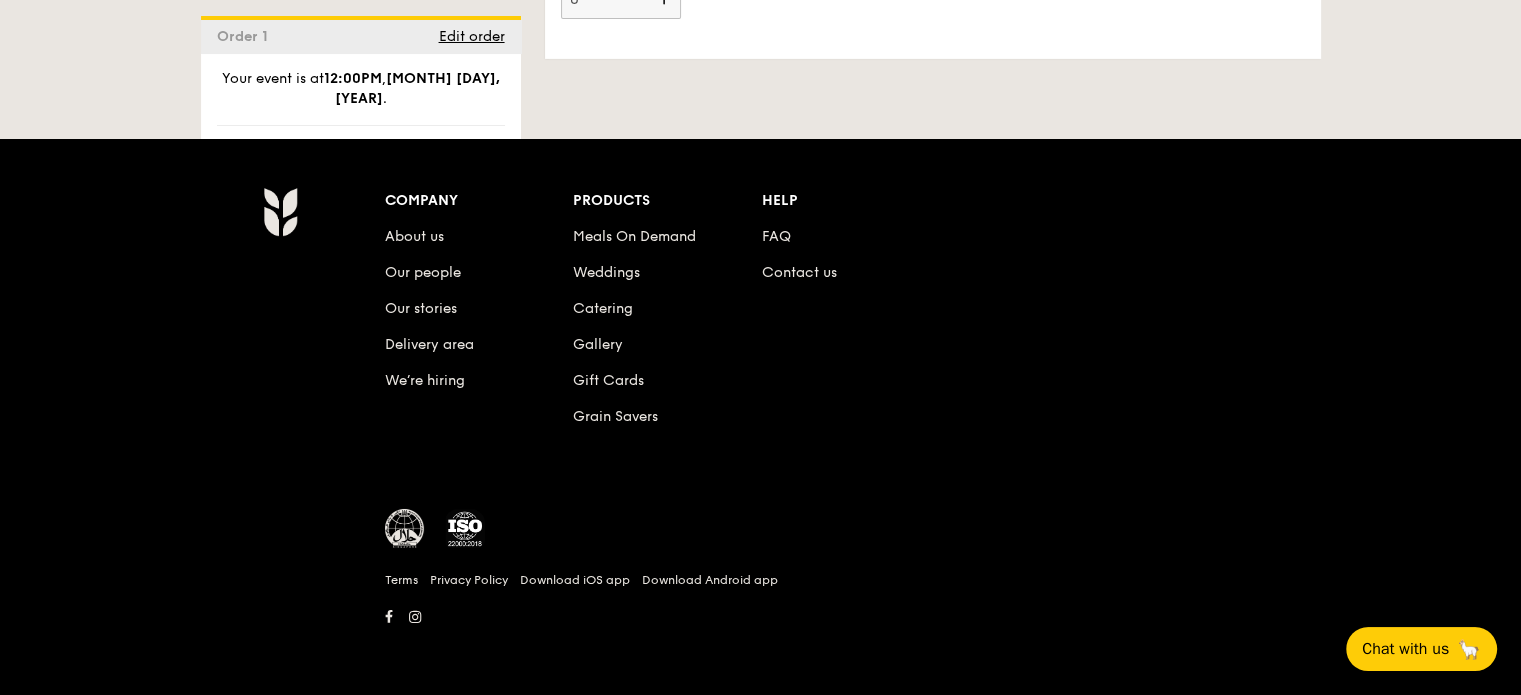 scroll, scrollTop: 6541, scrollLeft: 0, axis: vertical 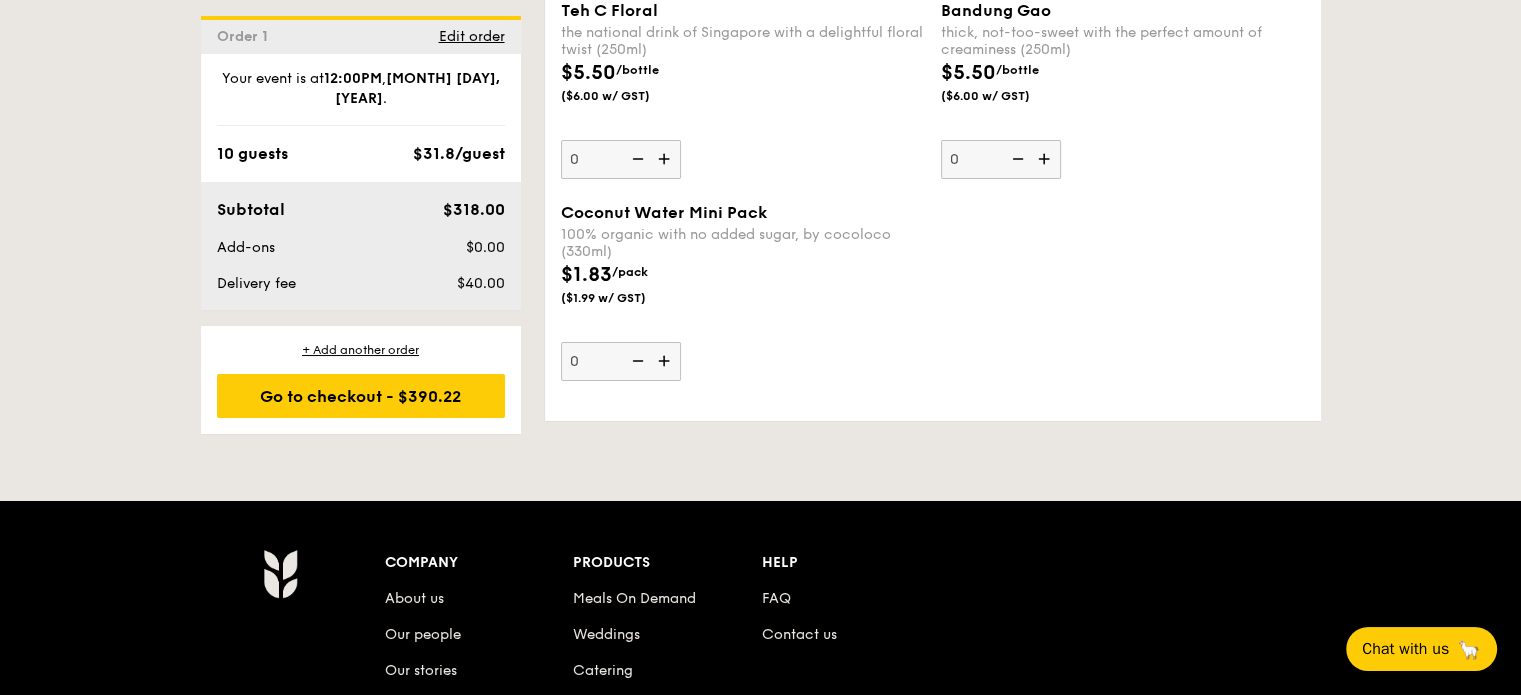 click on "Order 1
Edit order" at bounding box center (361, 34) 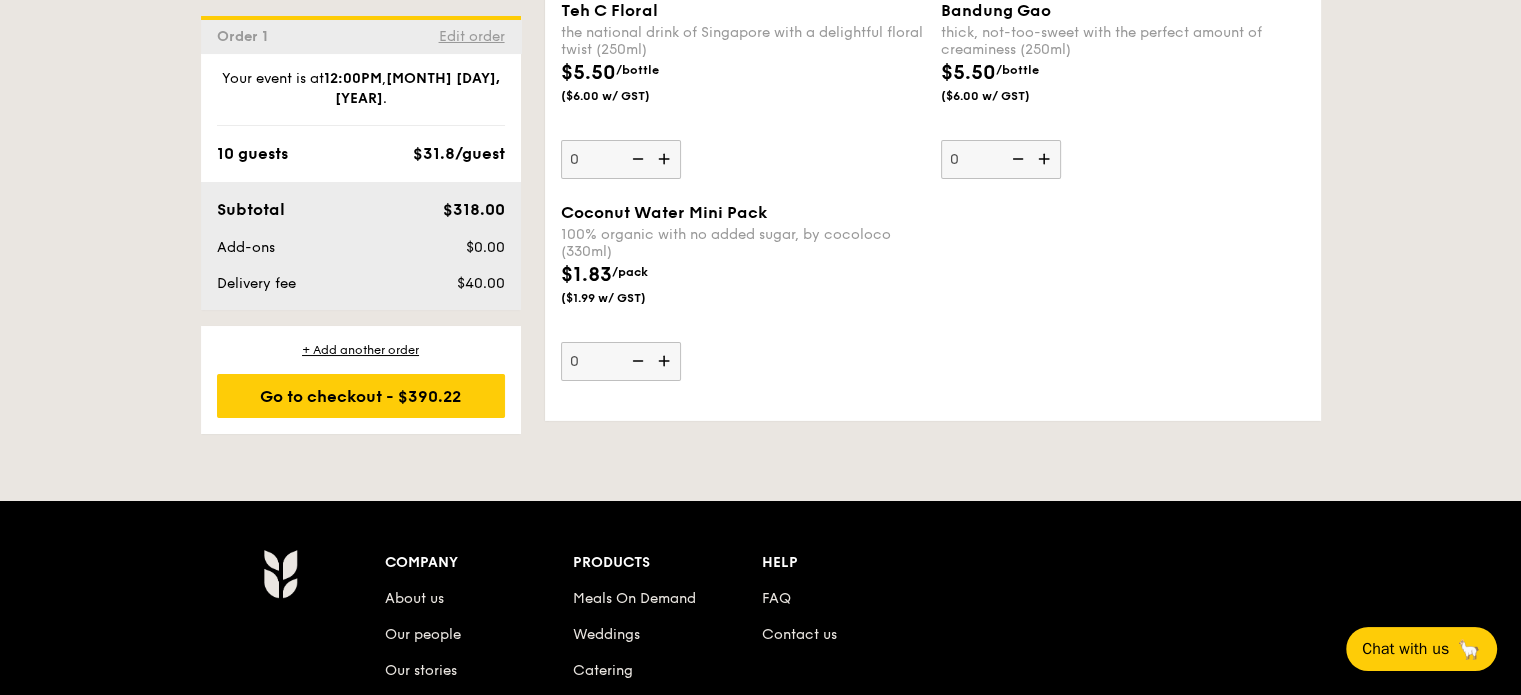 click on "Edit order" at bounding box center (472, 36) 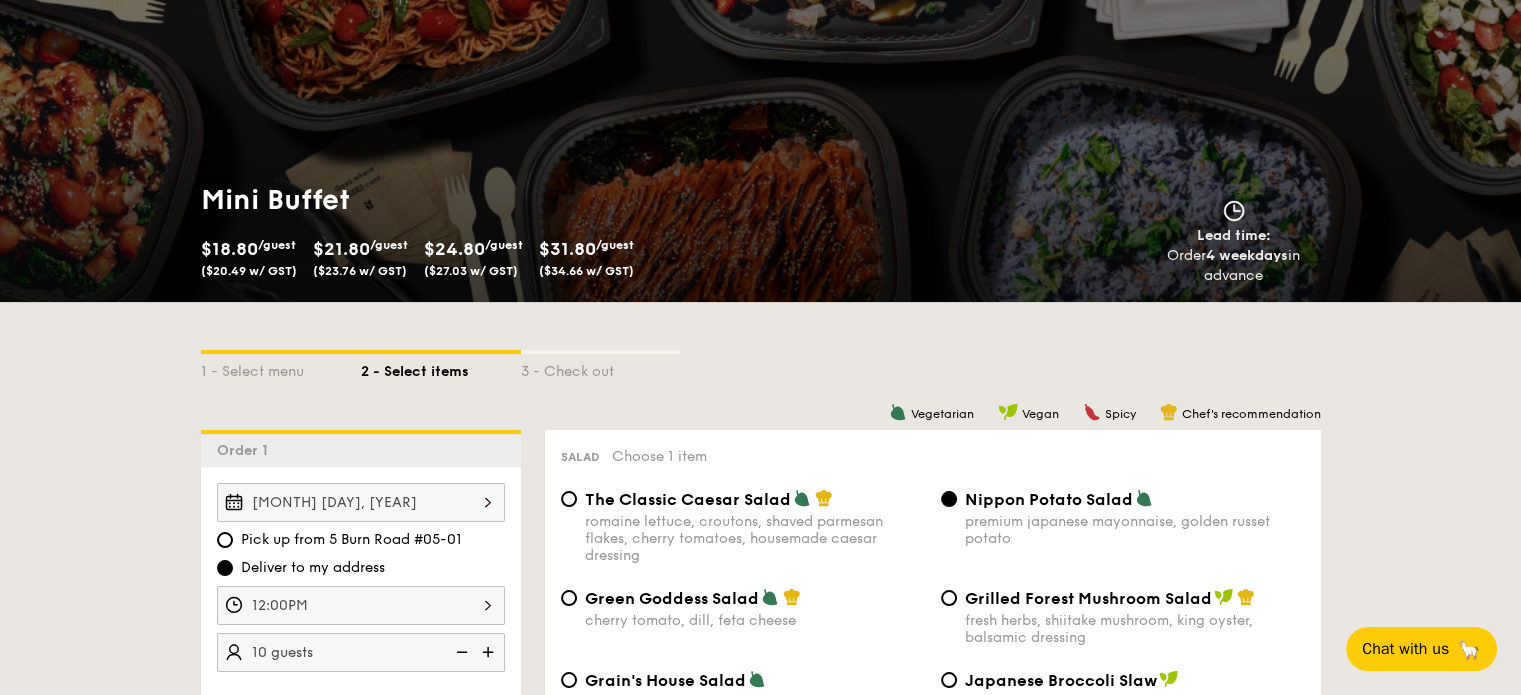 scroll, scrollTop: 0, scrollLeft: 0, axis: both 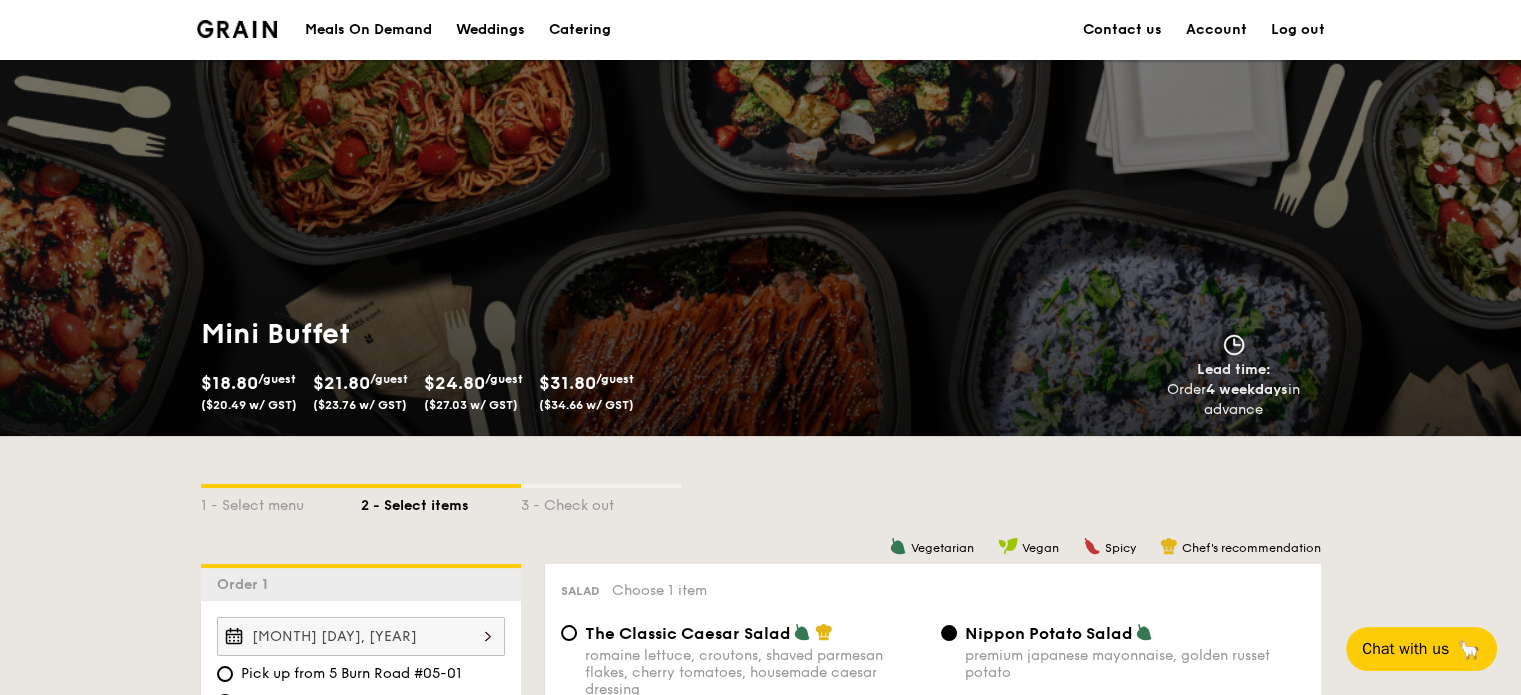 click on "Account" at bounding box center [1216, 30] 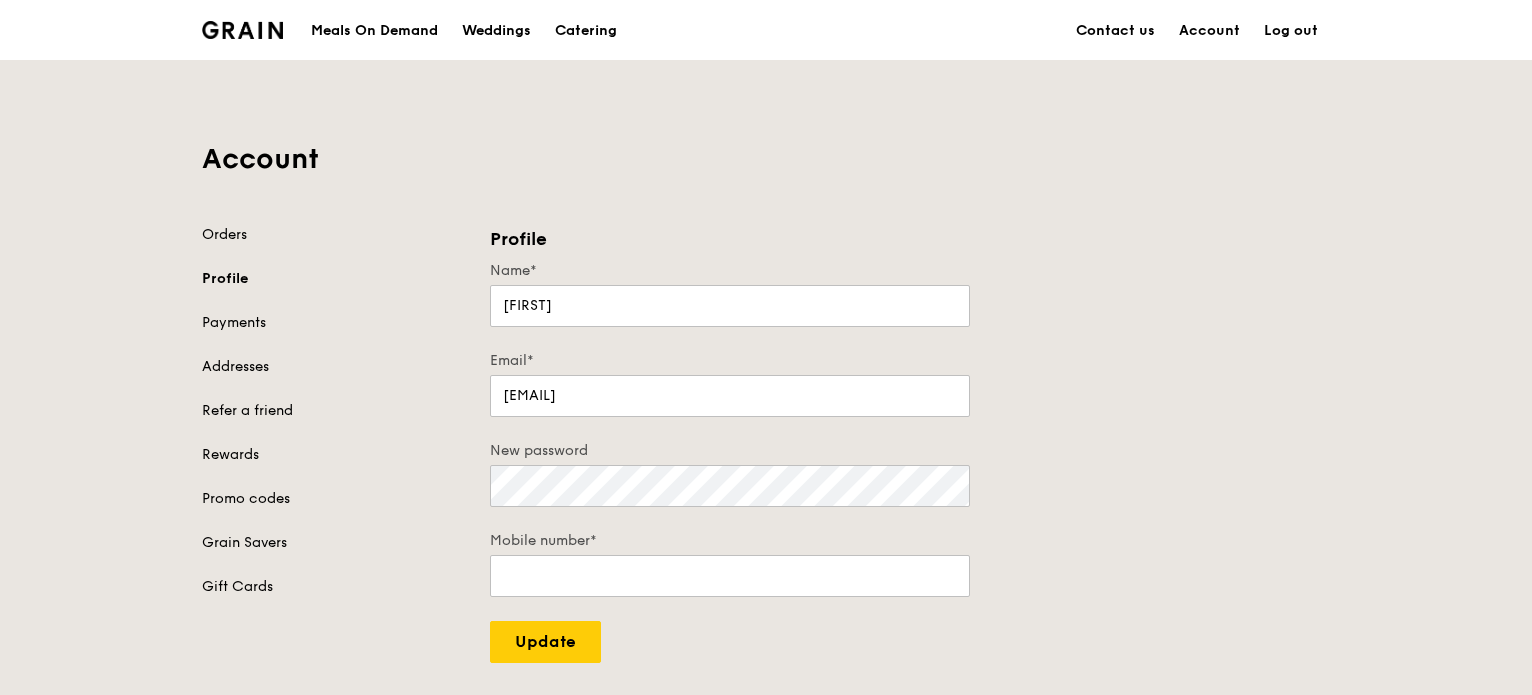 scroll, scrollTop: 200, scrollLeft: 0, axis: vertical 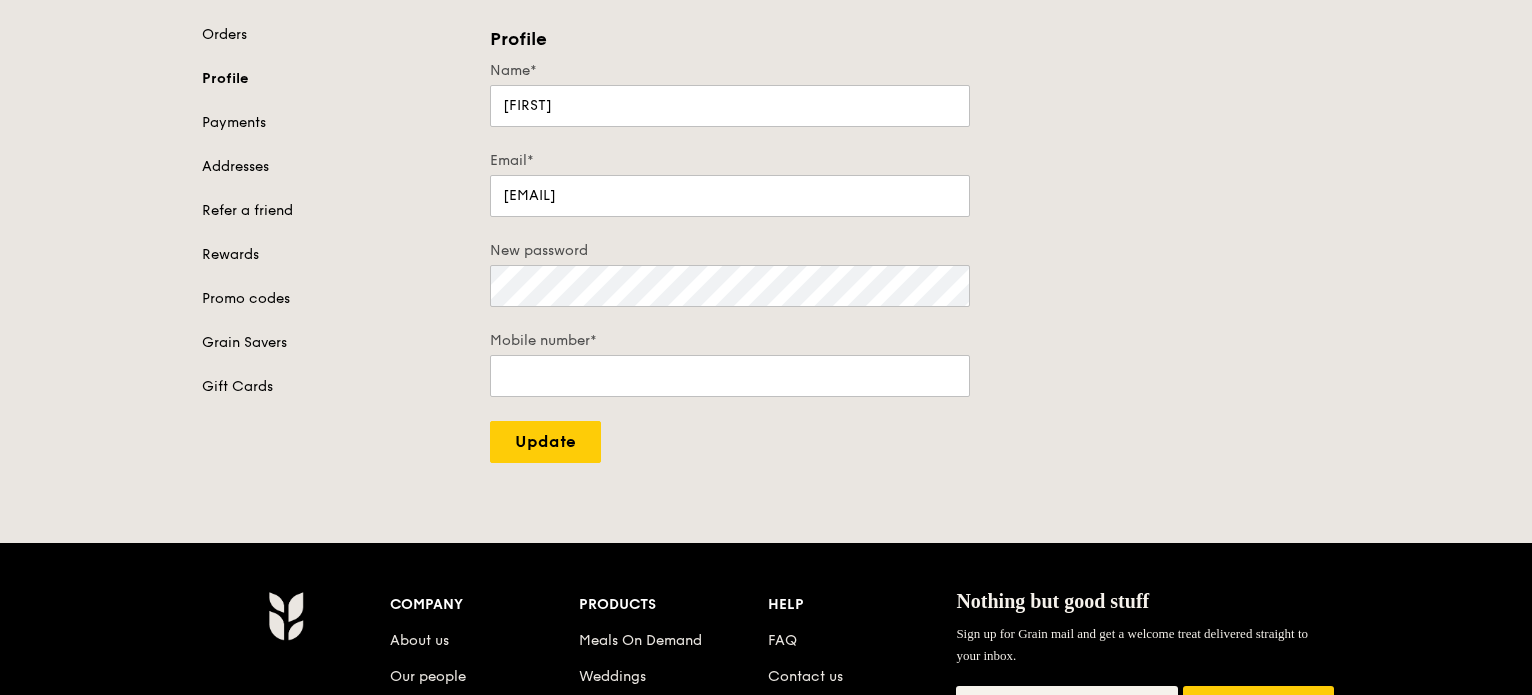 click on "Orders
Profile
Payments
Addresses
Refer a friend
Rewards
Promo codes
Grain Savers
Gift Cards" at bounding box center [334, 211] 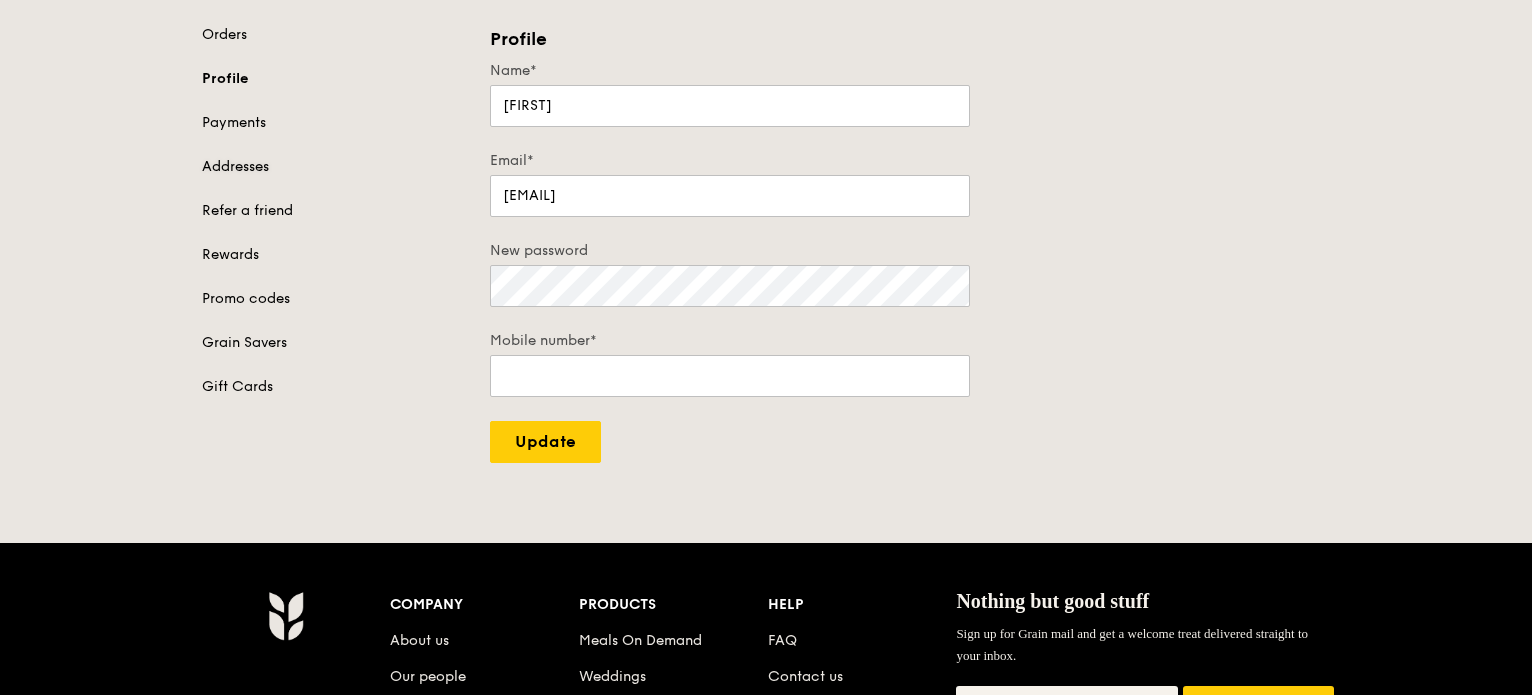 click on "Addresses" at bounding box center (334, 167) 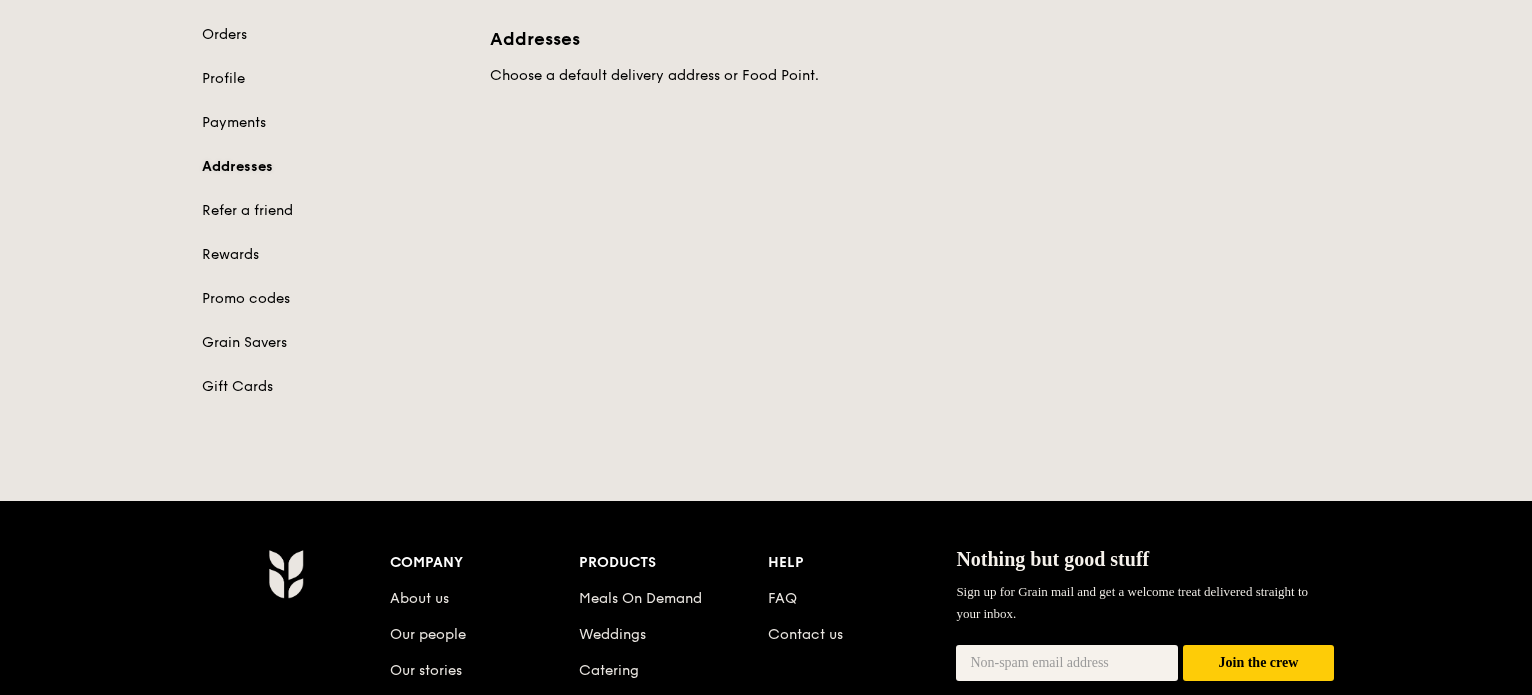 scroll, scrollTop: 0, scrollLeft: 0, axis: both 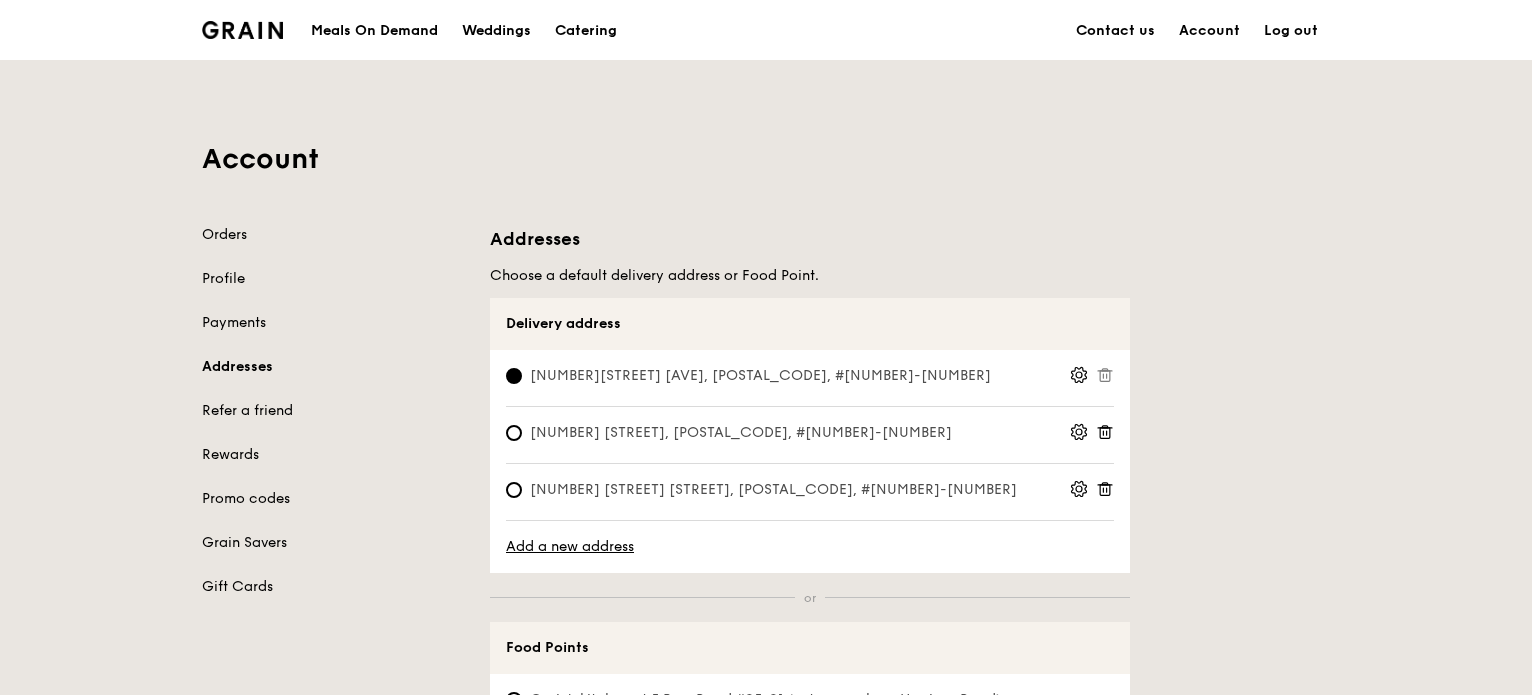 click 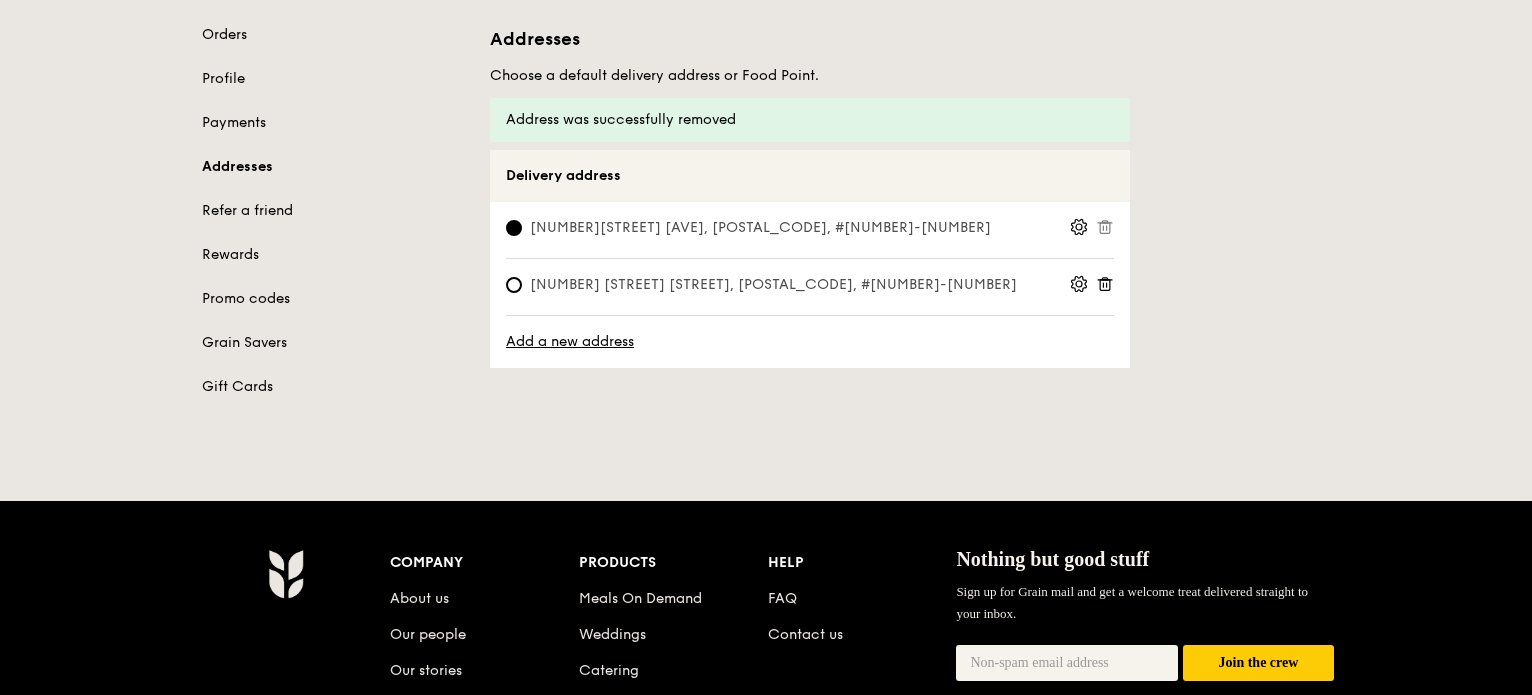 scroll, scrollTop: 0, scrollLeft: 0, axis: both 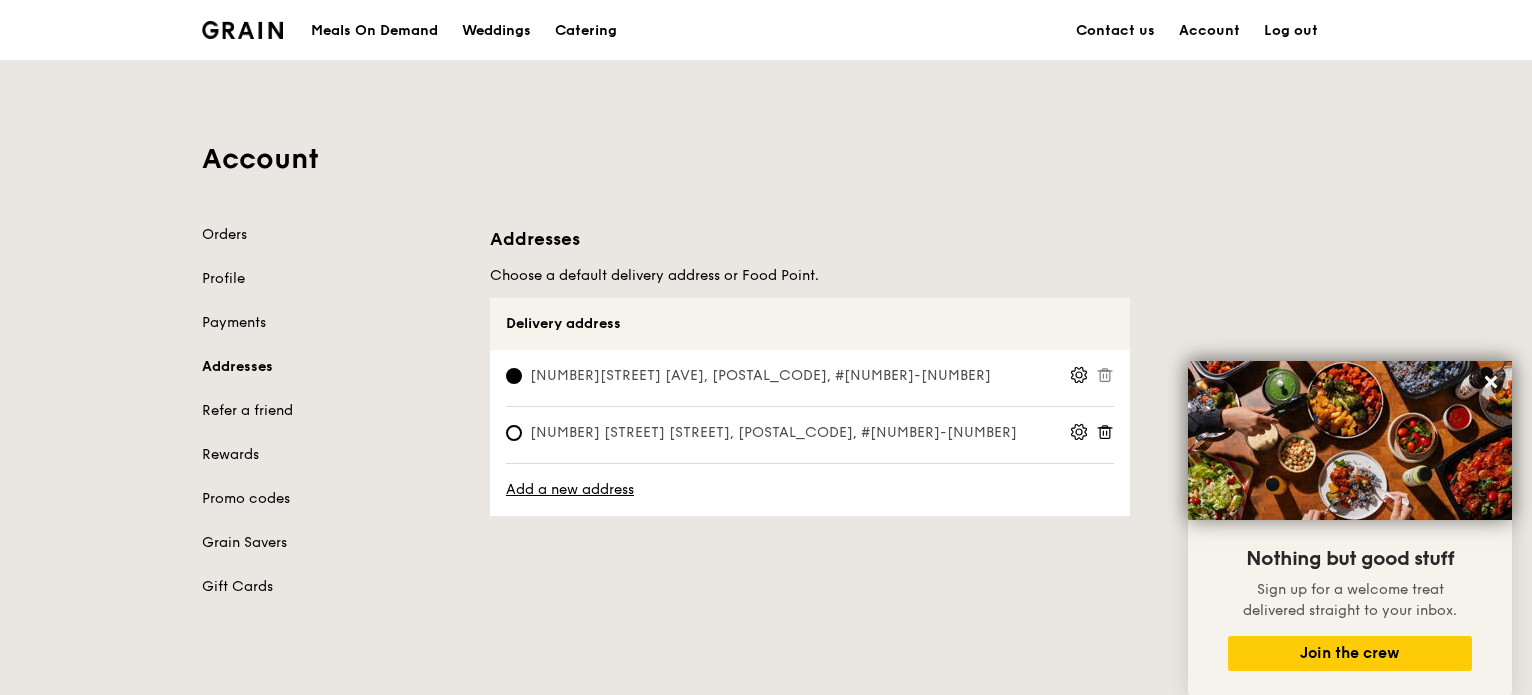 click on "Log out" at bounding box center [1291, 31] 